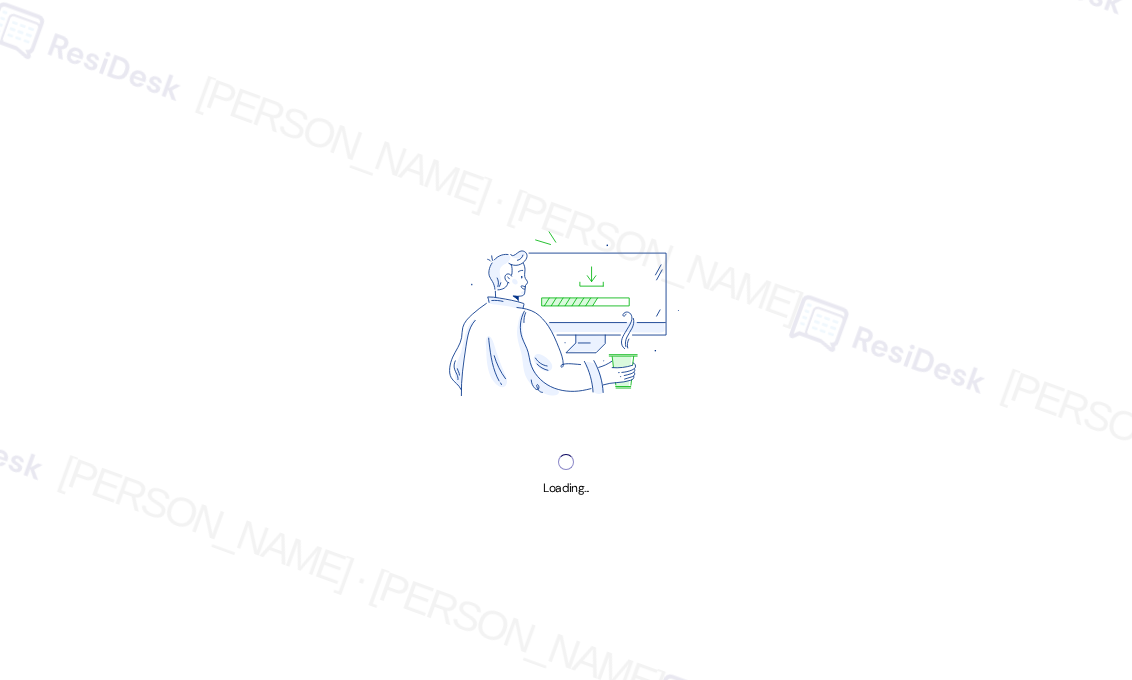 scroll, scrollTop: 0, scrollLeft: 0, axis: both 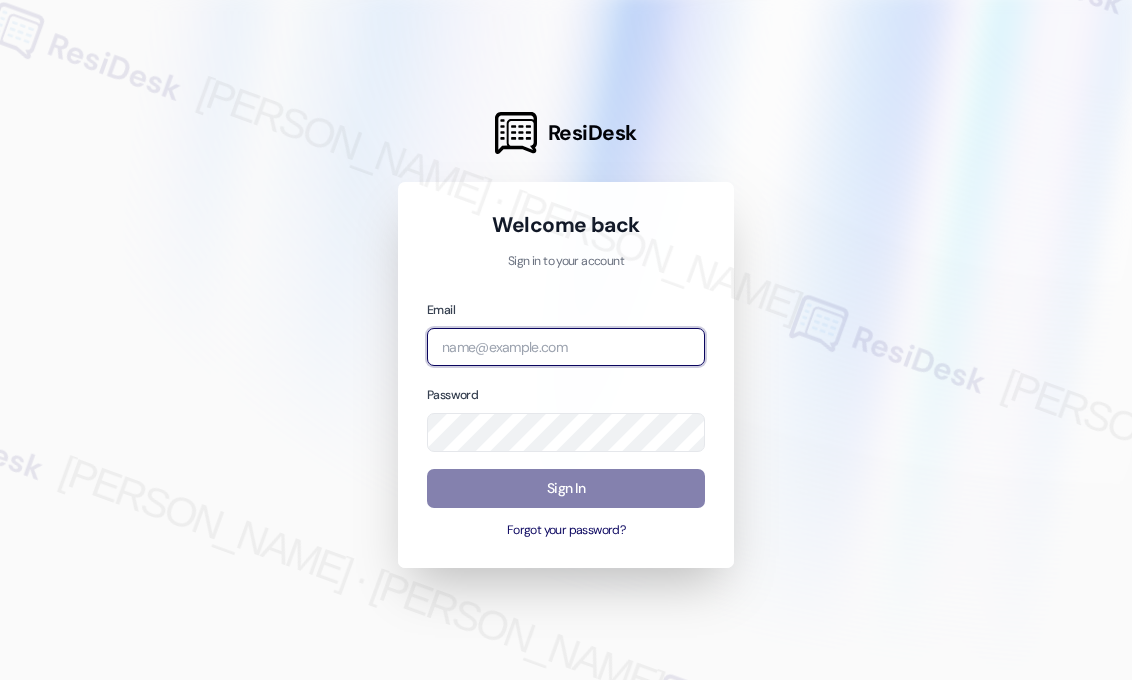 click at bounding box center (566, 347) 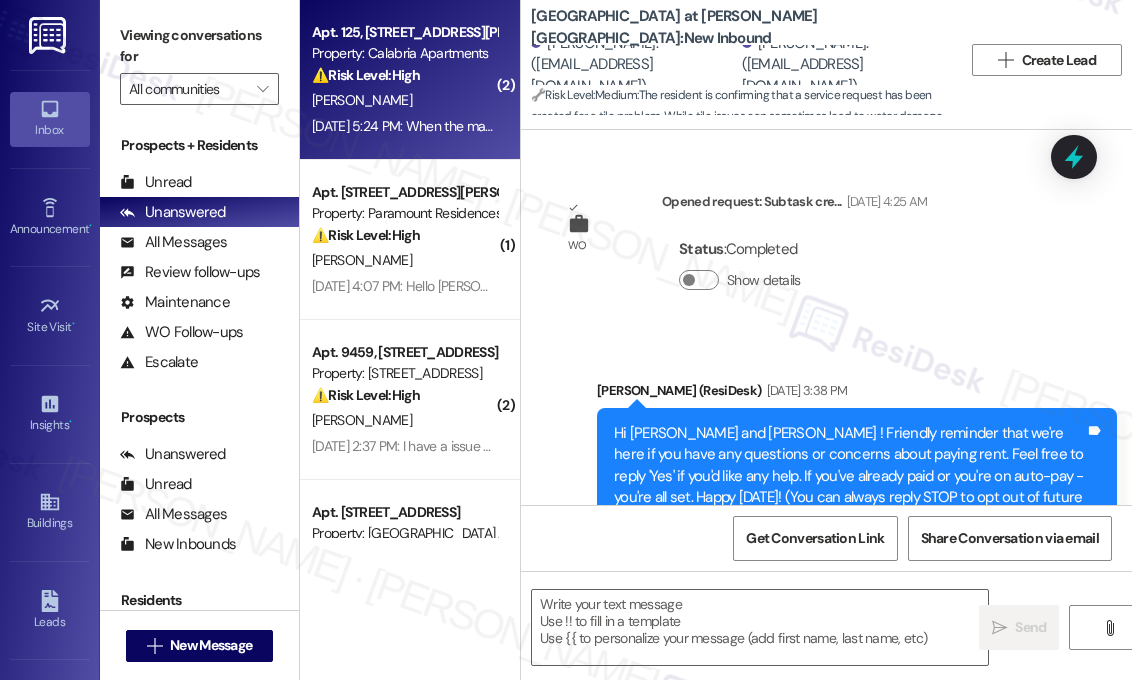 type on "Fetching suggested responses. Please feel free to read through the conversation in the meantime." 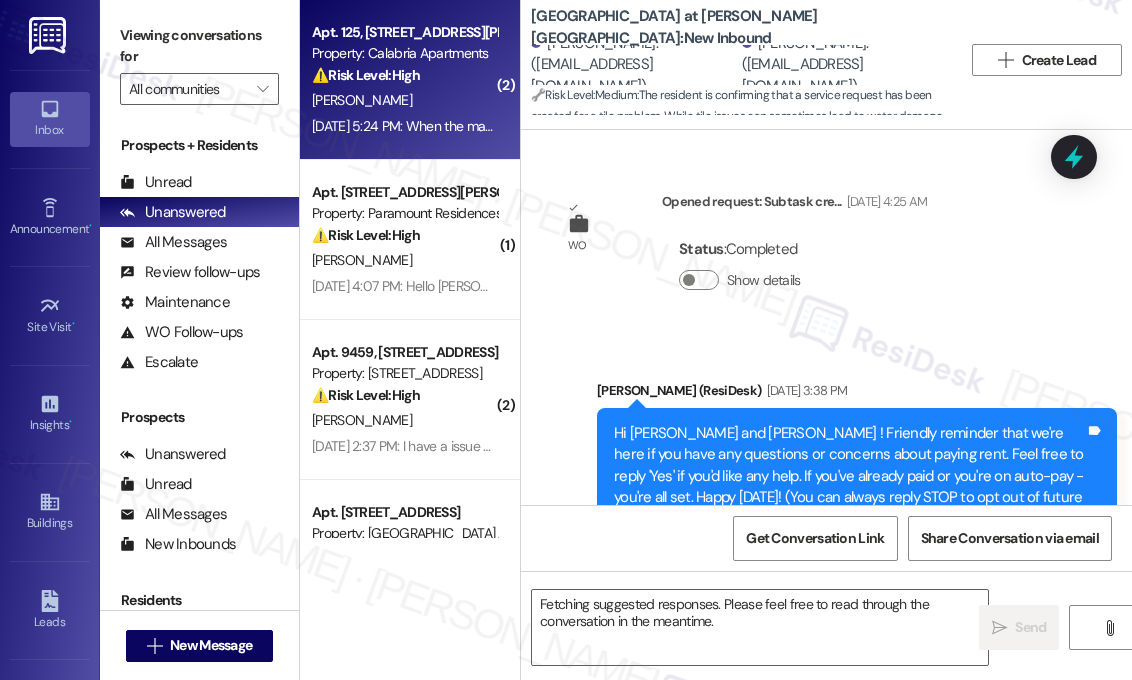 scroll, scrollTop: 24465, scrollLeft: 0, axis: vertical 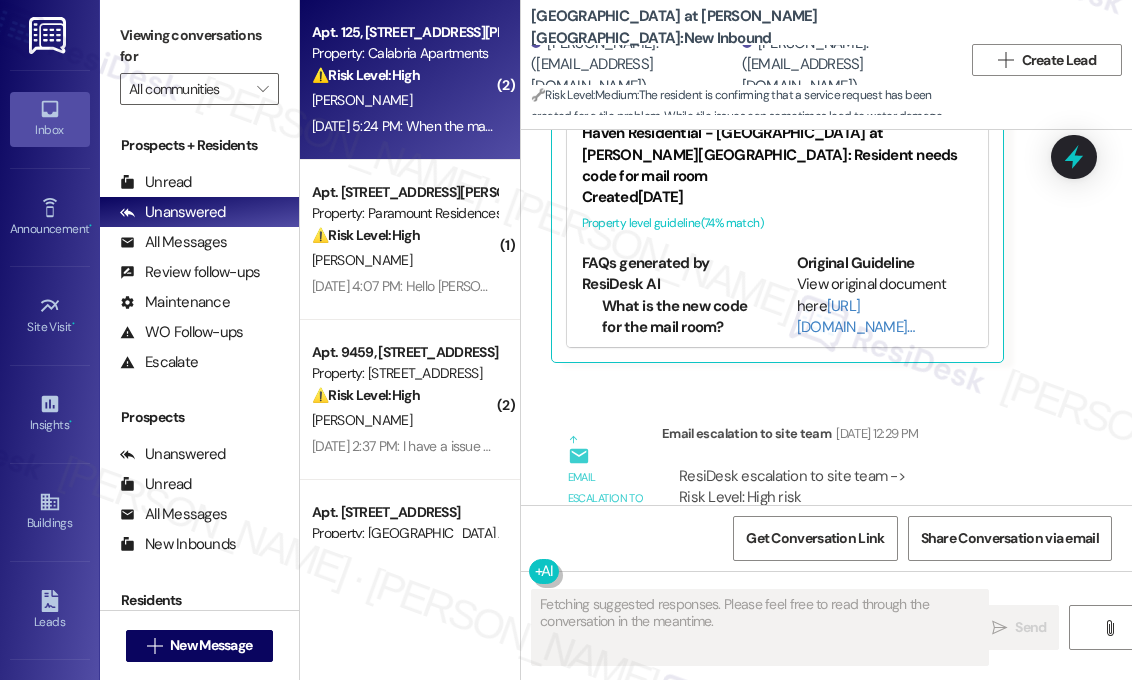 click on "⚠️  Risk Level:  High The resident is escalating their refusal to allow the annual inspection, citing their lease agreement and threatening legal action. This indicates a potential legal and compliance risk, as well as a possible lease violation concern. The resident's mention of an attorney further elevates the urgency." at bounding box center [404, 75] 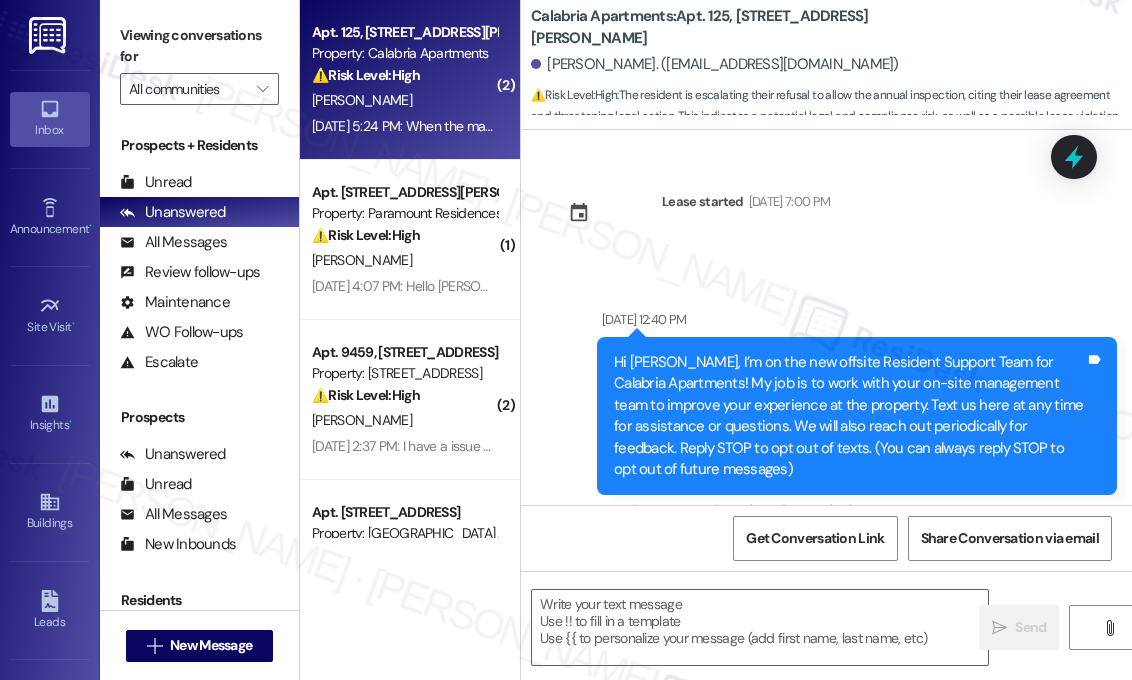 scroll, scrollTop: 19093, scrollLeft: 0, axis: vertical 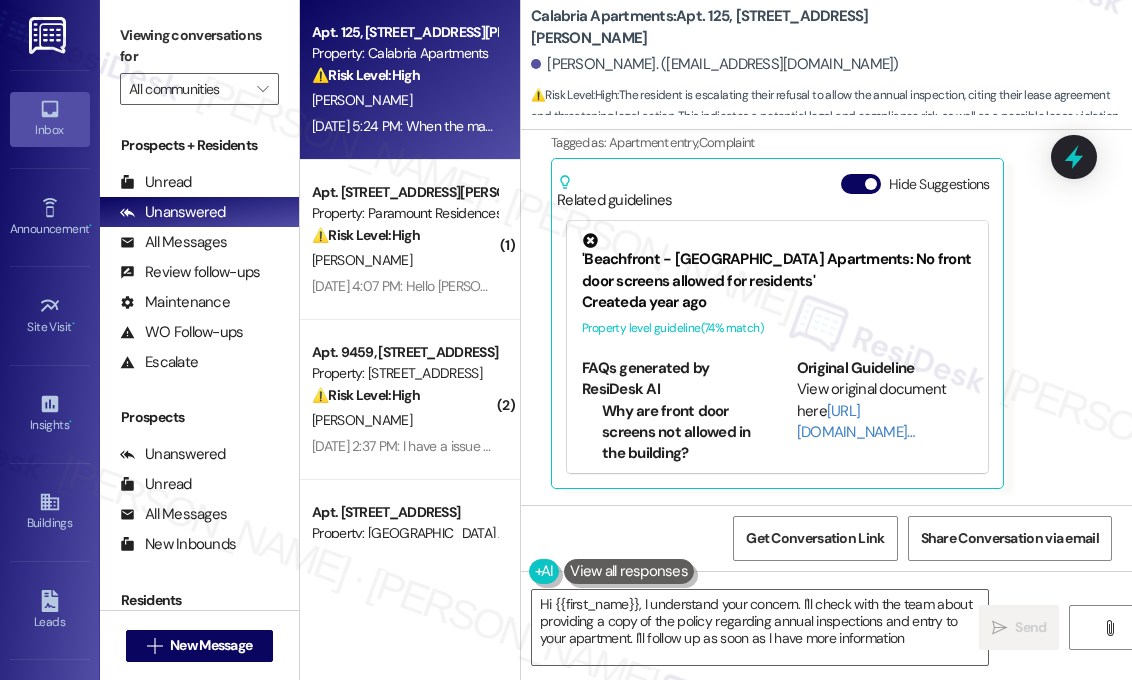 type on "Hi {{first_name}}, I understand your concern. I'll check with the team about providing a copy of the policy regarding annual inspections and entry to your apartment. I'll follow up as soon as I have more information." 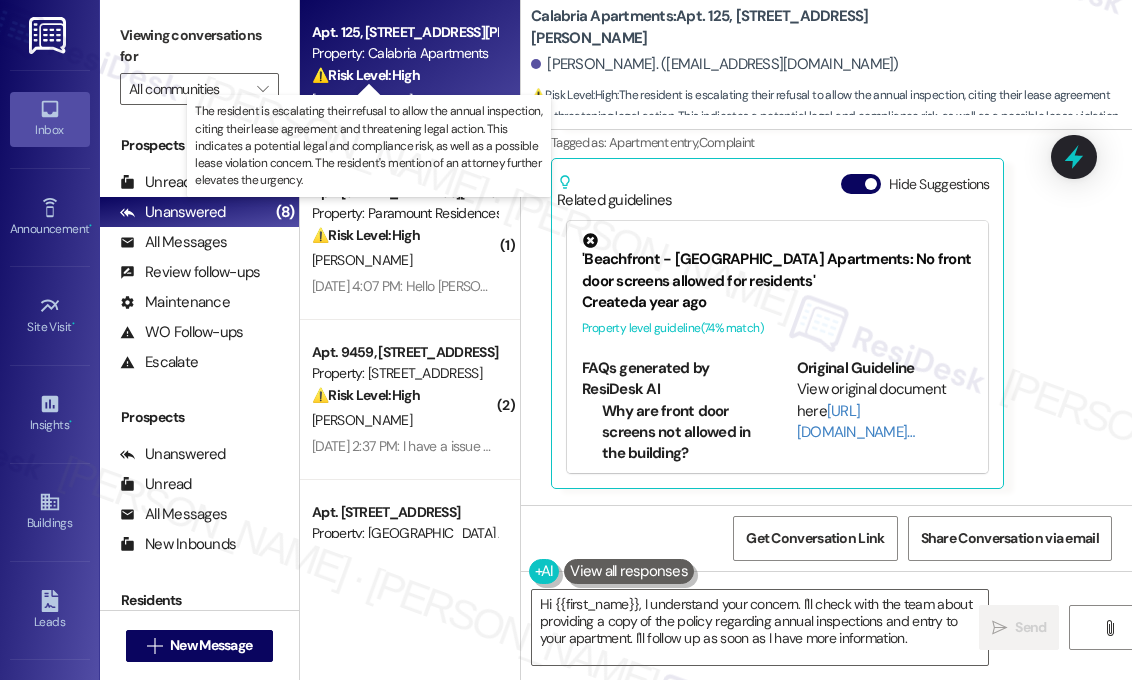 click on "⚠️  Risk Level:  High" at bounding box center (366, 75) 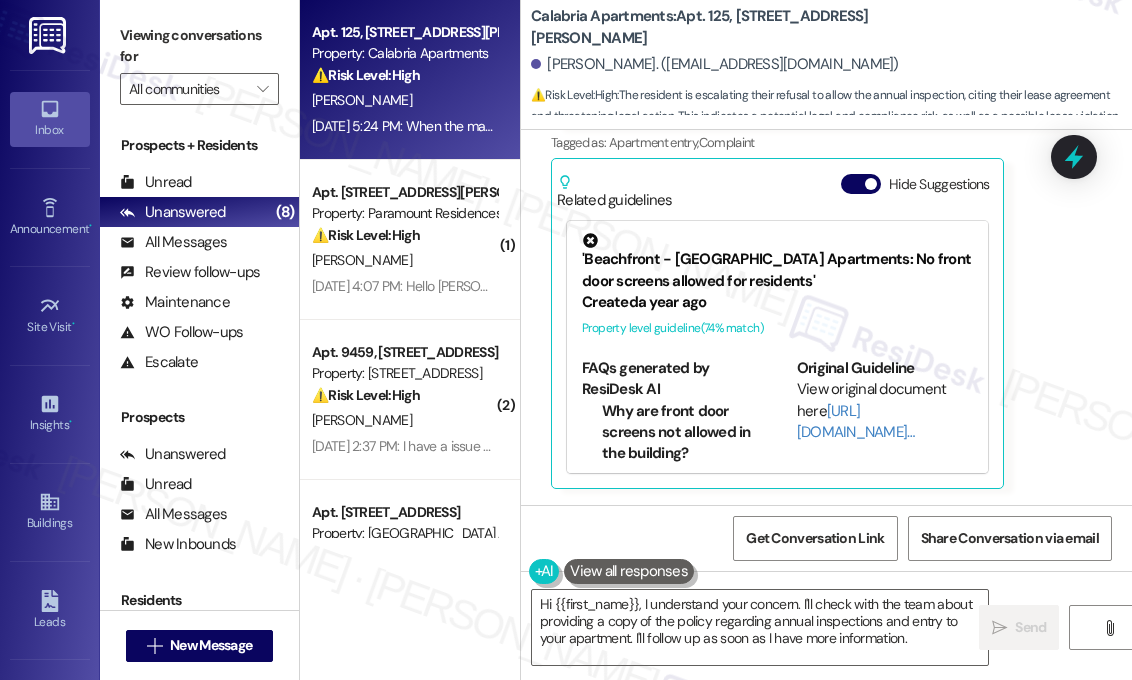 click on "Received via SMS Joseph Cisneros Question Jul 25, 2025 at 5:24 PM When the manager comes into my apartment I will kindly request a copy of this policy so I can take to my attorney. With of course the copy of the contract I and mgr signed stating "we will not enter your apartment unless of emergency" Tags and notes Tagged as:   Apartment entry ,  Click to highlight conversations about Apartment entry Complaint Click to highlight conversations about Complaint  Related guidelines Hide Suggestions 'Beachfront - Calabria Apartments: No front door screens allowed for residents' Created  a year ago Property level guideline  ( 74 % match) FAQs generated by ResiDesk AI Why are front door screens not allowed in the building? The property management has a policy that does not permit front door screens in the building. Original Guideline View original document here  http://res.cl… Beachfront - Calabria Apartments: The emergency phone number for the property is (714)589-9121. Created  a year ago Property level guideline" at bounding box center (826, 220) 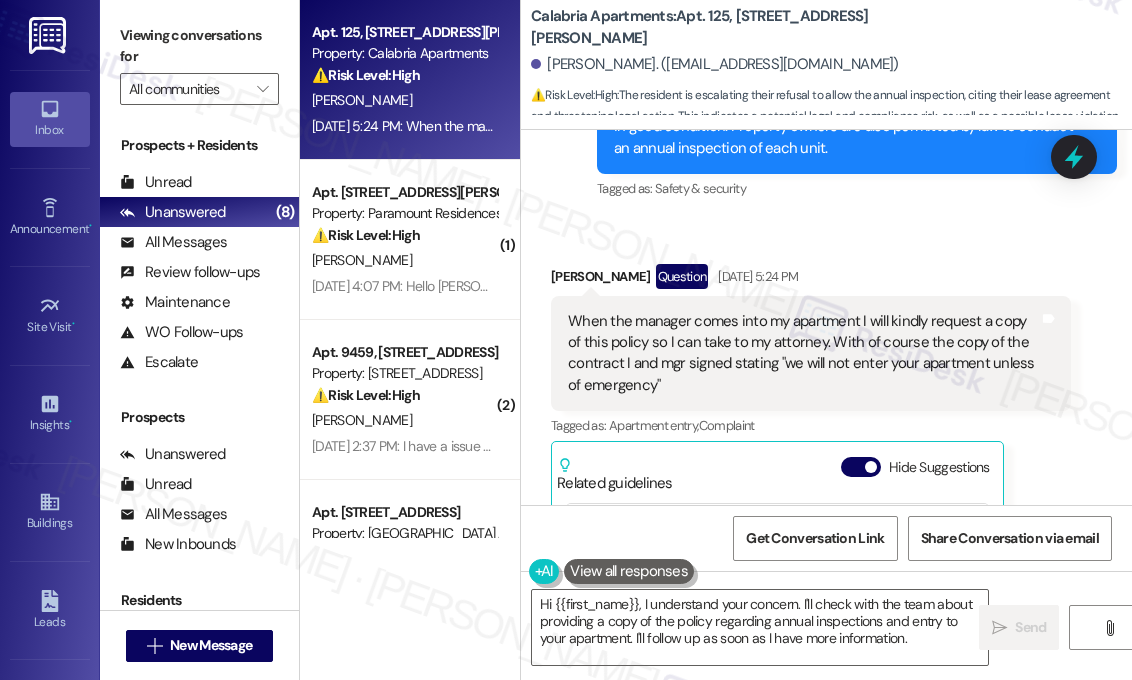 scroll, scrollTop: 18793, scrollLeft: 0, axis: vertical 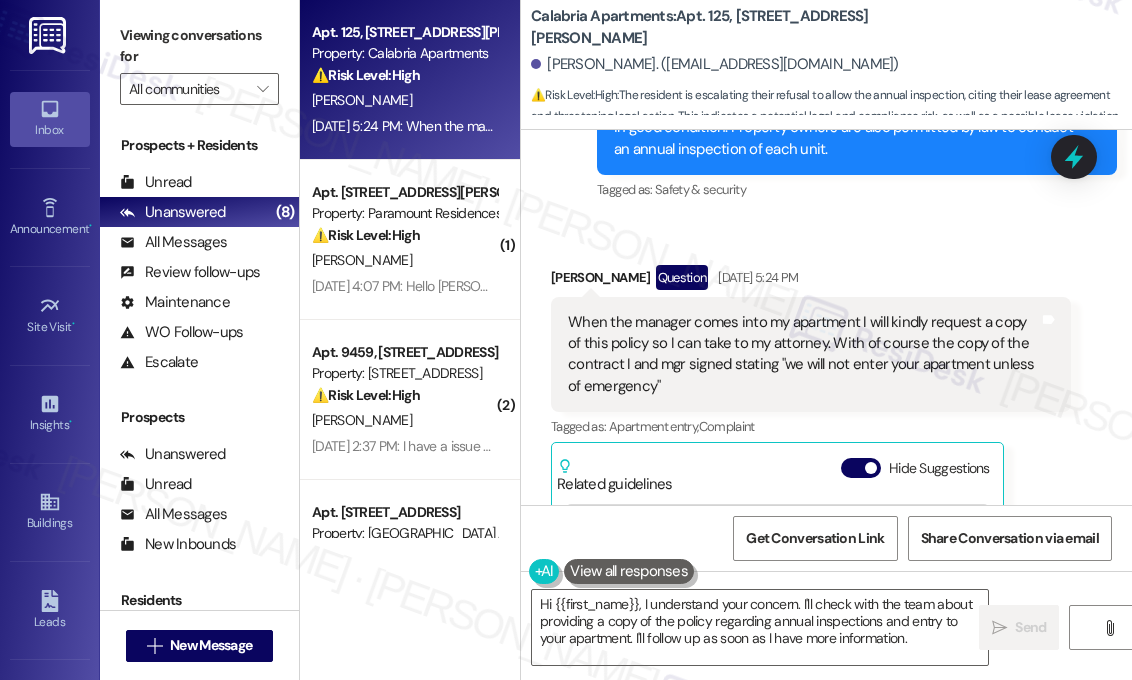 click on "Received via SMS Joseph Cisneros Question Jul 25, 2025 at 5:24 PM When the manager comes into my apartment I will kindly request a copy of this policy so I can take to my attorney. With of course the copy of the contract I and mgr signed stating "we will not enter your apartment unless of emergency" Tags and notes Tagged as:   Apartment entry ,  Click to highlight conversations about Apartment entry Complaint Click to highlight conversations about Complaint  Related guidelines Hide Suggestions 'Beachfront - Calabria Apartments: No front door screens allowed for residents' Created  a year ago Property level guideline  ( 74 % match) FAQs generated by ResiDesk AI Why are front door screens not allowed in the building? The property management has a policy that does not permit front door screens in the building. Original Guideline View original document here  http://res.cl… Beachfront - Calabria Apartments: The emergency phone number for the property is (714)589-9121. Created  a year ago Property level guideline" at bounding box center (826, 504) 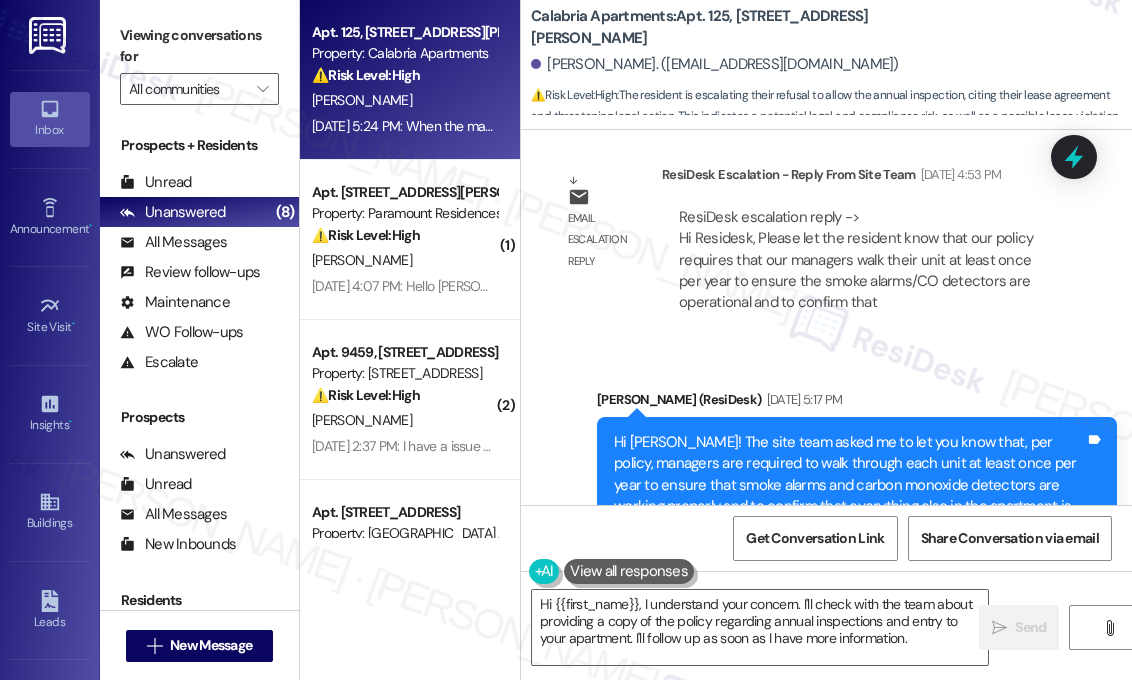 scroll, scrollTop: 18293, scrollLeft: 0, axis: vertical 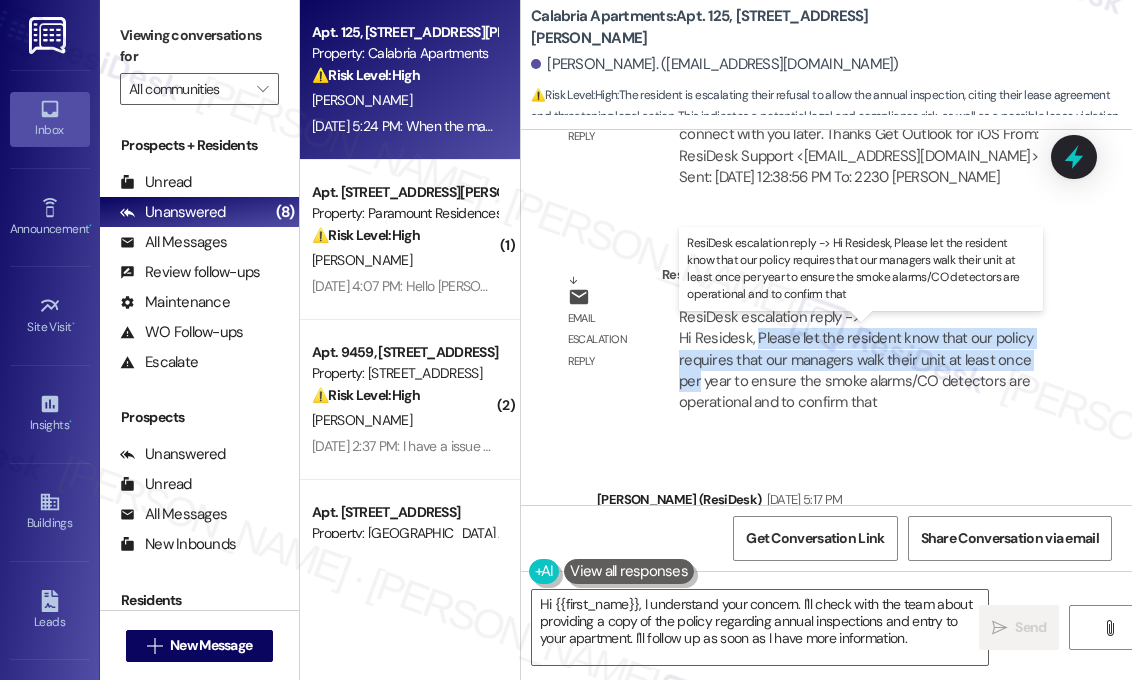 drag, startPoint x: 1052, startPoint y: 374, endPoint x: 758, endPoint y: 355, distance: 294.6133 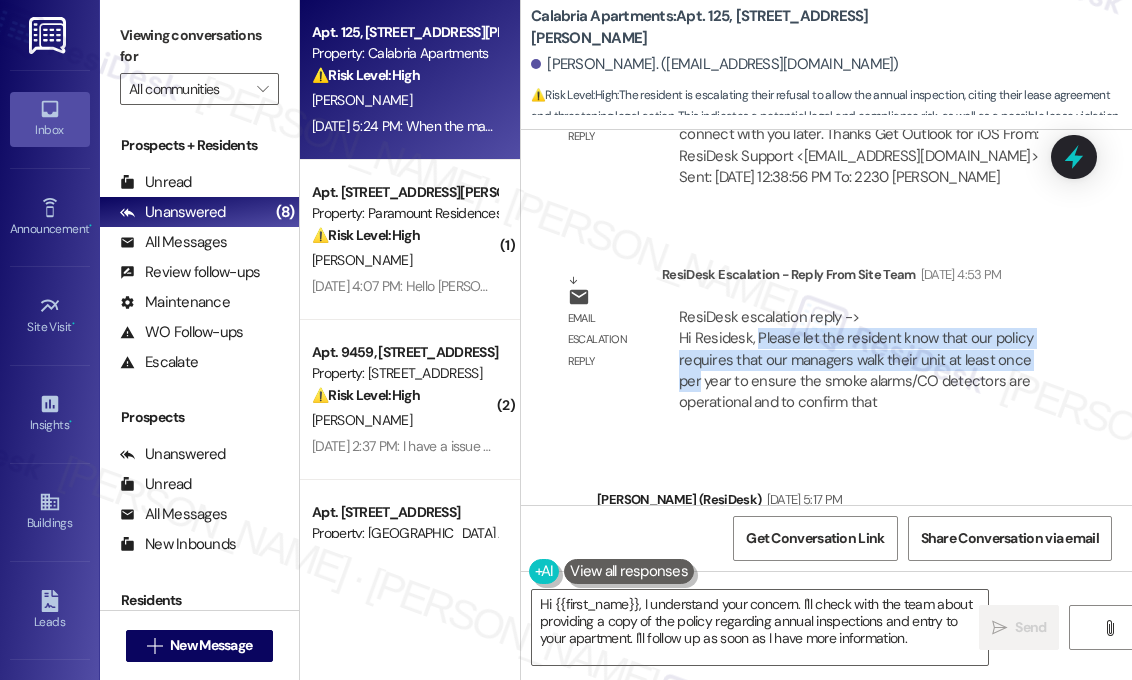 copy on "Please let the resident know that our policy requires that our managers walk their unit at least once per" 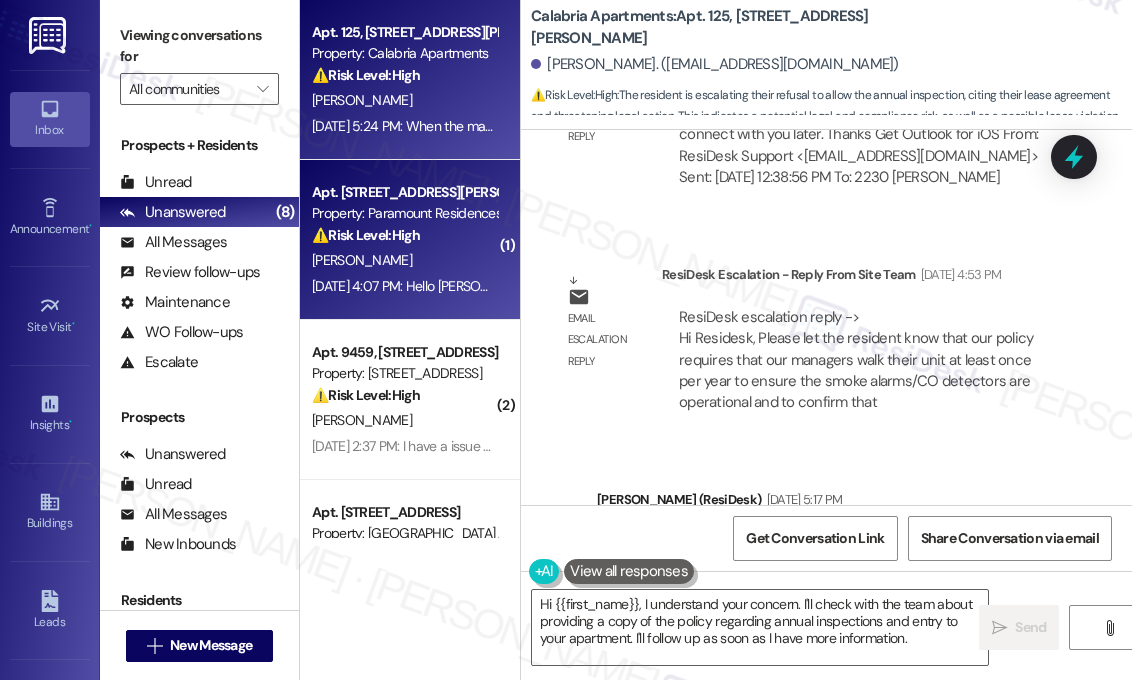 click on "Property: Paramount Residences" at bounding box center [404, 213] 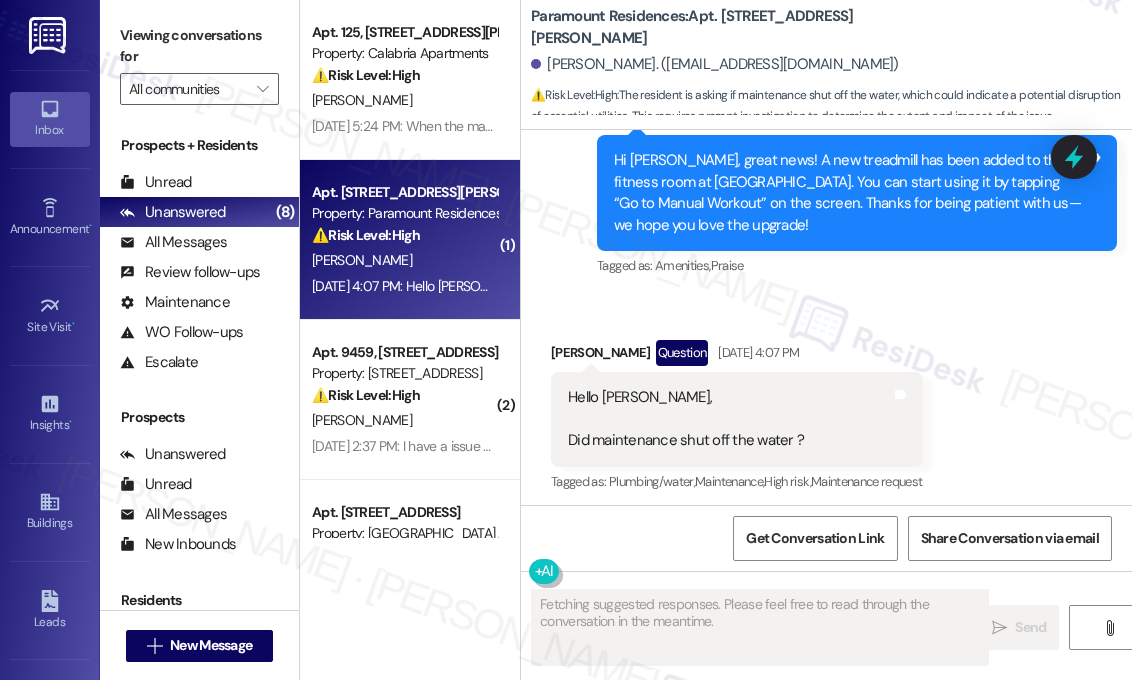 scroll, scrollTop: 11436, scrollLeft: 0, axis: vertical 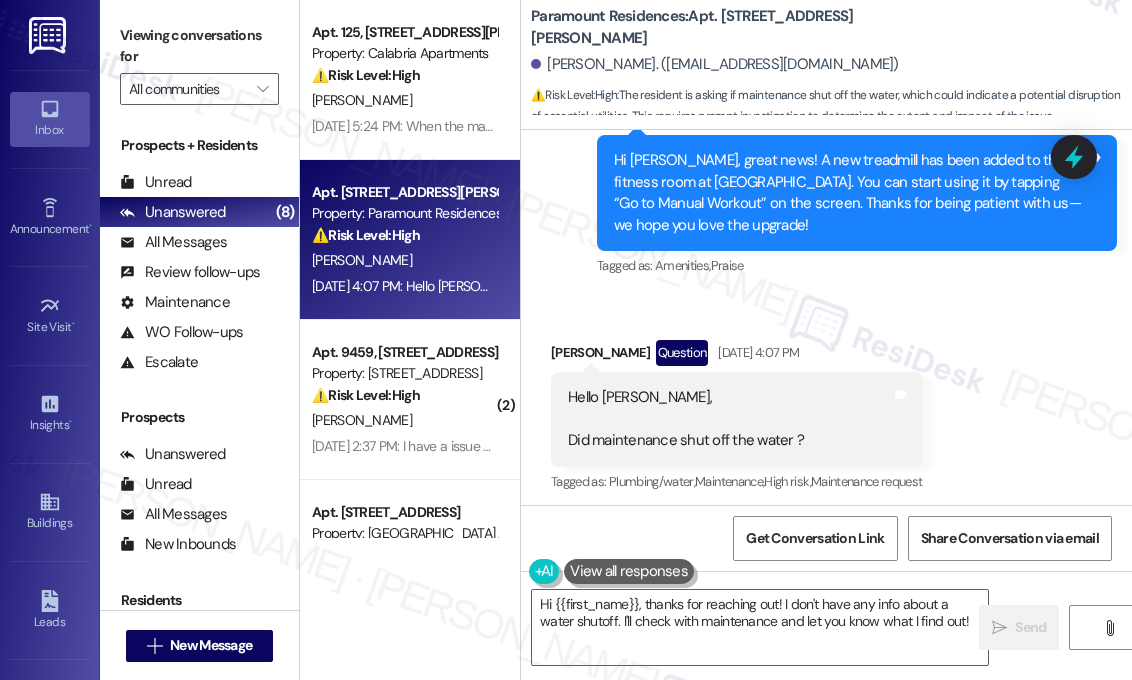 click on "Received via SMS Vanessa Franco Question Jul 25, 2025 at 4:07 PM Hello Sarah,
Did maintenance shut off the water ? Tags and notes Tagged as:   Plumbing/water ,  Click to highlight conversations about Plumbing/water Maintenance ,  Click to highlight conversations about Maintenance High risk ,  Click to highlight conversations about High risk Maintenance request Click to highlight conversations about Maintenance request" at bounding box center (826, 403) 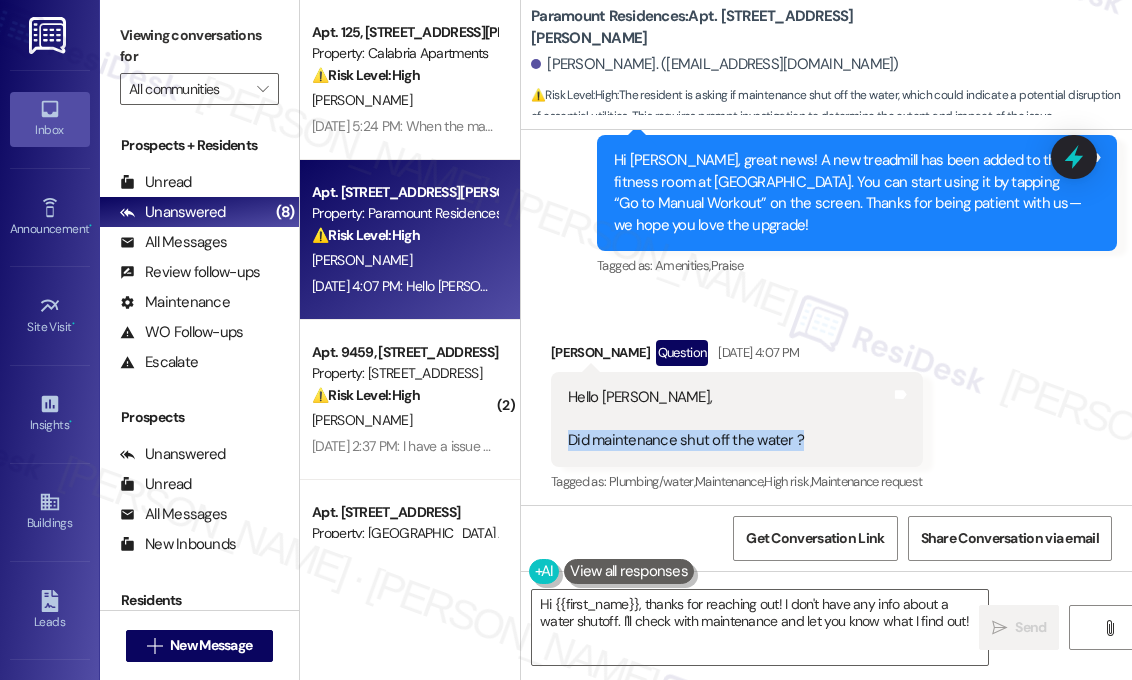 drag, startPoint x: 810, startPoint y: 430, endPoint x: 572, endPoint y: 435, distance: 238.05252 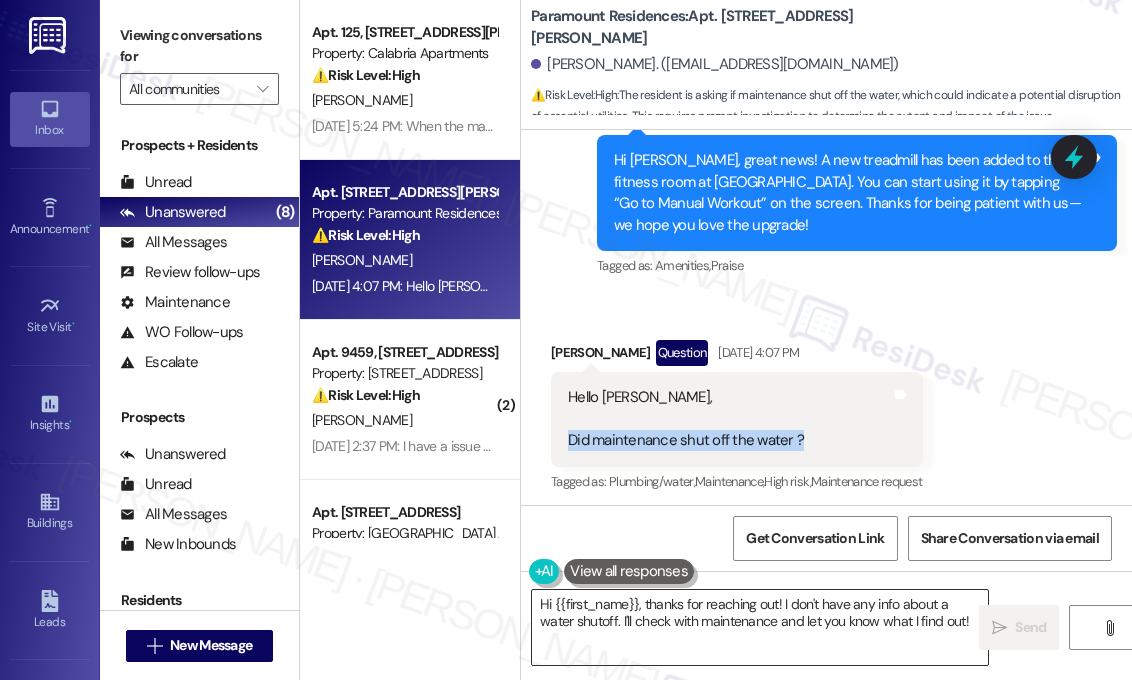 click on "Hi {{first_name}}, thanks for reaching out! I don't have any info about a water shutoff. I'll check with maintenance and let you know what I find out!" at bounding box center (760, 627) 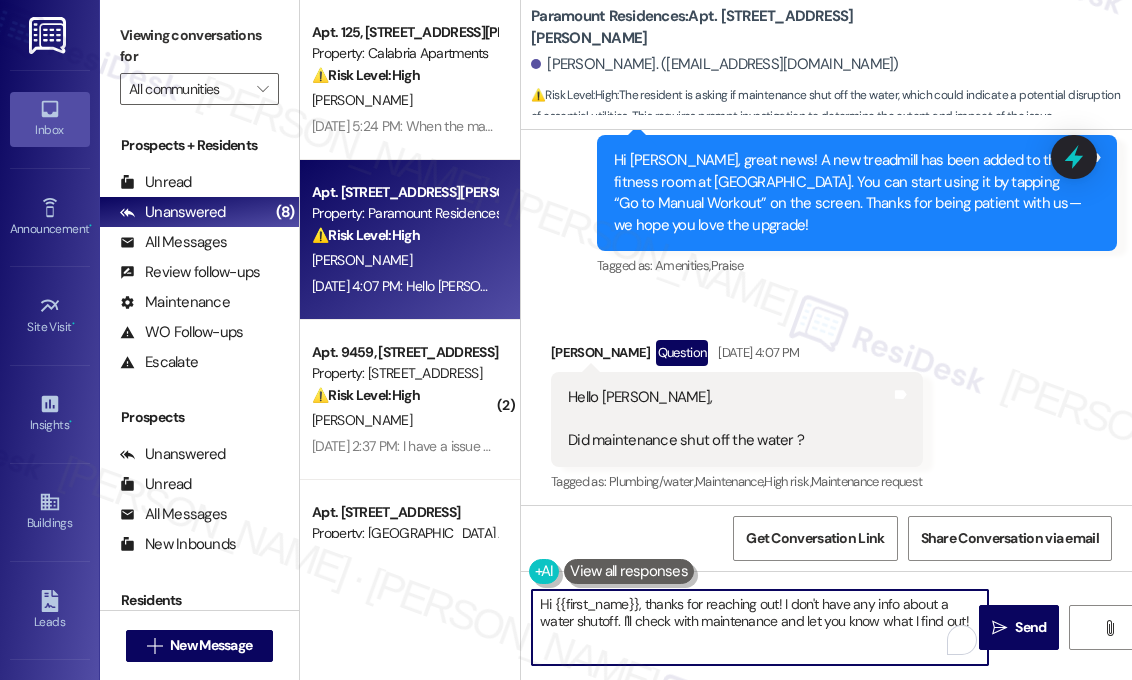 drag, startPoint x: 636, startPoint y: 600, endPoint x: 938, endPoint y: 634, distance: 303.90787 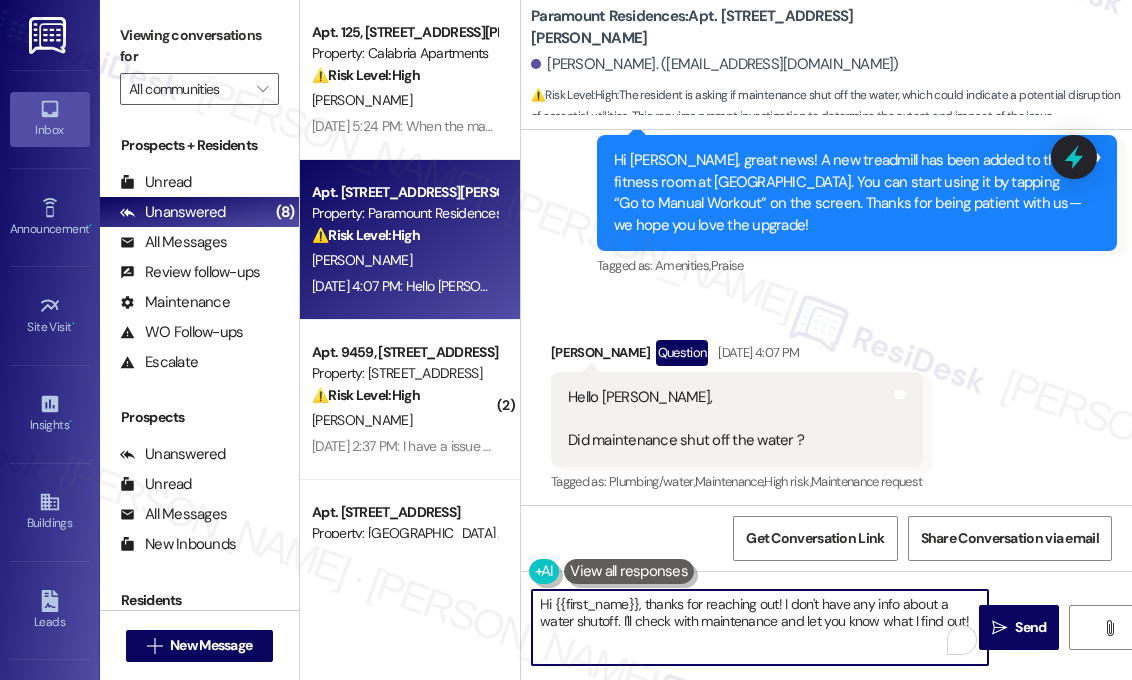 click on "Hi {{first_name}}, thanks for reaching out! I don't have any info about a water shutoff. I'll check with maintenance and let you know what I find out!" at bounding box center (760, 627) 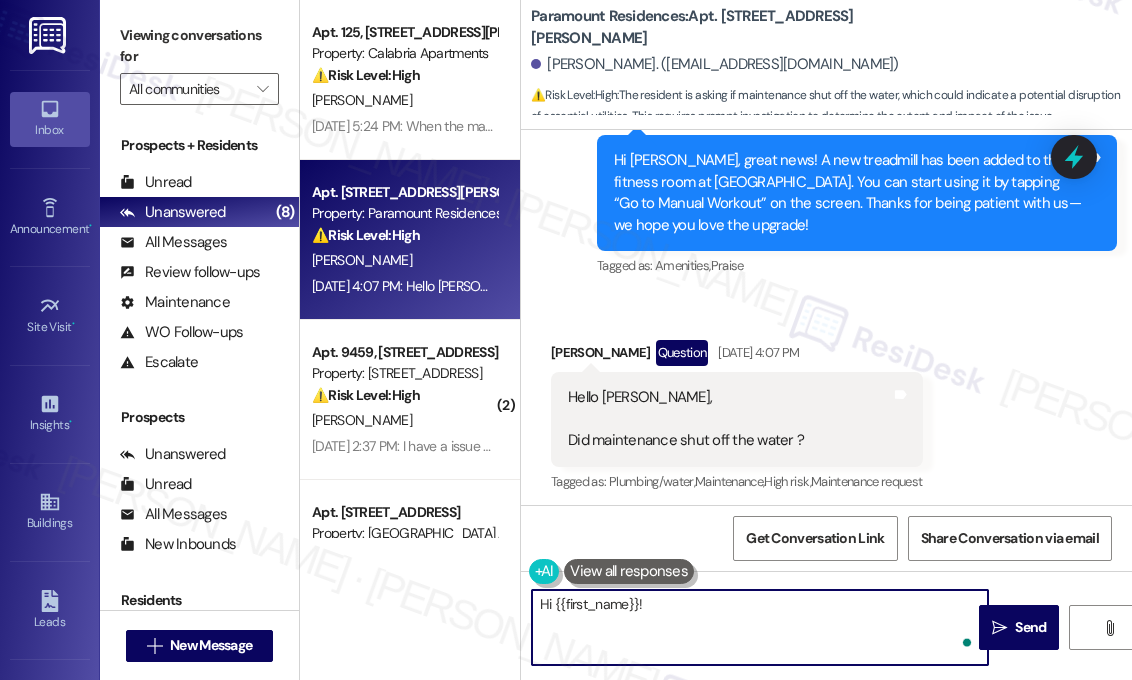 paste on "Apologies for the late reply. Just checking—do you still need help with this? Did the water service come back last Friday?" 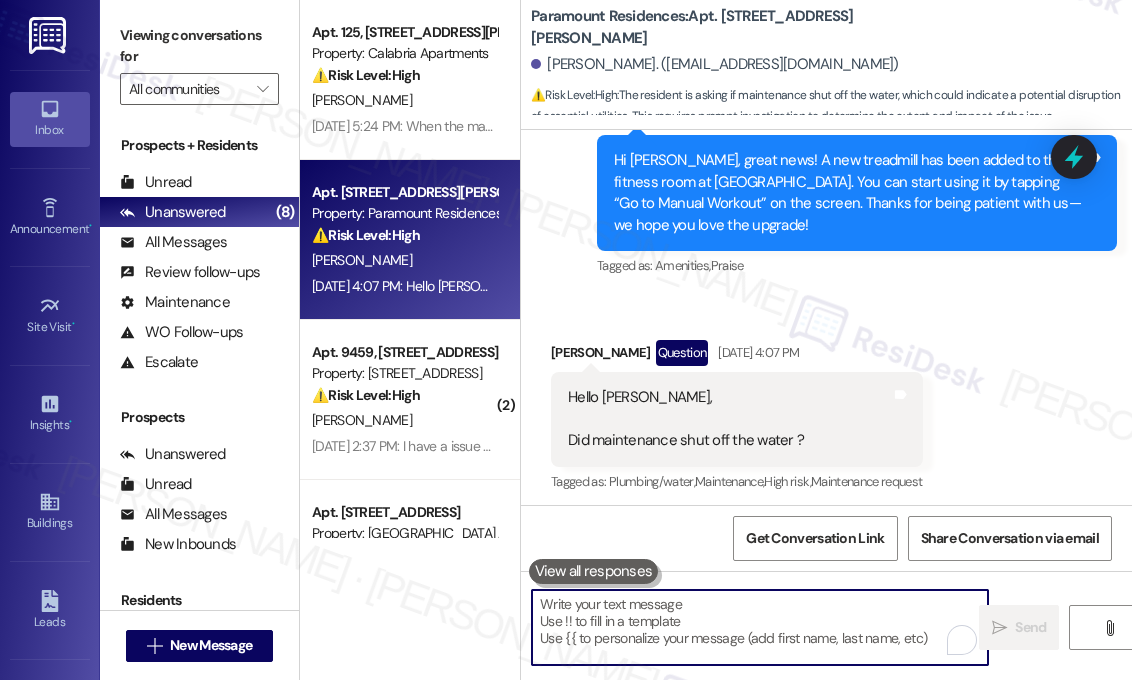 scroll, scrollTop: 11436, scrollLeft: 0, axis: vertical 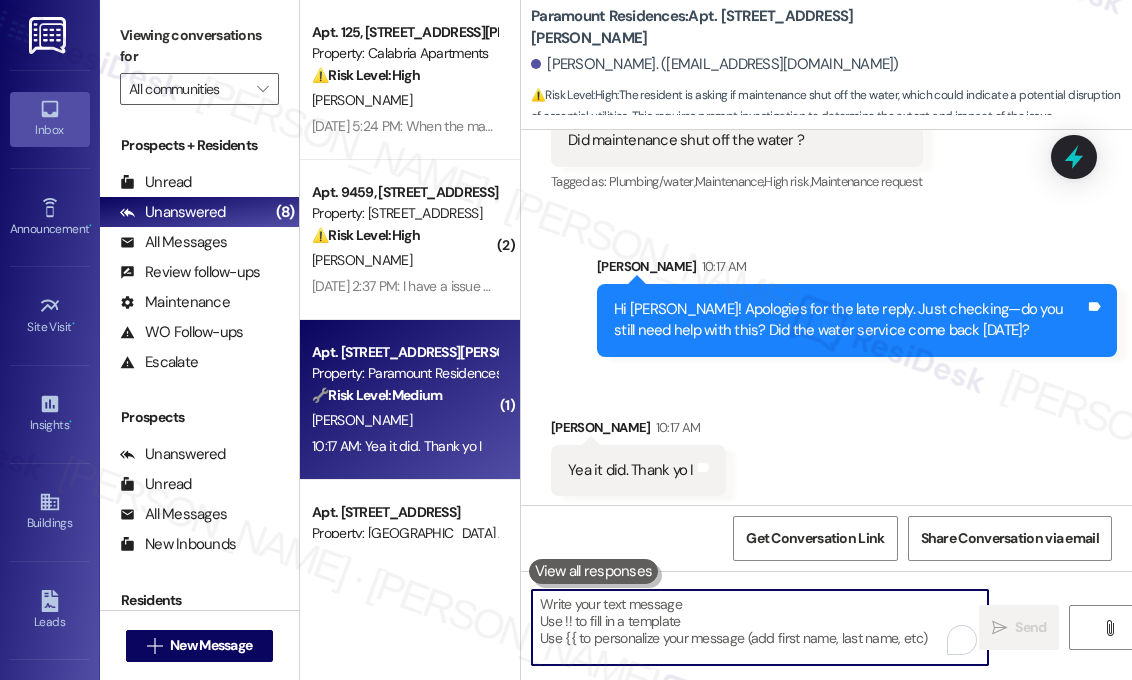 click on "Received via SMS Vanessa Franco 10:17 AM Yea it did. Thank yo I Tags and notes" at bounding box center (826, 441) 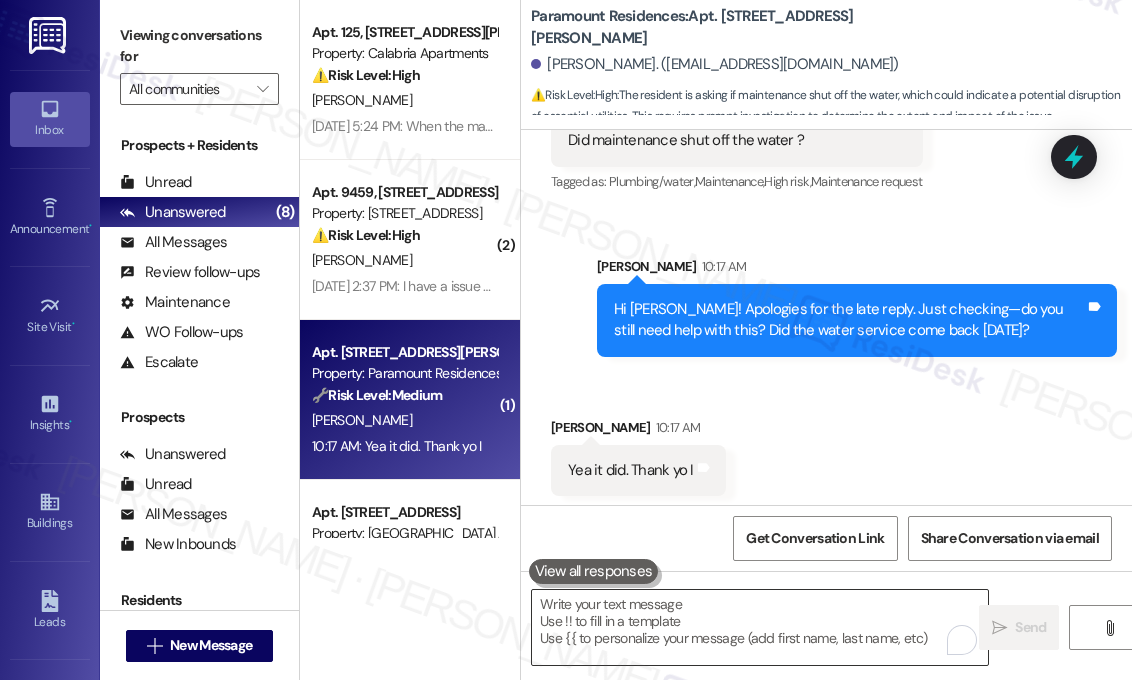 click at bounding box center (760, 627) 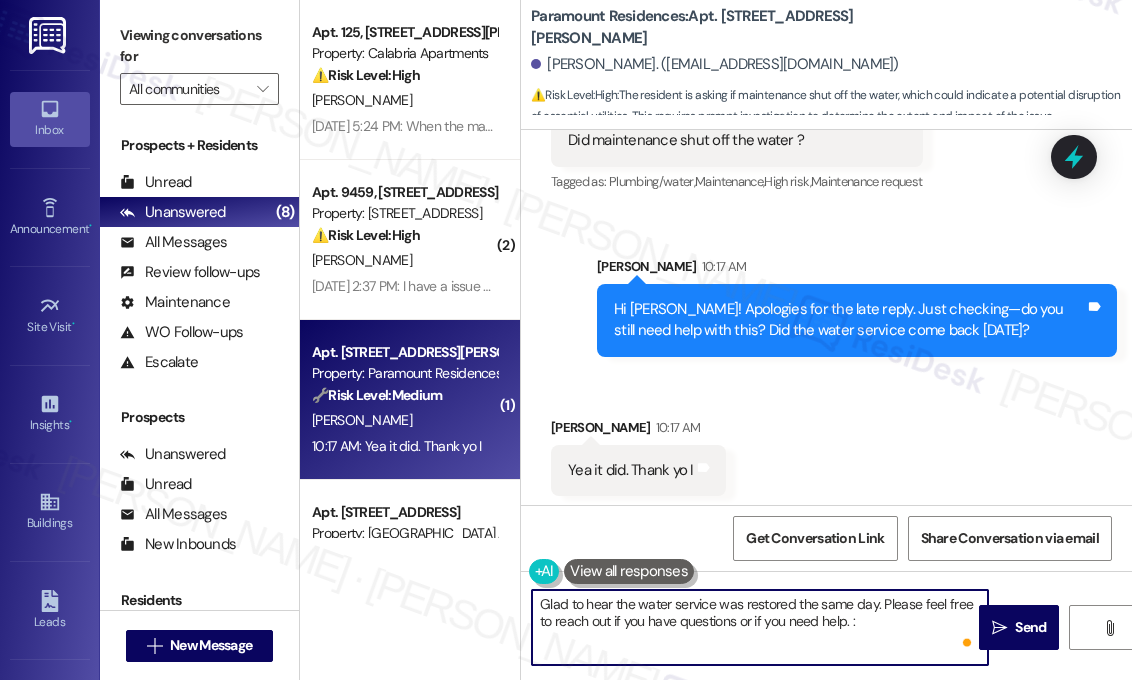 type on "Glad to hear the water service was restored the same day. Please feel free to reach out if you have questions or if you need help. :)" 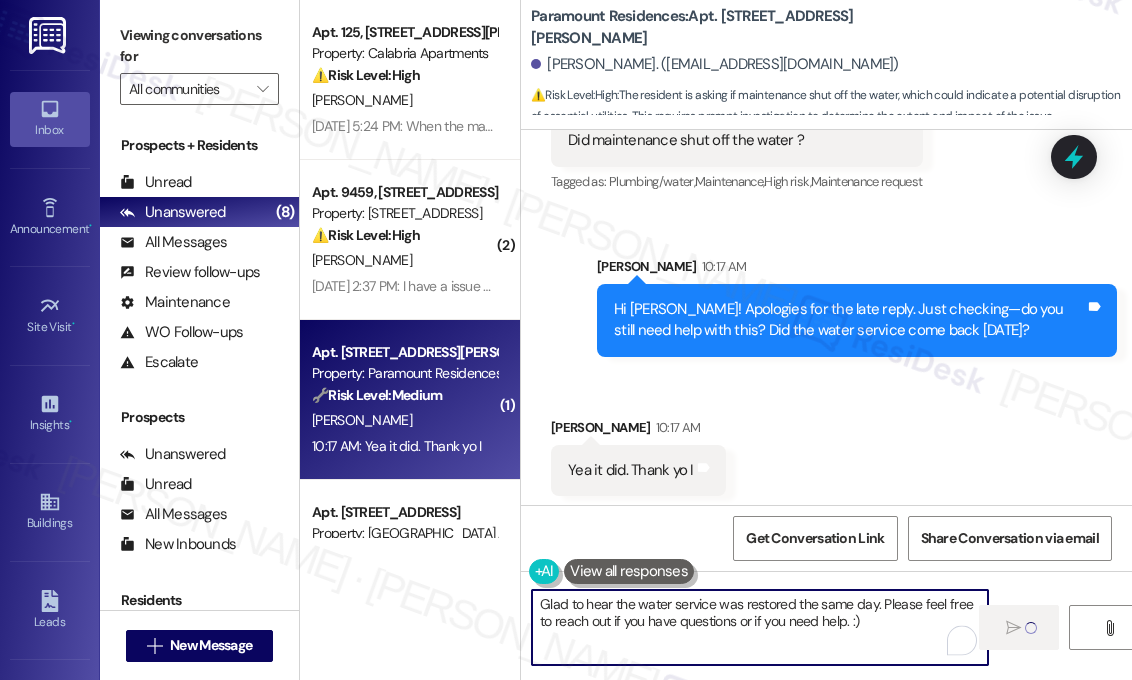 type 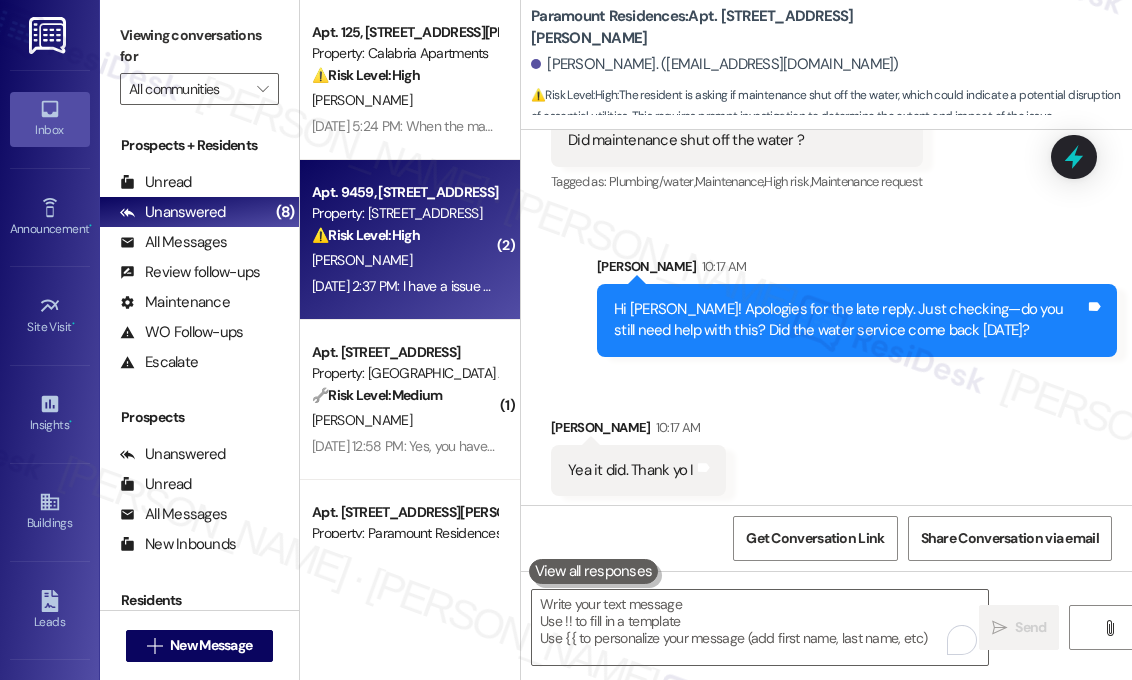 click on "[PERSON_NAME]" at bounding box center (404, 260) 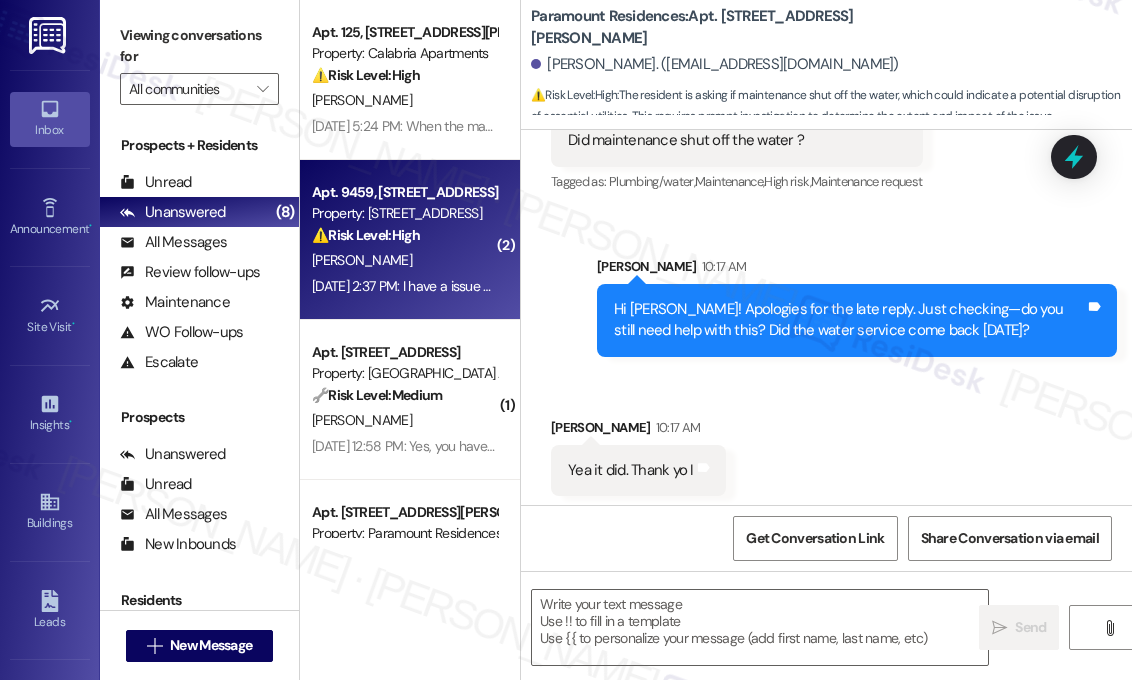 type on "Fetching suggested responses. Please feel free to read through the conversation in the meantime." 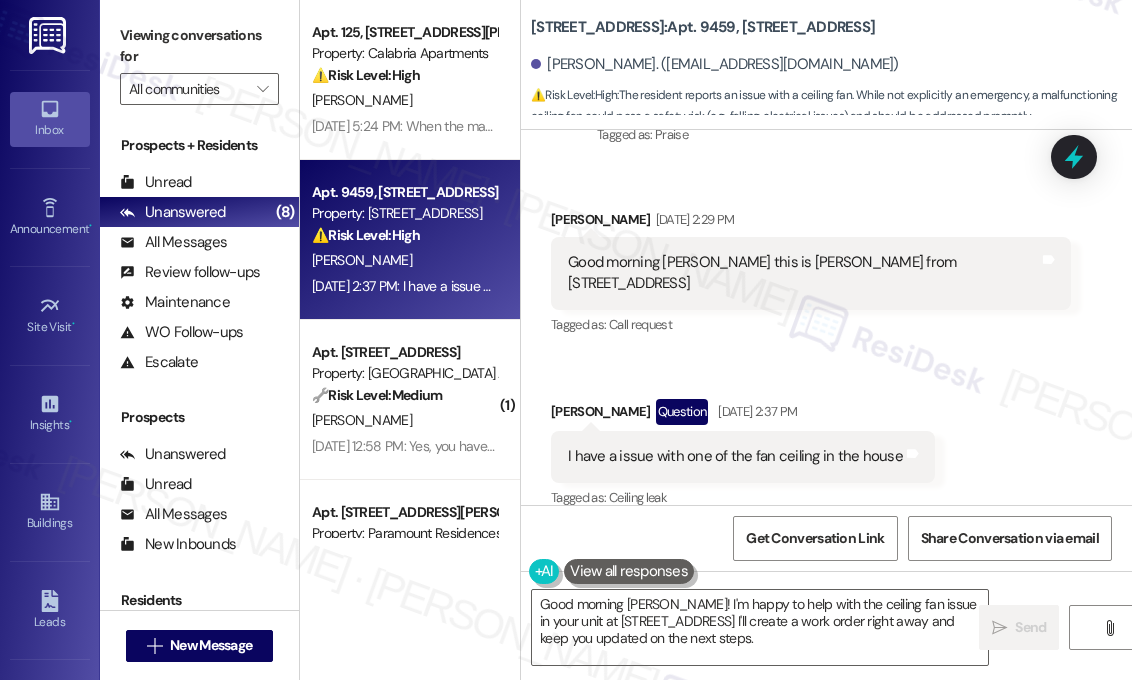 scroll, scrollTop: 5581, scrollLeft: 0, axis: vertical 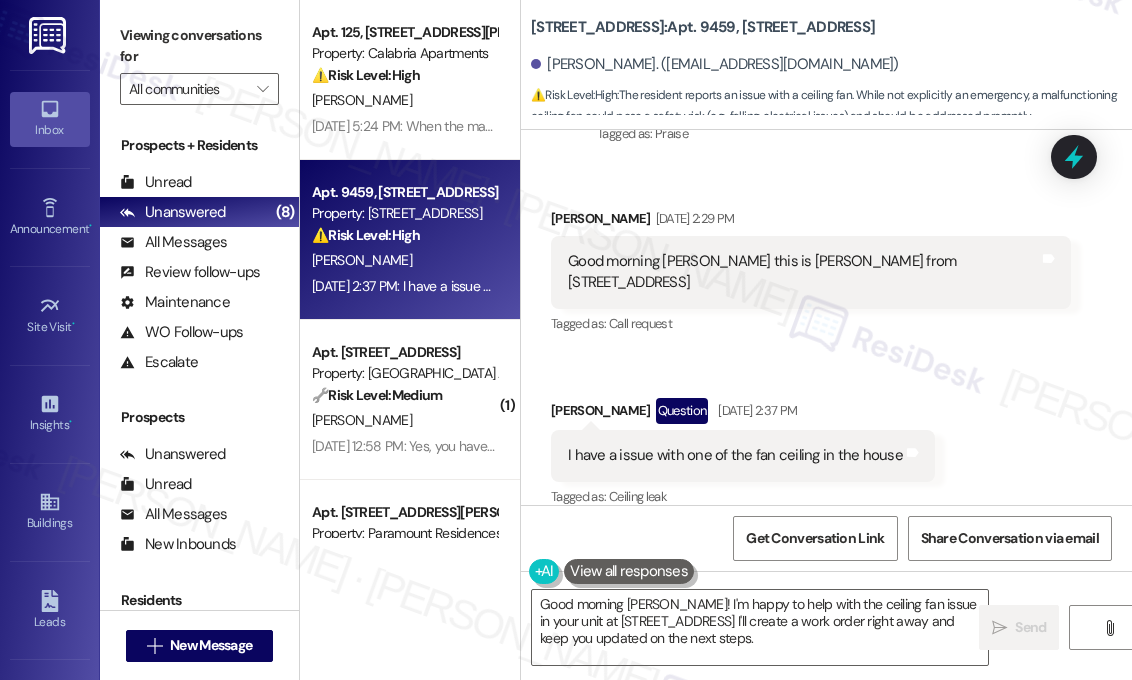 click on "I have a issue with one of the fan ceiling in the house" at bounding box center [735, 455] 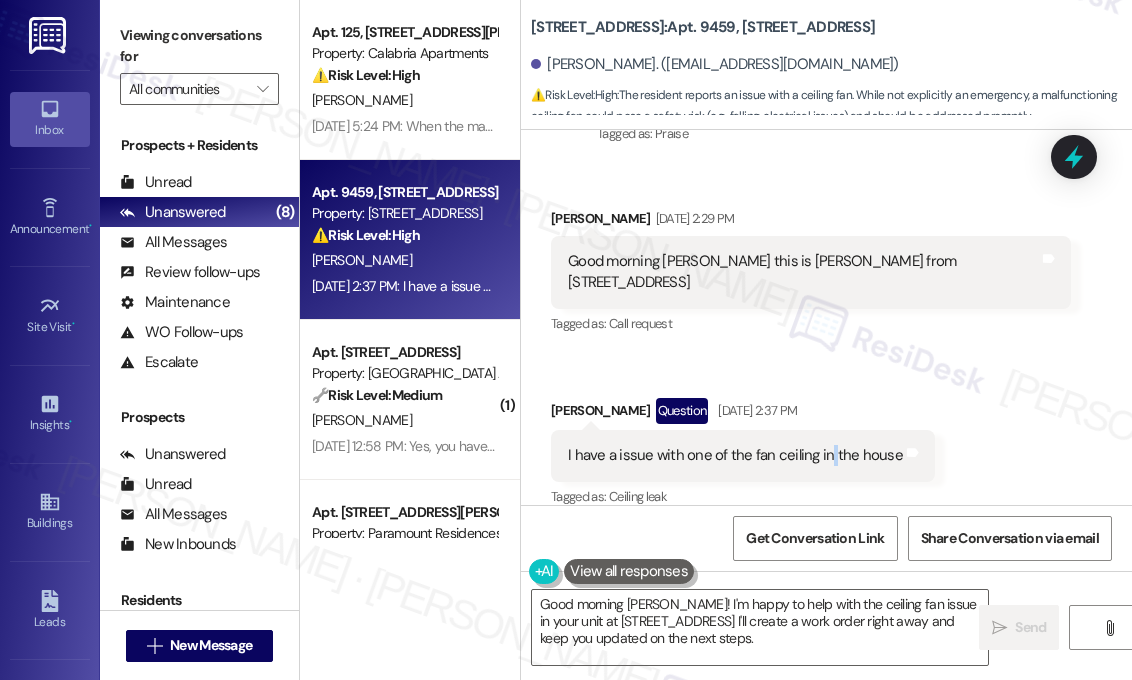 click on "I have a issue with one of the fan ceiling in the house" at bounding box center (735, 455) 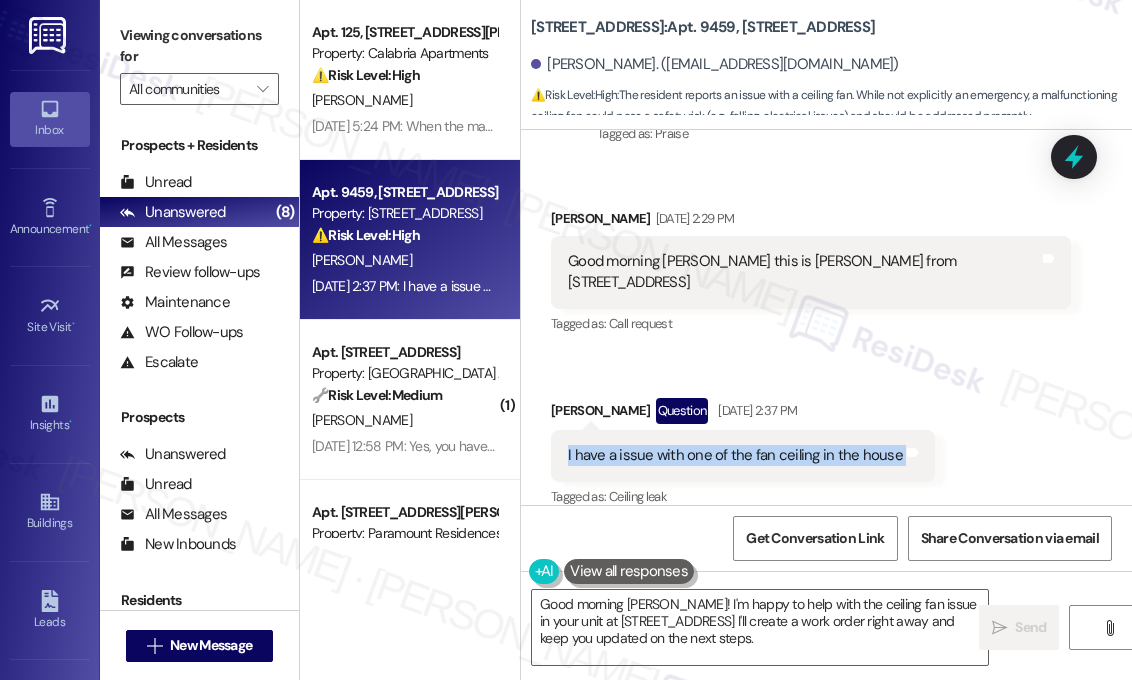 click on "I have a issue with one of the fan ceiling in the house" at bounding box center [735, 455] 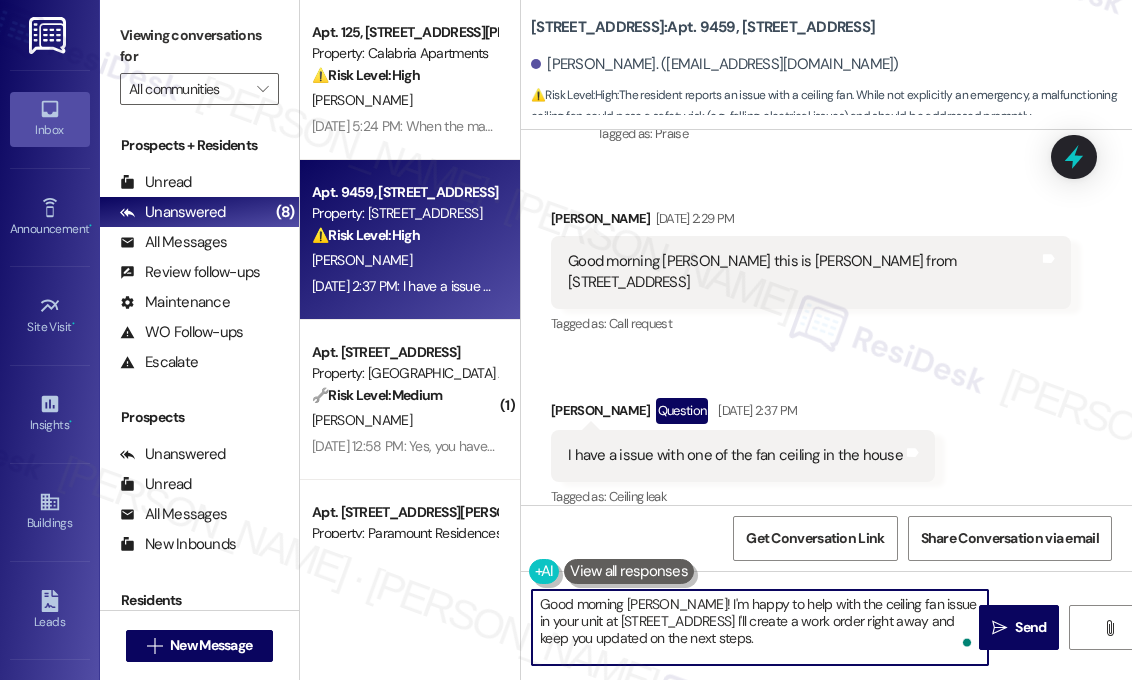 drag, startPoint x: 728, startPoint y: 635, endPoint x: 692, endPoint y: 661, distance: 44.407207 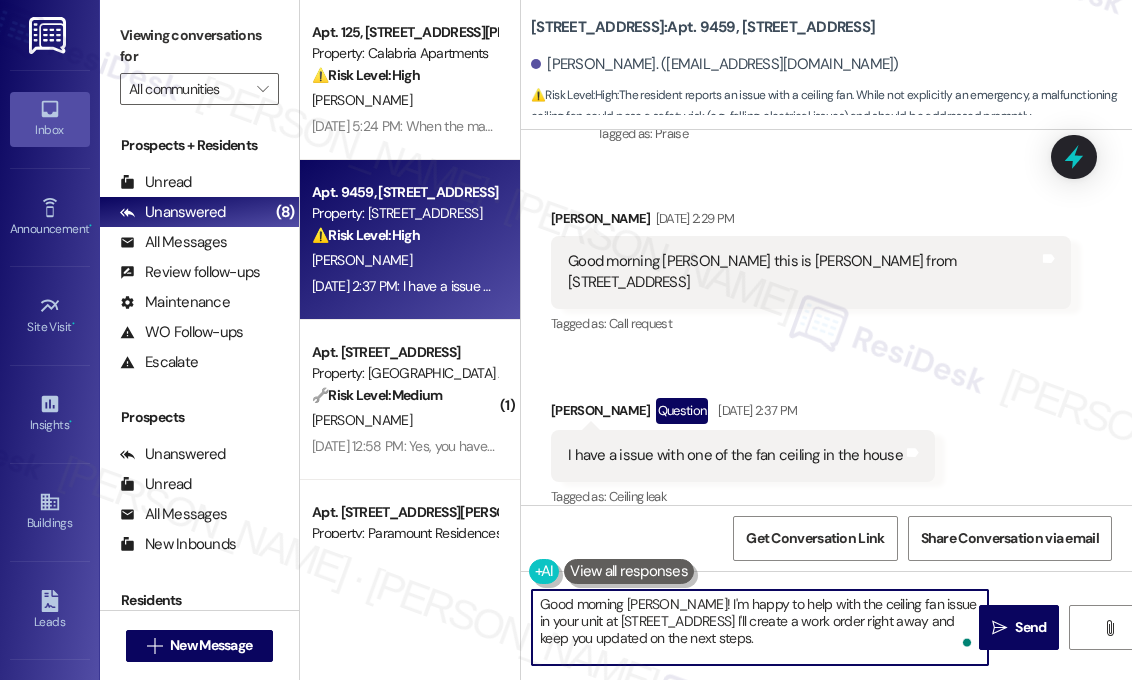 click on "Good morning Rafael! I'm happy to help with the ceiling fan issue in your unit at 9459 Los Angeles St. I'll create a work order right away and keep you updated on the next steps." at bounding box center [760, 627] 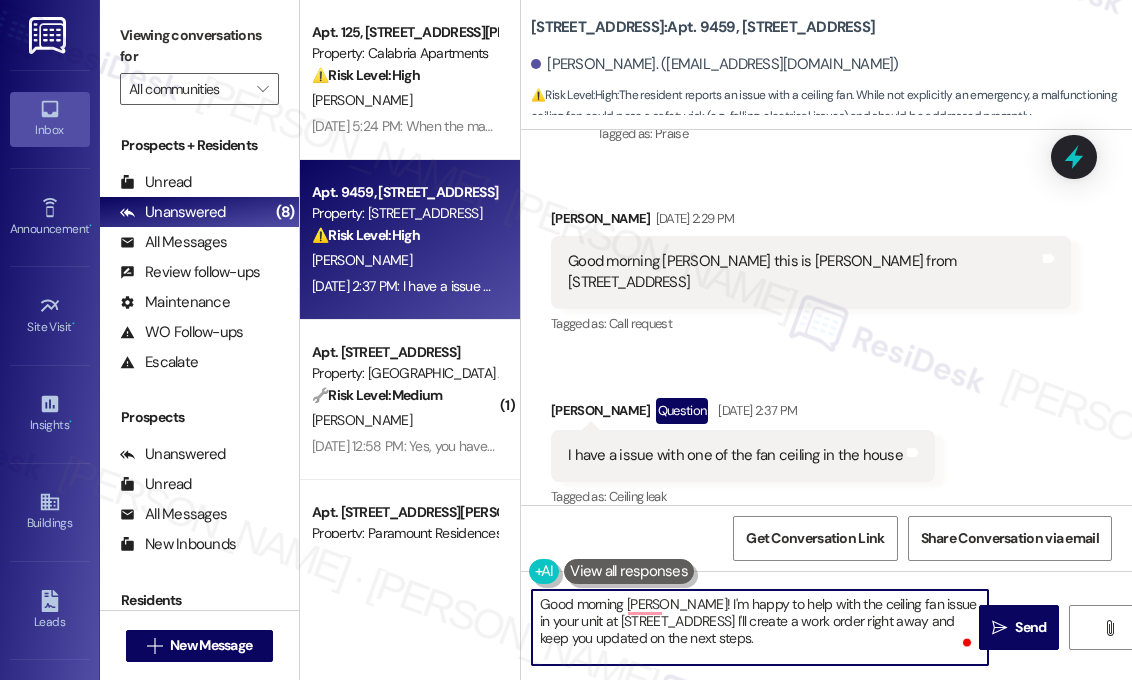 paste on "Thank you for reaching out and letting us know there's an issue with one of the ceiling fans in the house. Can you tell us more about what's wrong with it? Do we have your permission to enter during your absence to address this issue? Additionally, let us know if there are any pets our maintenance team should be aware of" 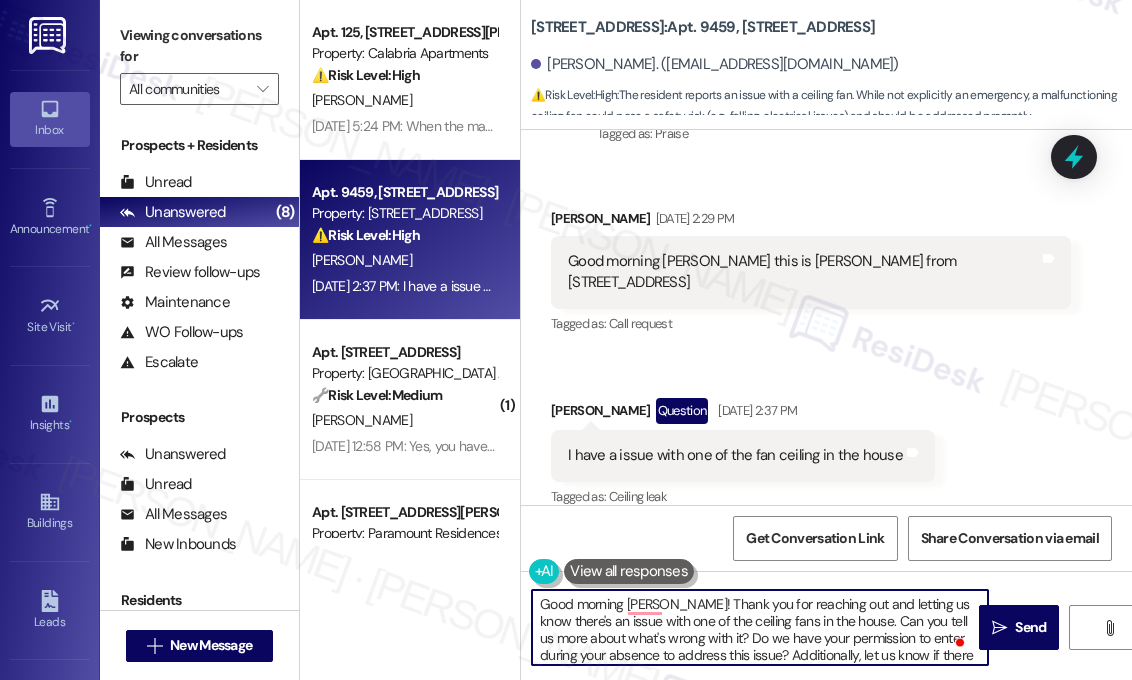 scroll, scrollTop: 16, scrollLeft: 0, axis: vertical 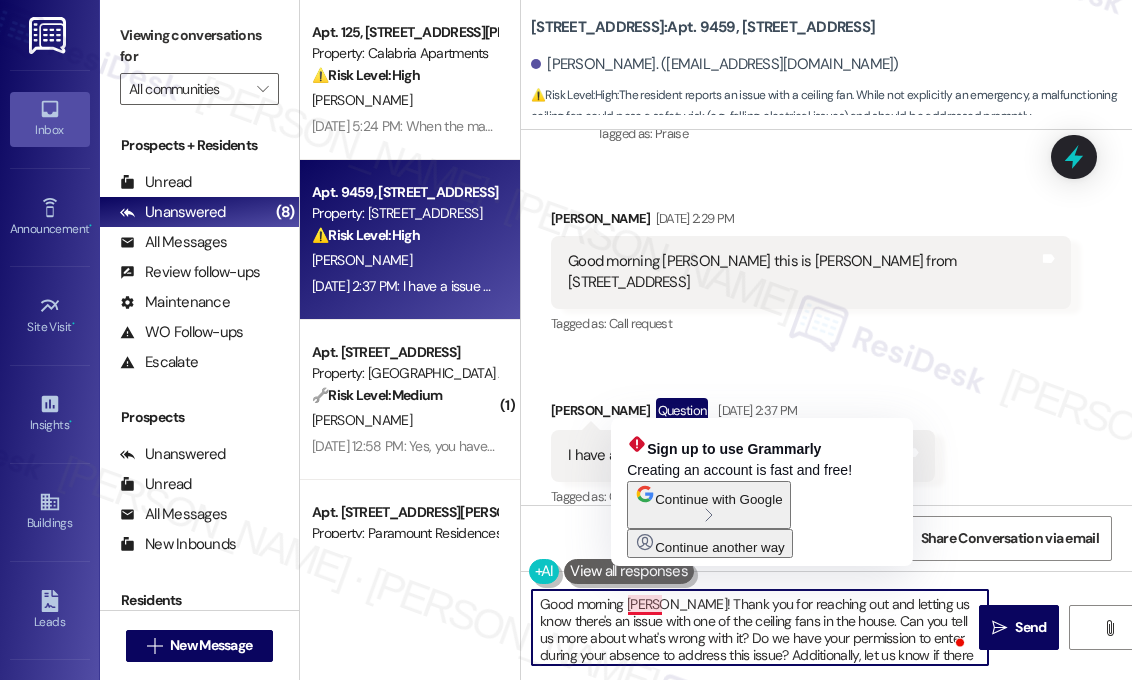 click on "Good morning Rafael! Thank you for reaching out and letting us know there's an issue with one of the ceiling fans in the house. Can you tell us more about what's wrong with it? Do we have your permission to enter during your absence to address this issue? Additionally, let us know if there are any pets our maintenance team should be aware of." at bounding box center [760, 627] 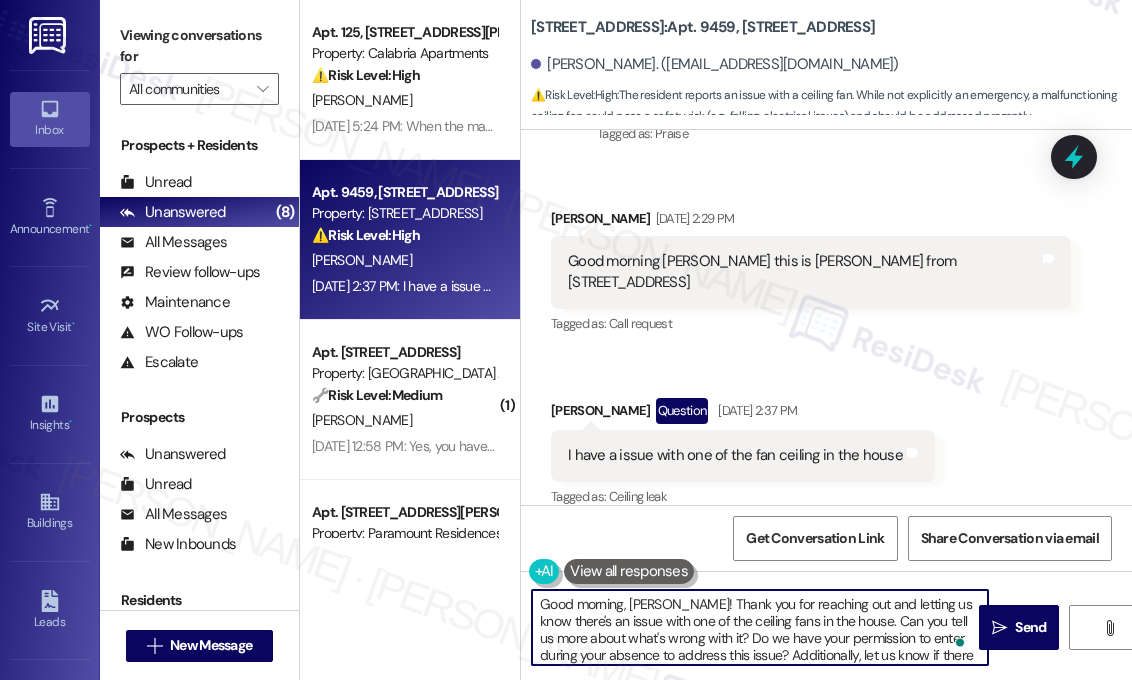 scroll, scrollTop: 19, scrollLeft: 0, axis: vertical 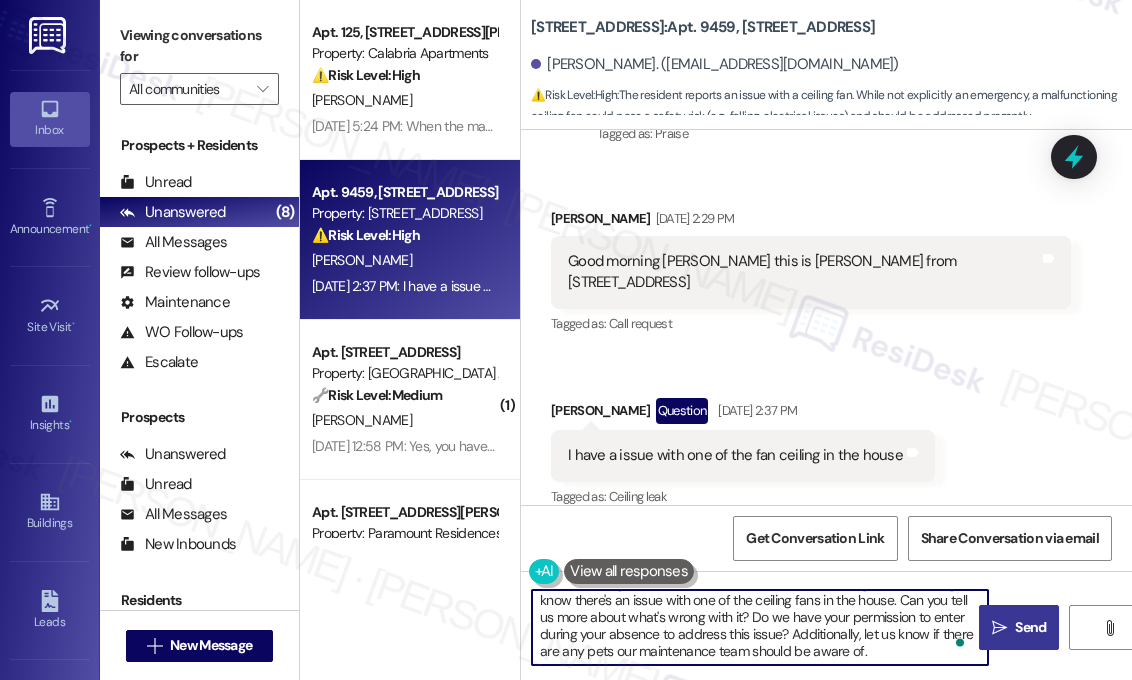 type on "Good morning, [PERSON_NAME]! Thank you for reaching out and letting us know there's an issue with one of the ceiling fans in the house. Can you tell us more about what's wrong with it? Do we have your permission to enter during your absence to address this issue? Additionally, let us know if there are any pets our maintenance team should be aware of." 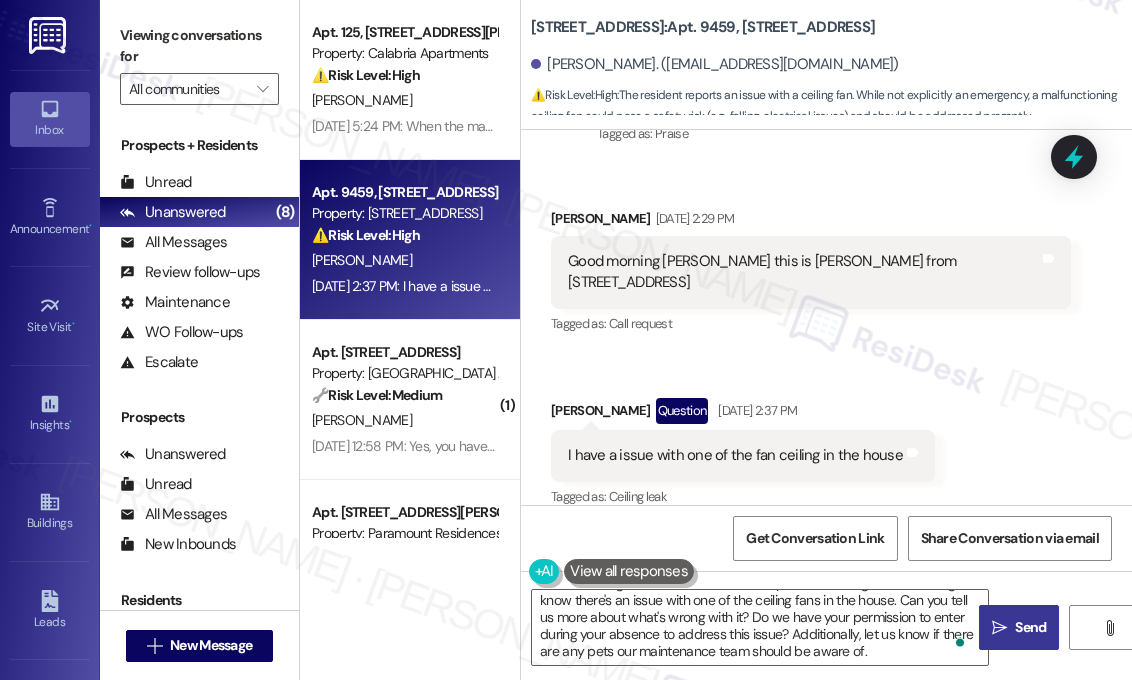 click on "Send" at bounding box center [1030, 627] 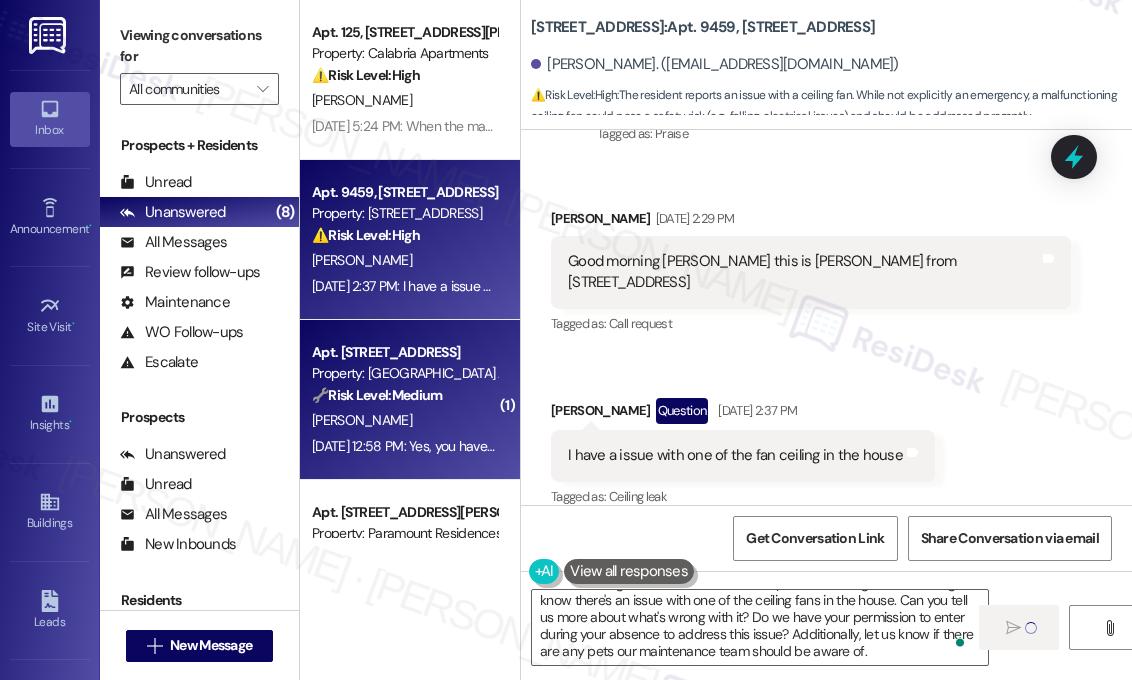 click on "B. Jackson" at bounding box center [404, 420] 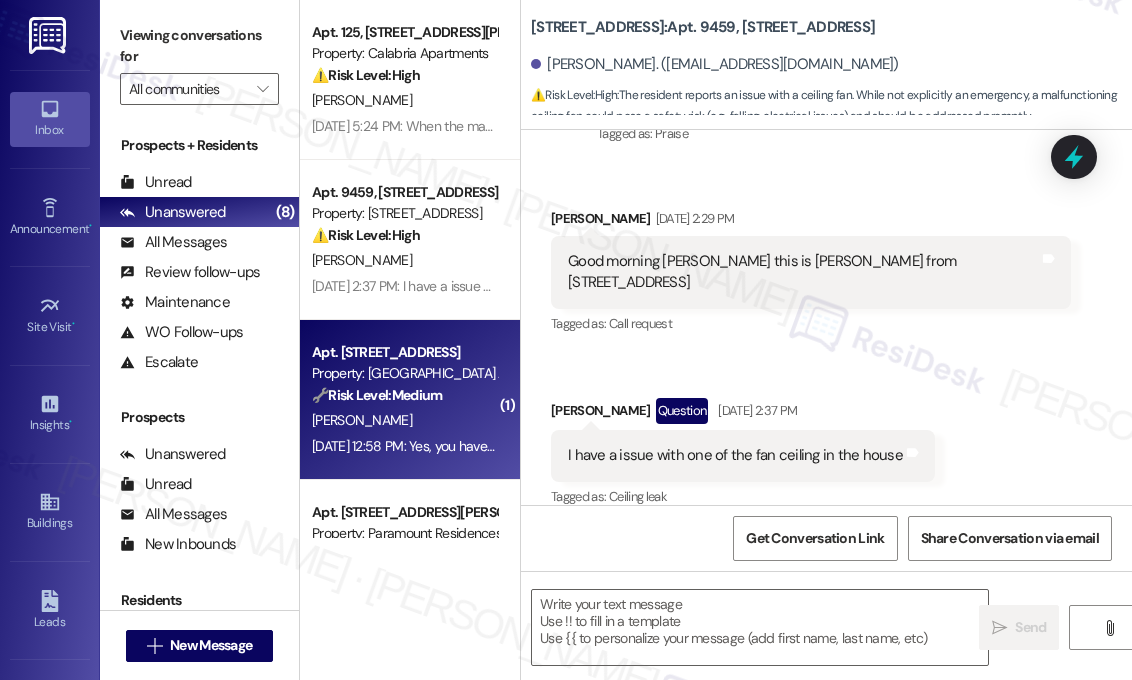 type on "Fetching suggested responses. Please feel free to read through the conversation in the meantime." 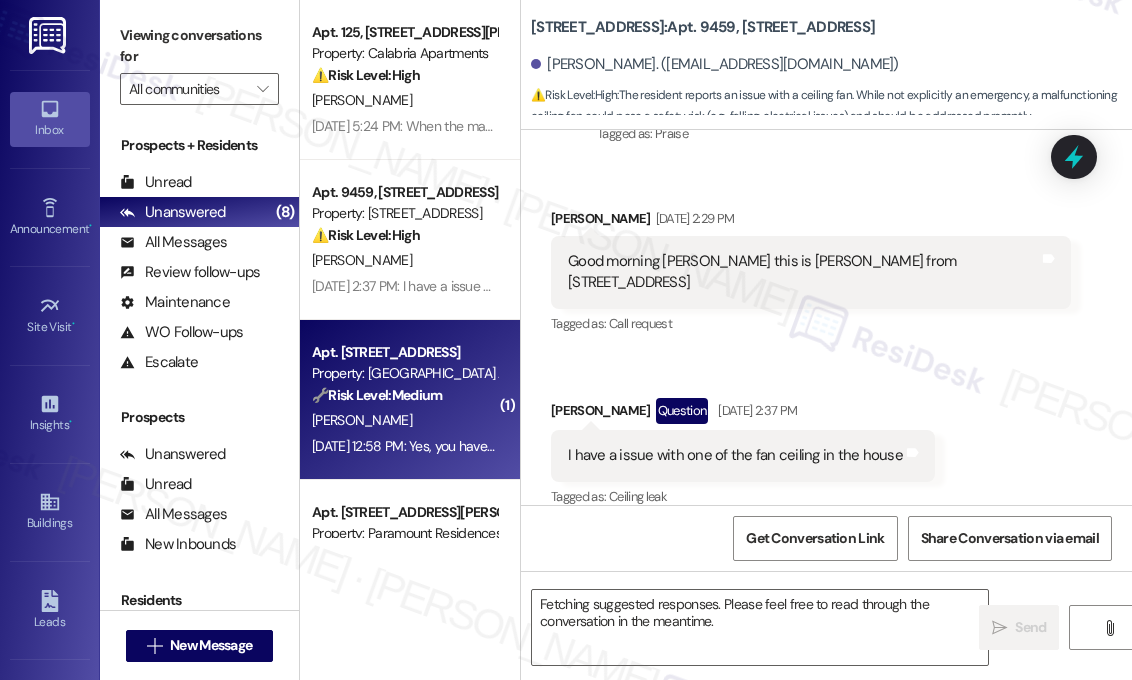 scroll, scrollTop: 5580, scrollLeft: 0, axis: vertical 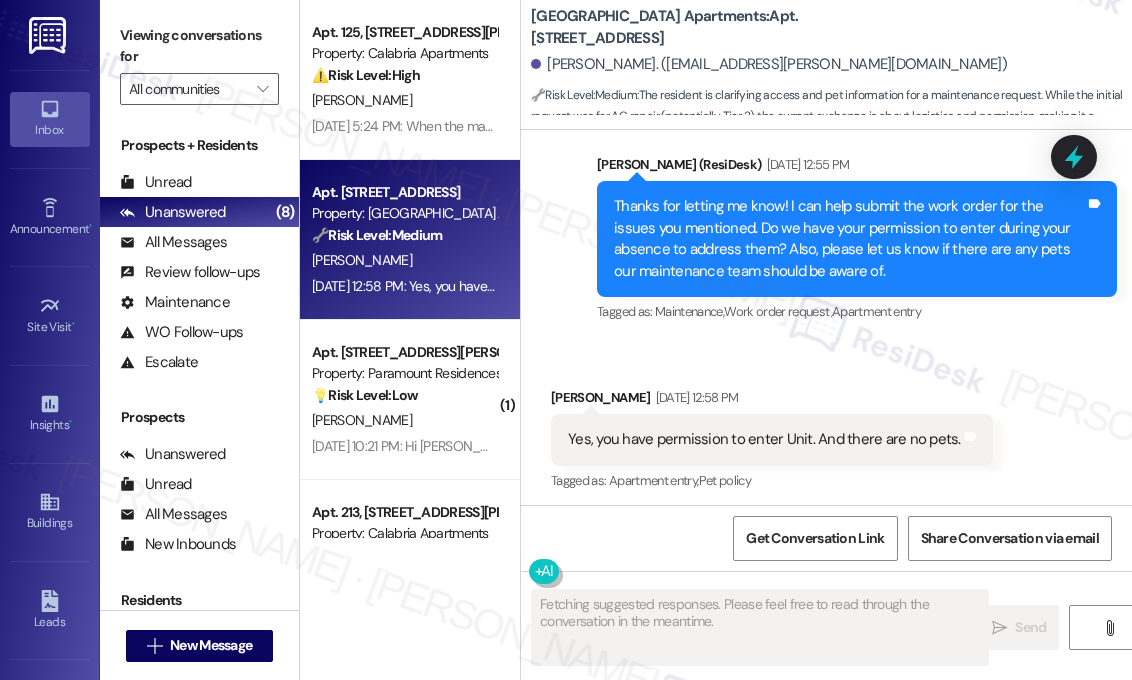 click on "Barrie Jackson Jul 24, 2025 at 12:58 PM" at bounding box center (772, 401) 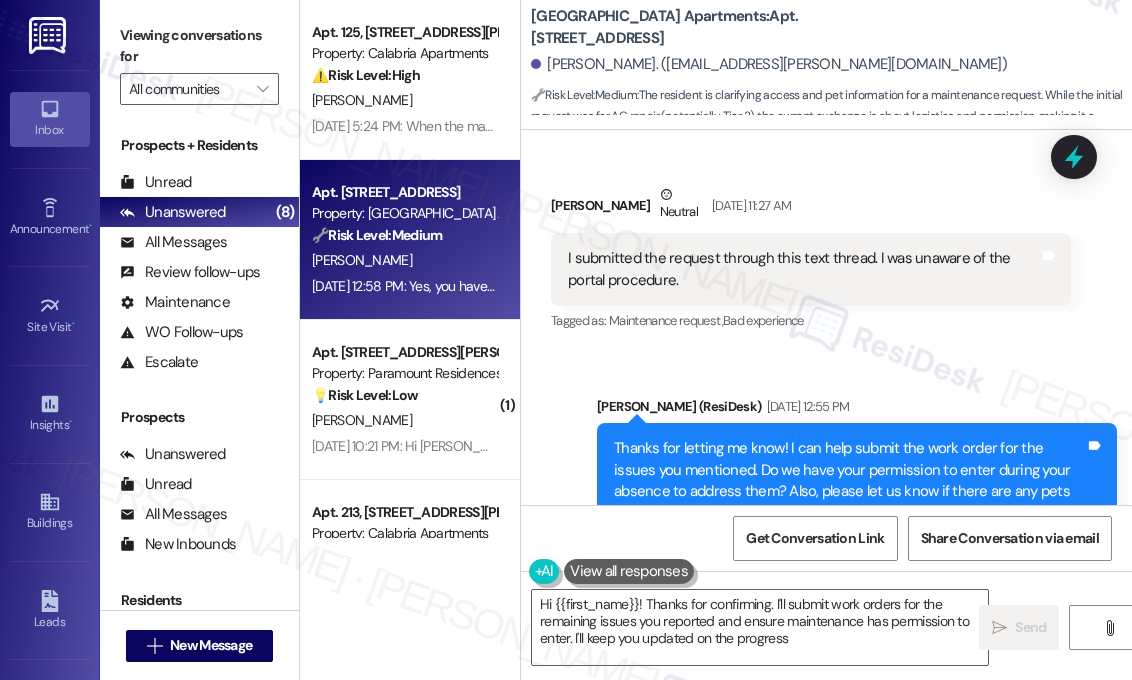 type on "Hi {{first_name}}! Thanks for confirming. I'll submit work orders for the remaining issues you reported and ensure maintenance has permission to enter. I'll keep you updated on the progress!" 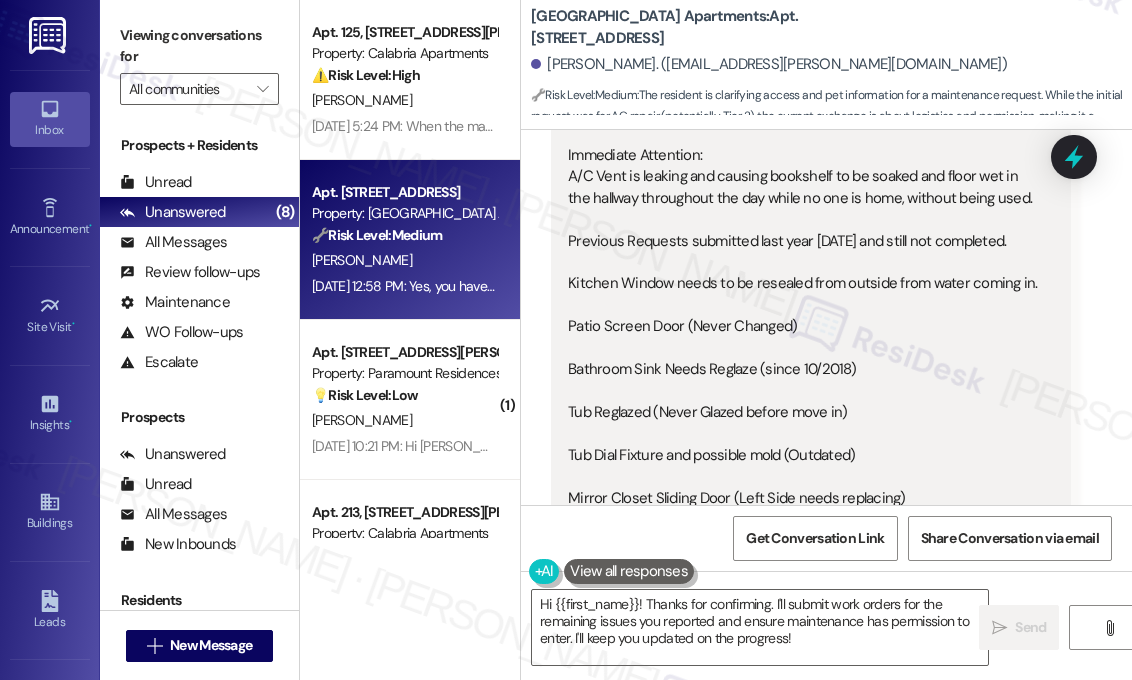 scroll, scrollTop: 9518, scrollLeft: 0, axis: vertical 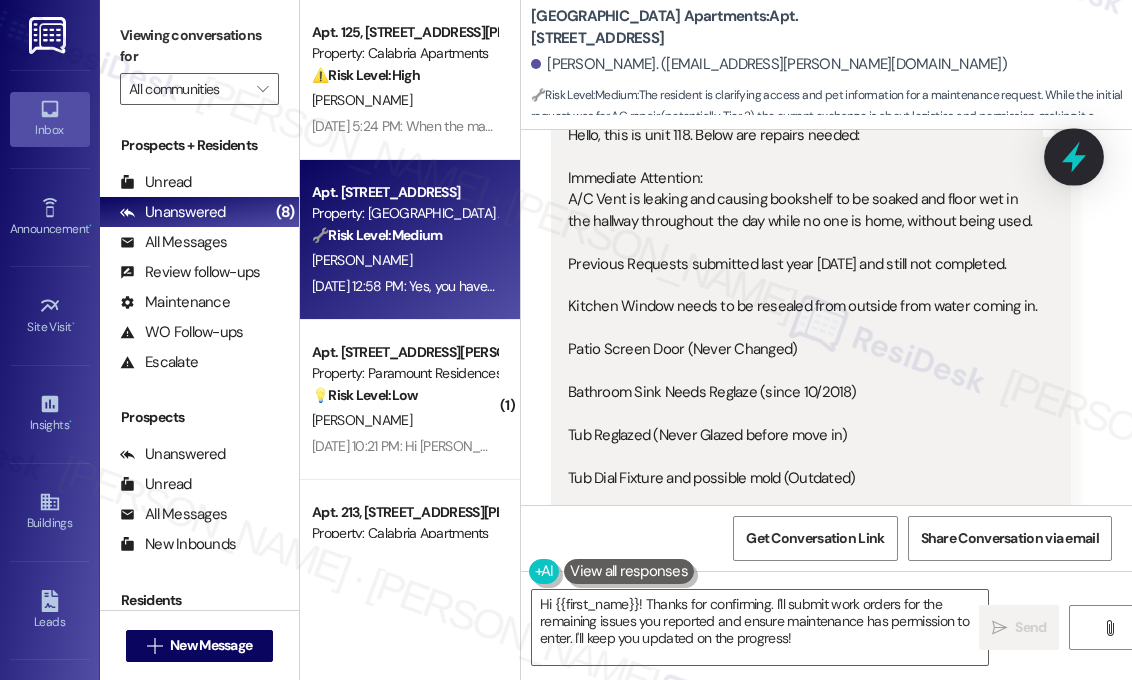 click 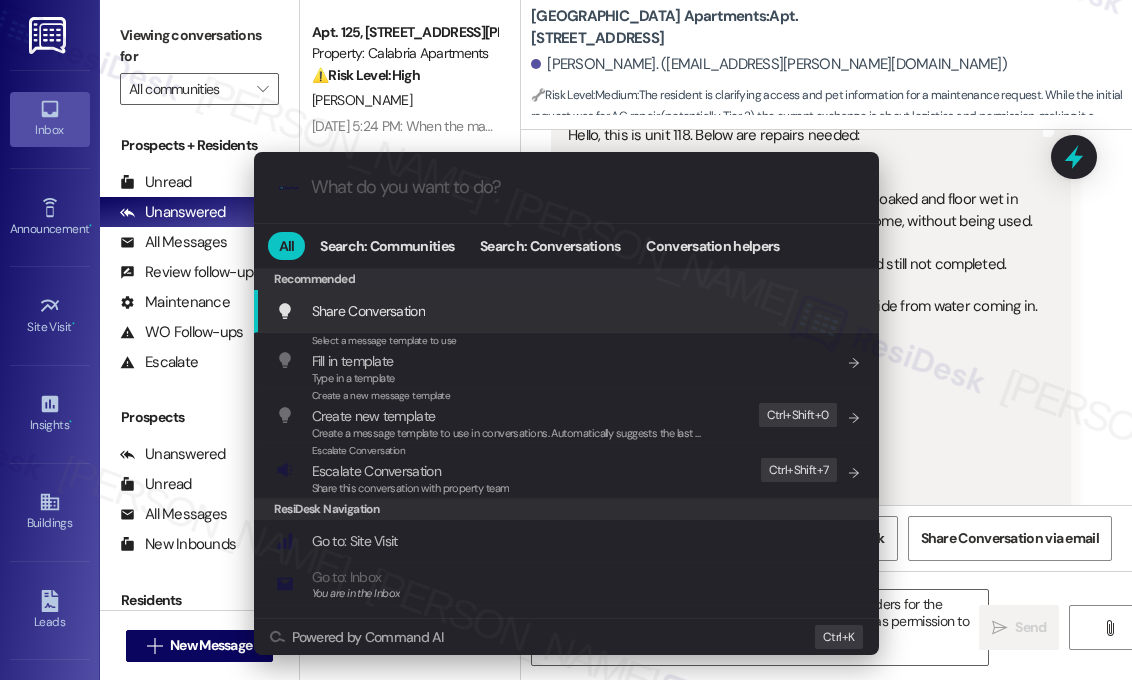 click at bounding box center [582, 187] 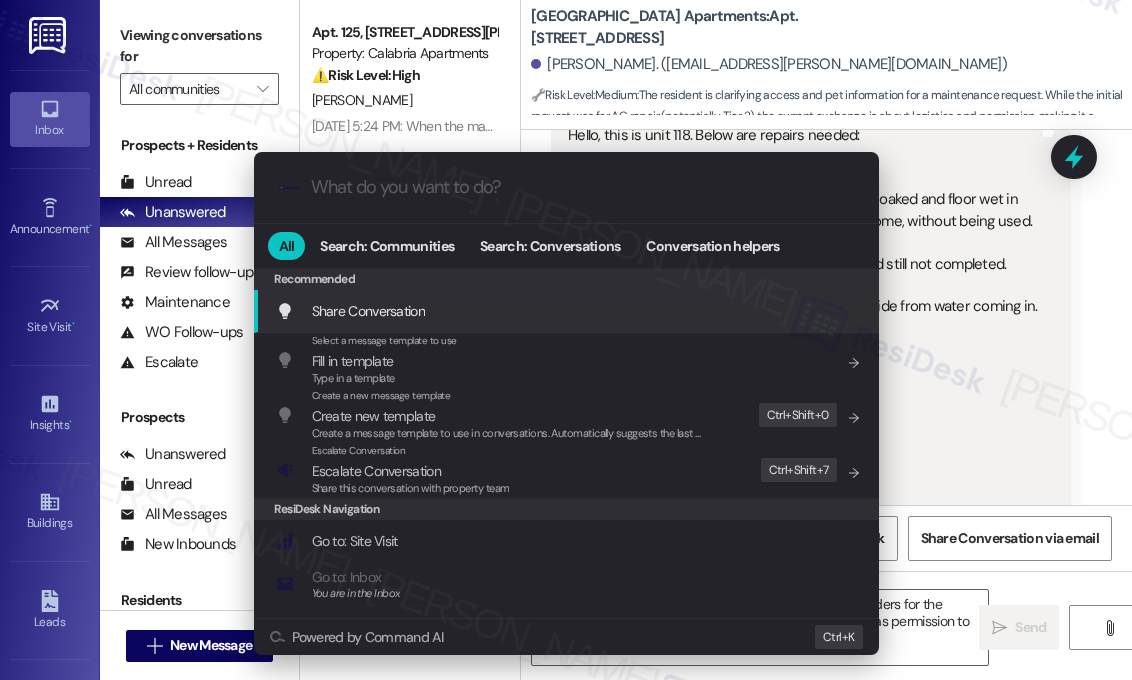click on ".cls-1{fill:#0a055f;}.cls-2{fill:#0cc4c4;} resideskLogoBlueOrange All Search: Communities Search: Conversations Conversation helpers Recommended Recommended Share Conversation Add shortcut Select a message template to use Fill in template Type in a template Add shortcut Create a new message template Create new template Create a message template to use in conversations. Automatically suggests the last message you sent. Edit Ctrl+ Shift+ 0 Escalate Conversation Escalate Conversation Share this conversation with property team Edit Ctrl+ Shift+ 7 ResiDesk Navigation Go to: Site Visit Add shortcut Go to: Inbox You are in the Inbox Add shortcut Go to: Settings Add shortcut Go to: Message Templates Add shortcut Go to: Buildings Add shortcut Help Getting Started: What you can do with ResiDesk Add shortcut Settings Powered by Command AI Ctrl+ K" at bounding box center (566, 340) 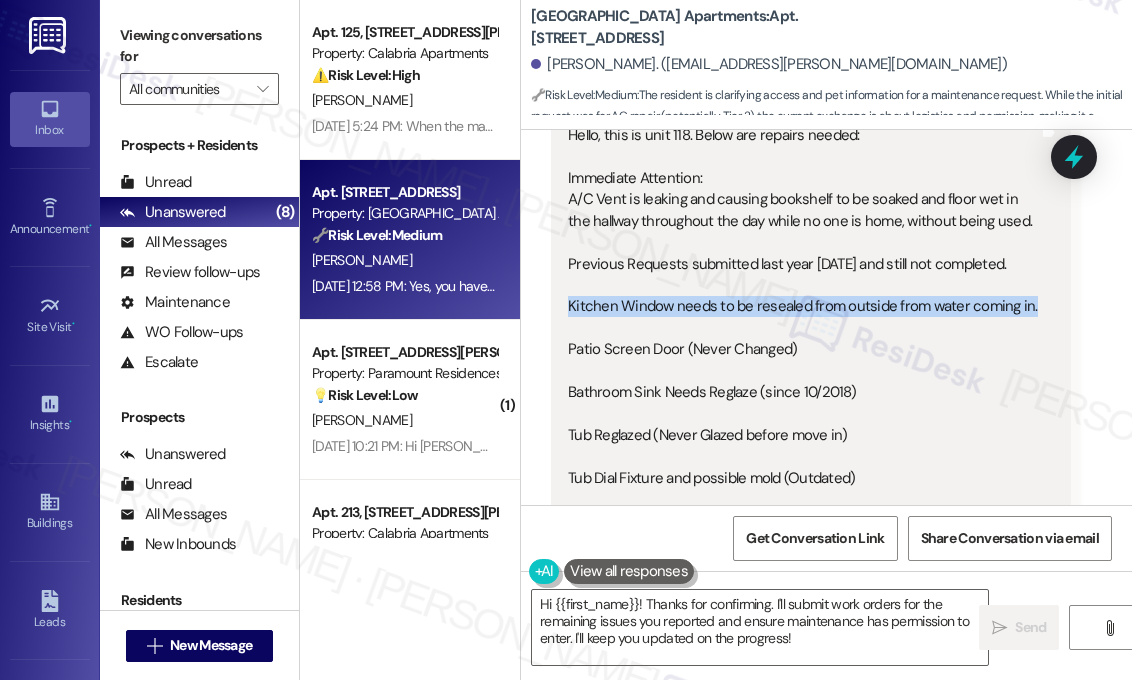 drag, startPoint x: 1032, startPoint y: 298, endPoint x: 565, endPoint y: 305, distance: 467.05246 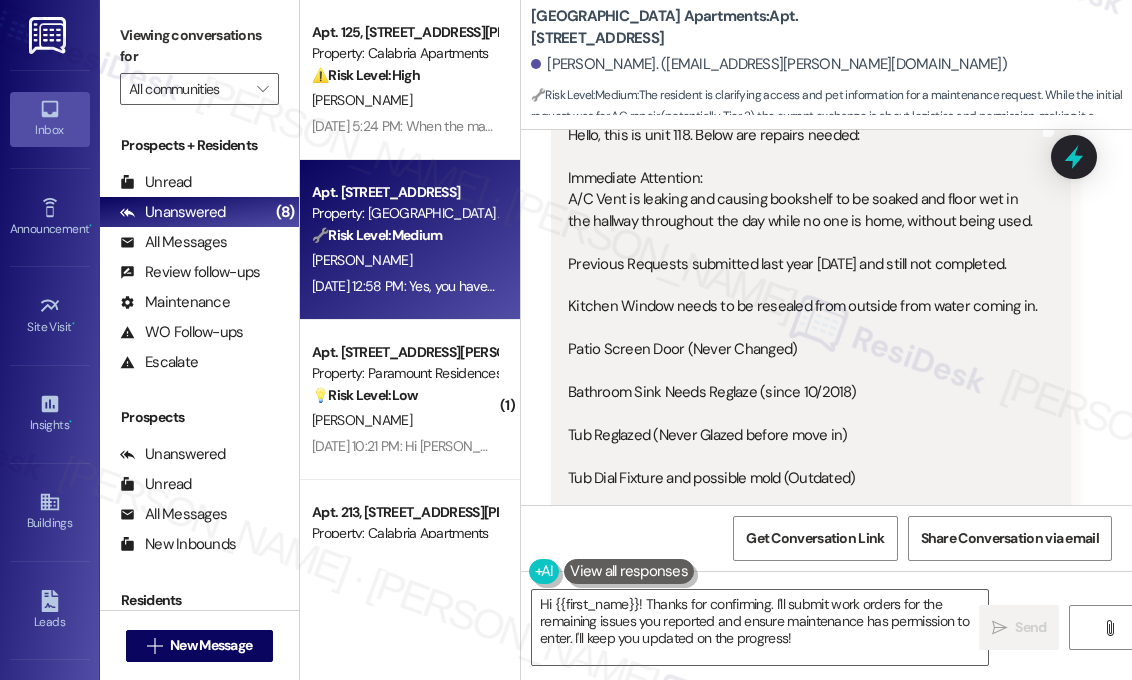 click on "Received via SMS Barrie Jackson   Neutral Jul 18, 2025 at 11:15 PM Hello, this is unit 118. Below are repairs needed:
Immediate Attention:
A/C Vent is leaking and causing bookshelf to be soaked and floor wet in the hallway throughout the day while no one is home, without being used.
Previous Requests submitted last year July 15, 2024 and still not completed.
Kitchen Window needs to be resealed from outside from water coming in.
Patio Screen Door (Never Changed)
Bathroom Sink Needs Reglaze (since 10/2018)
Tub Reglazed (Never Glazed before move in)
Tub Dial Fixture and possible mold (Outdated)
Mirror Closet Sliding Door (Left Side needs replacing)
Needs White and Gray Paint for quick touch up Tags and notes Tagged as:   Plumbing/water ,  Click to highlight conversations about Plumbing/water High risk ,  Click to highlight conversations about High risk Urgent ,  Click to highlight conversations about Urgent Heat or a/c ,  Click to highlight conversations about Heat or a/c" at bounding box center (811, 380) 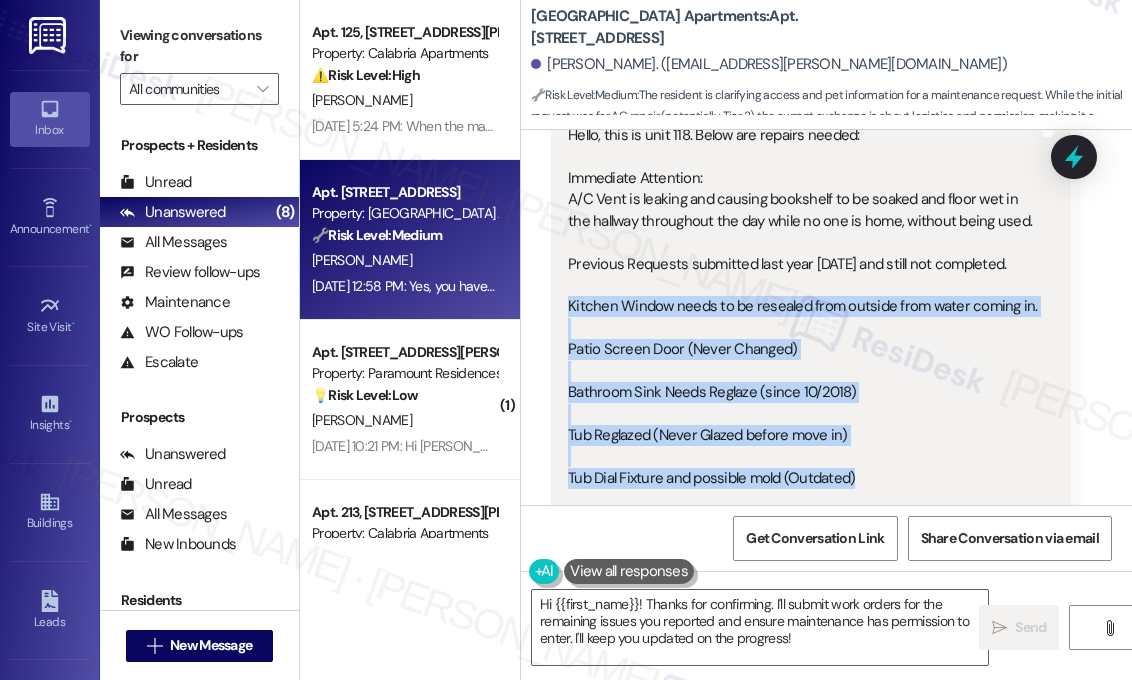 drag, startPoint x: 896, startPoint y: 467, endPoint x: 562, endPoint y: 296, distance: 375.22925 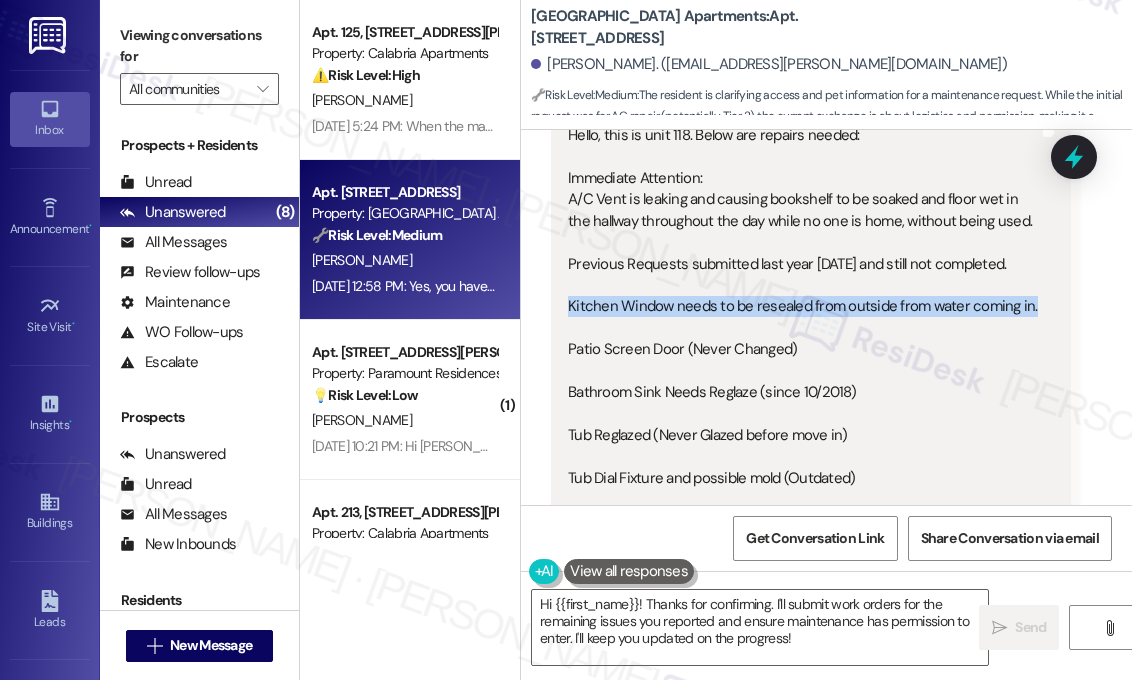 drag, startPoint x: 1033, startPoint y: 304, endPoint x: 571, endPoint y: 299, distance: 462.02707 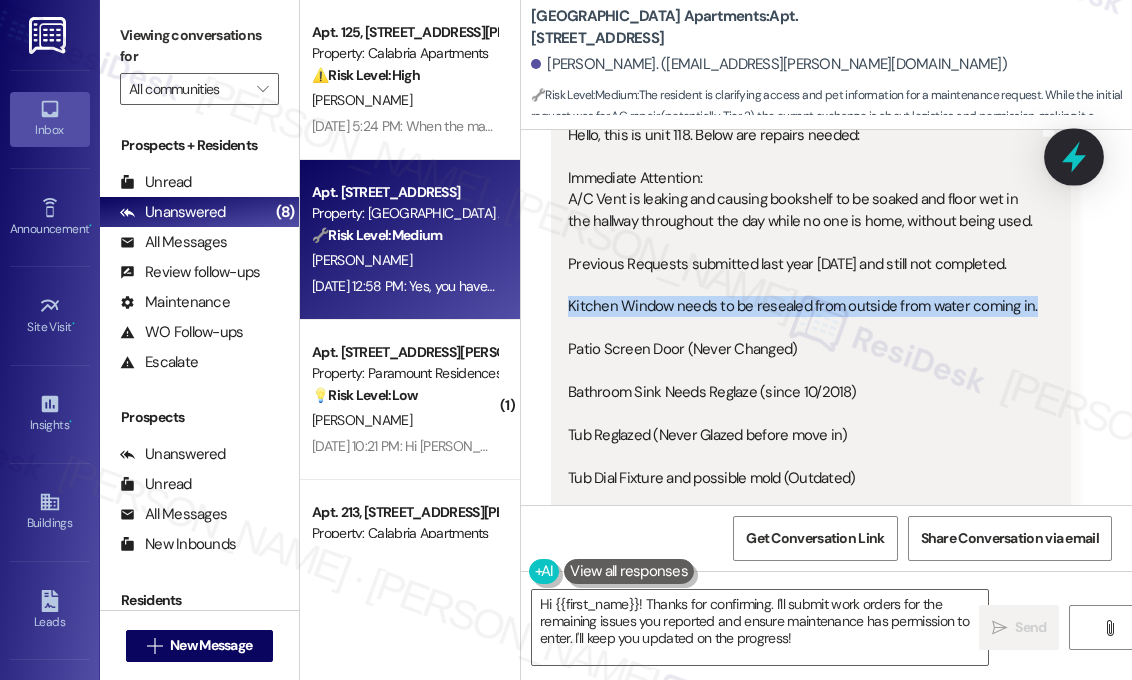 click 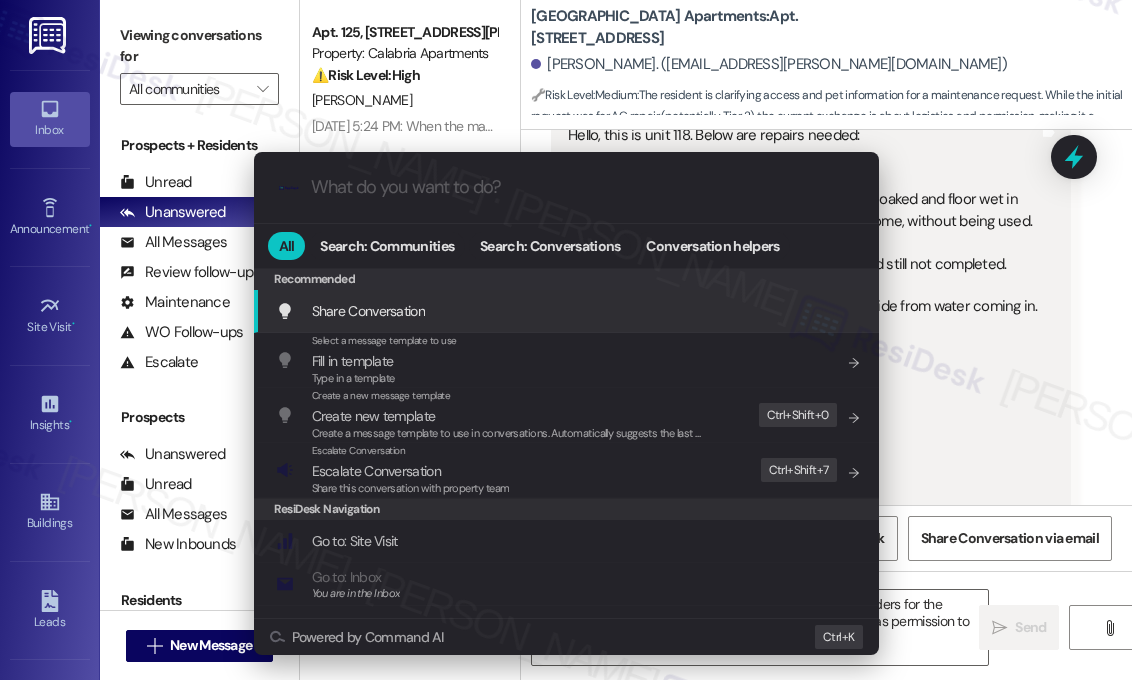 drag, startPoint x: 500, startPoint y: 189, endPoint x: 509, endPoint y: 171, distance: 20.12461 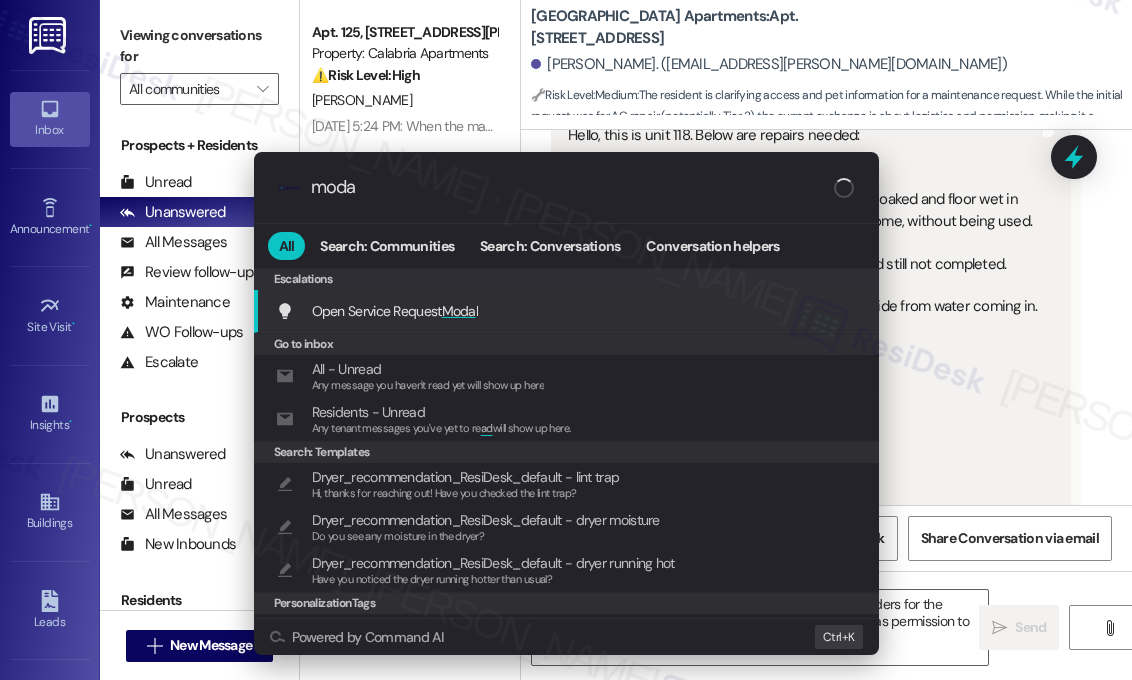 type on "modal" 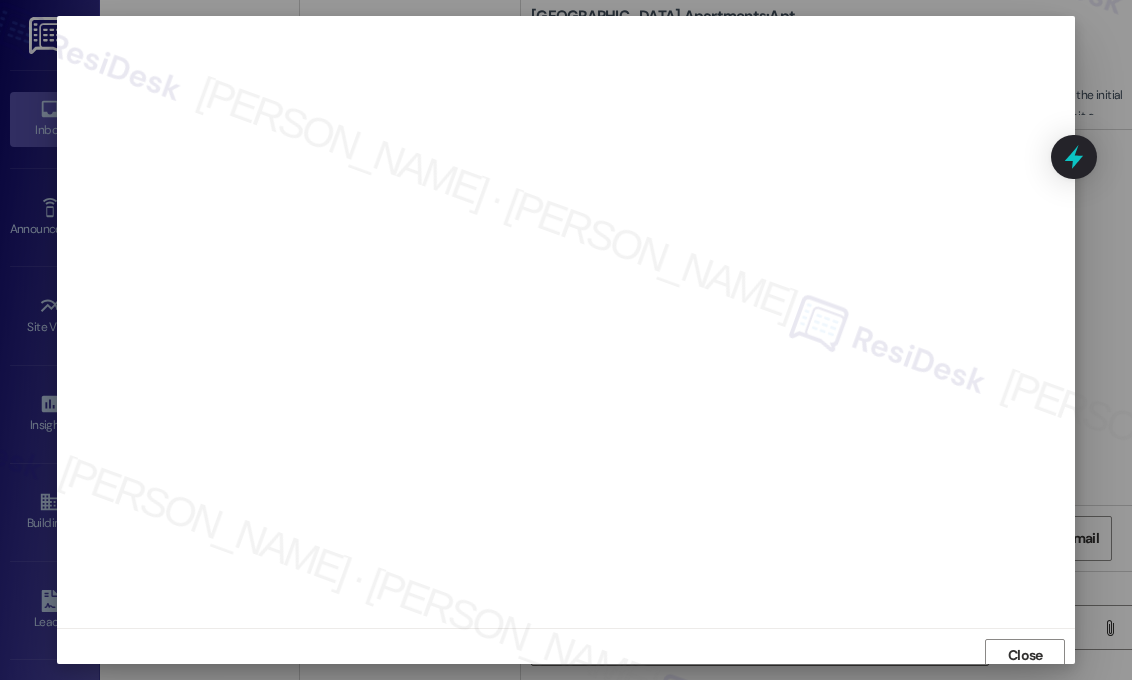 scroll, scrollTop: 7, scrollLeft: 0, axis: vertical 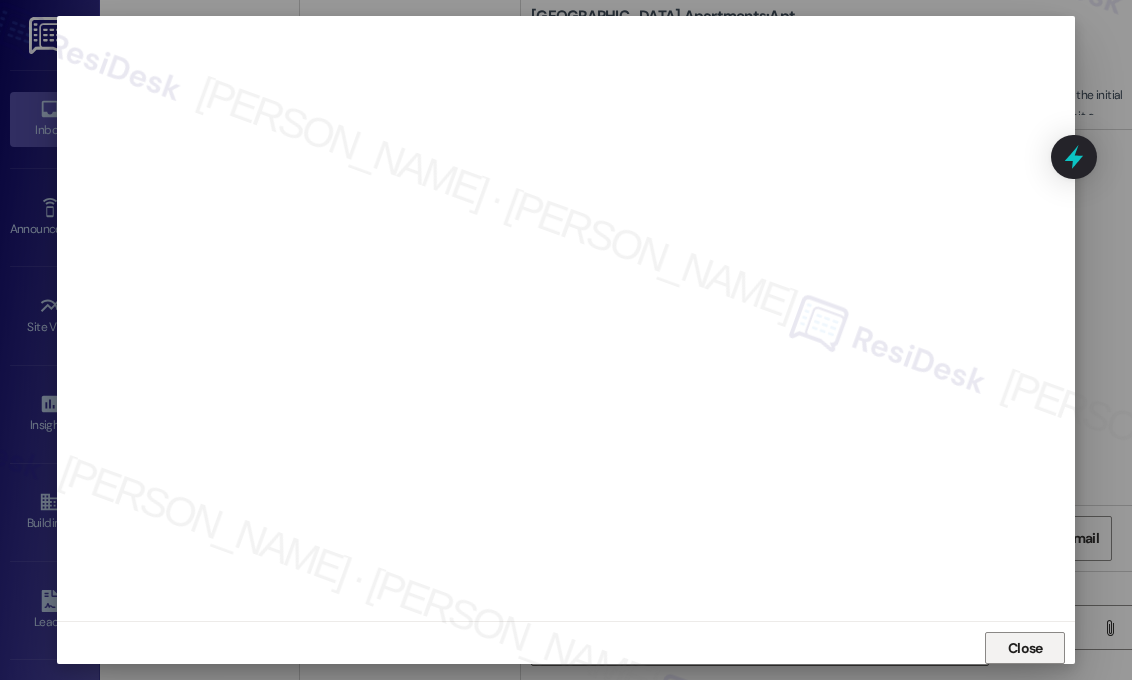 click on "Close" at bounding box center (1025, 648) 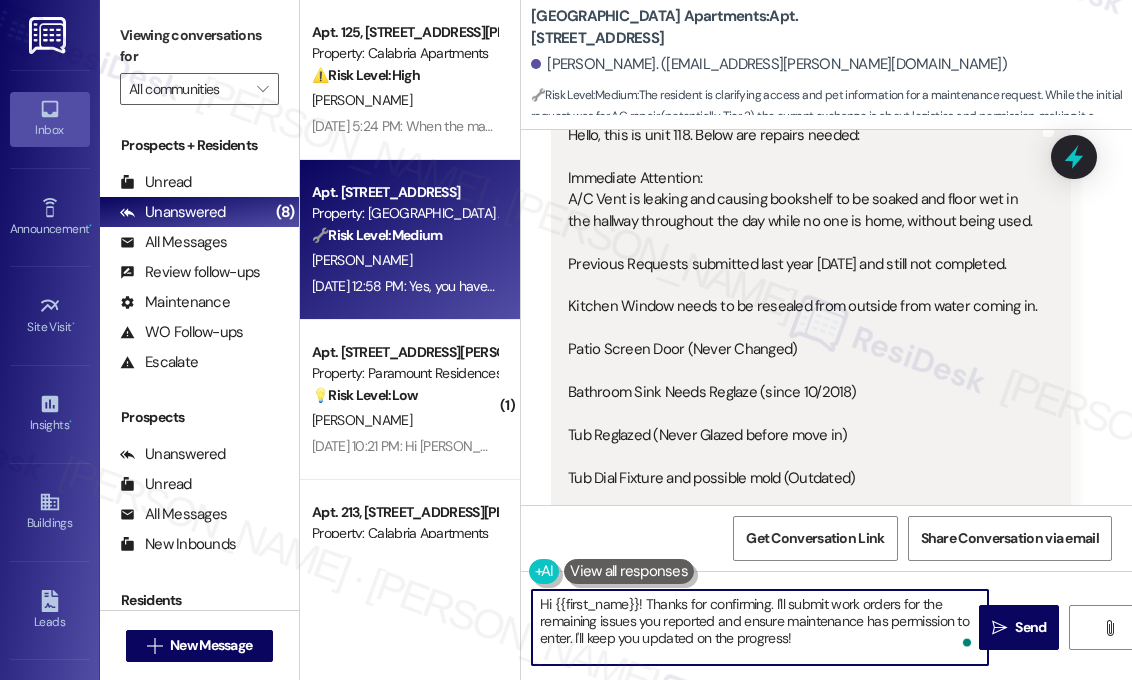 drag, startPoint x: 832, startPoint y: 649, endPoint x: 775, endPoint y: 607, distance: 70.80254 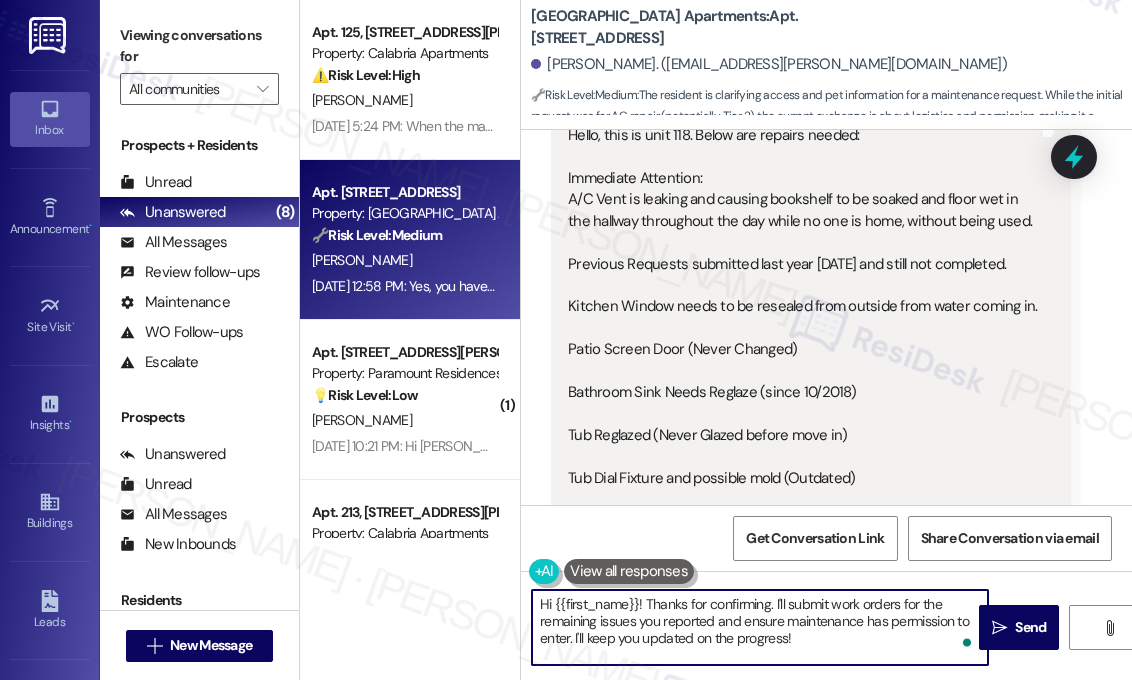 click on "Hi {{first_name}}! Thanks for confirming. I'll submit work orders for the remaining issues you reported and ensure maintenance has permission to enter. I'll keep you updated on the progress!" at bounding box center (760, 627) 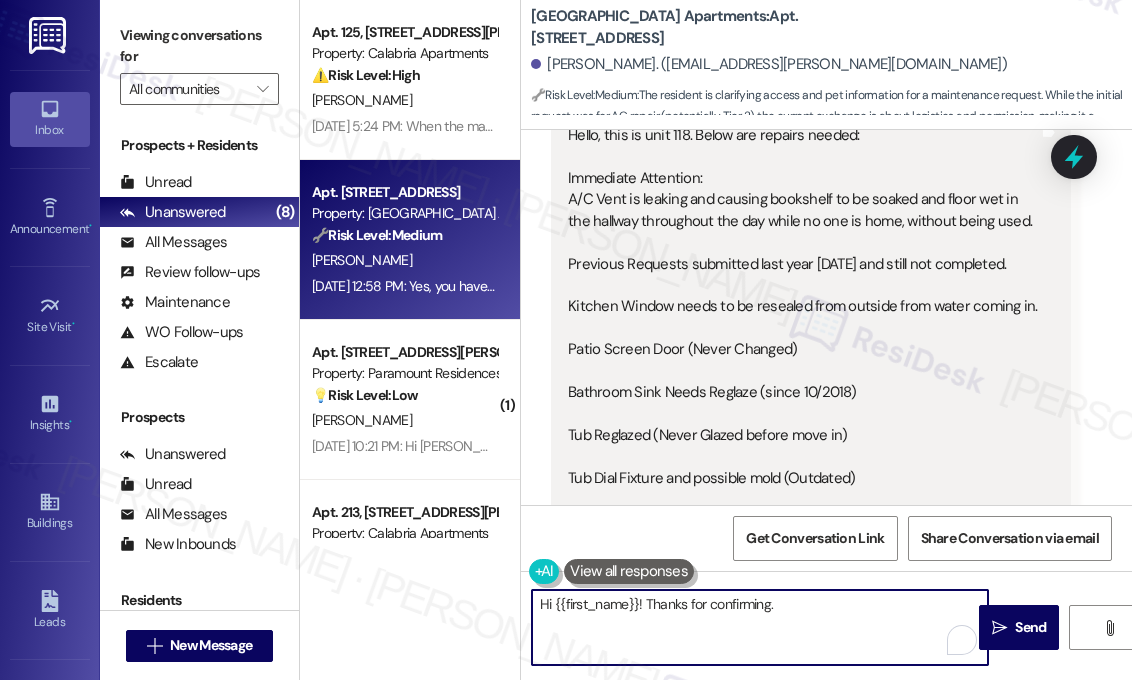 paste on "Thank you! I’ve created 5 work orders for the issues you mentioned last week. Let us know if anything else comes up!" 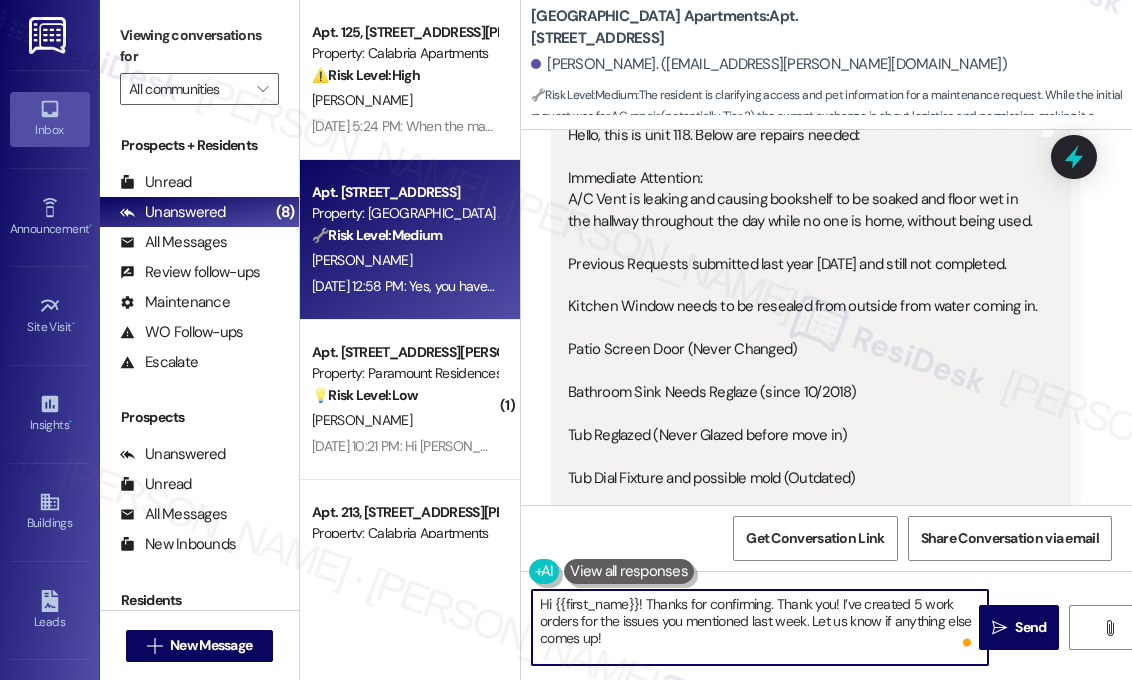 click on "Hi {{first_name}}! Thanks for confirming. Thank you! I’ve created 5 work orders for the issues you mentioned last week. Let us know if anything else comes up!" at bounding box center (760, 627) 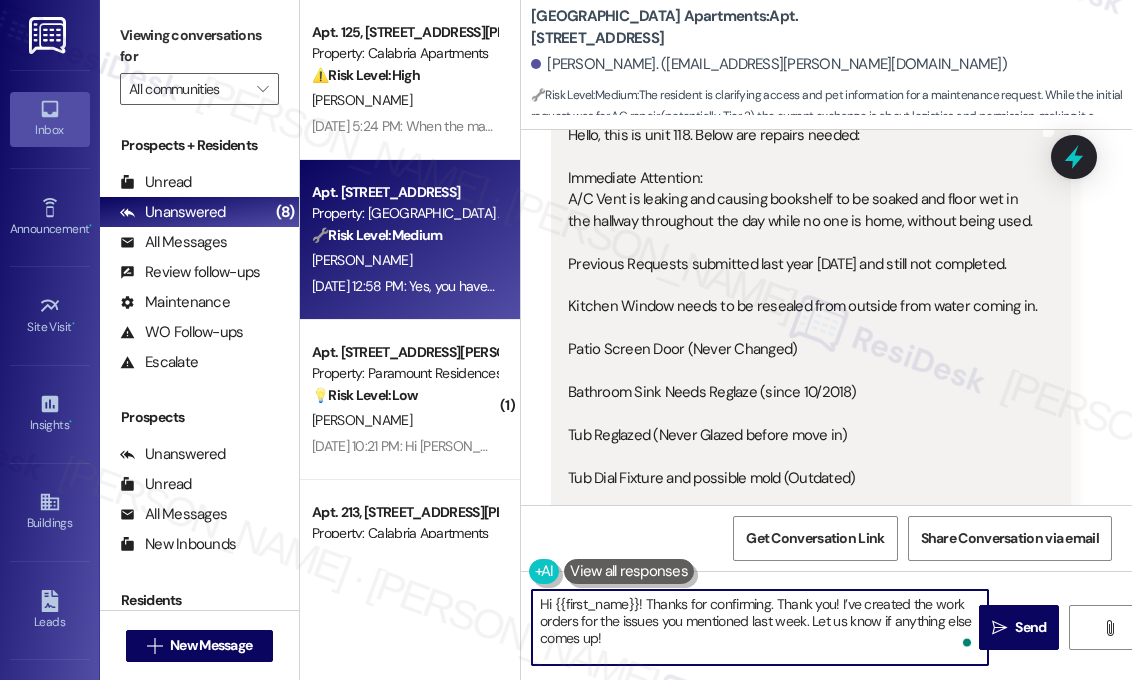 drag, startPoint x: 837, startPoint y: 604, endPoint x: 836, endPoint y: 621, distance: 17.029387 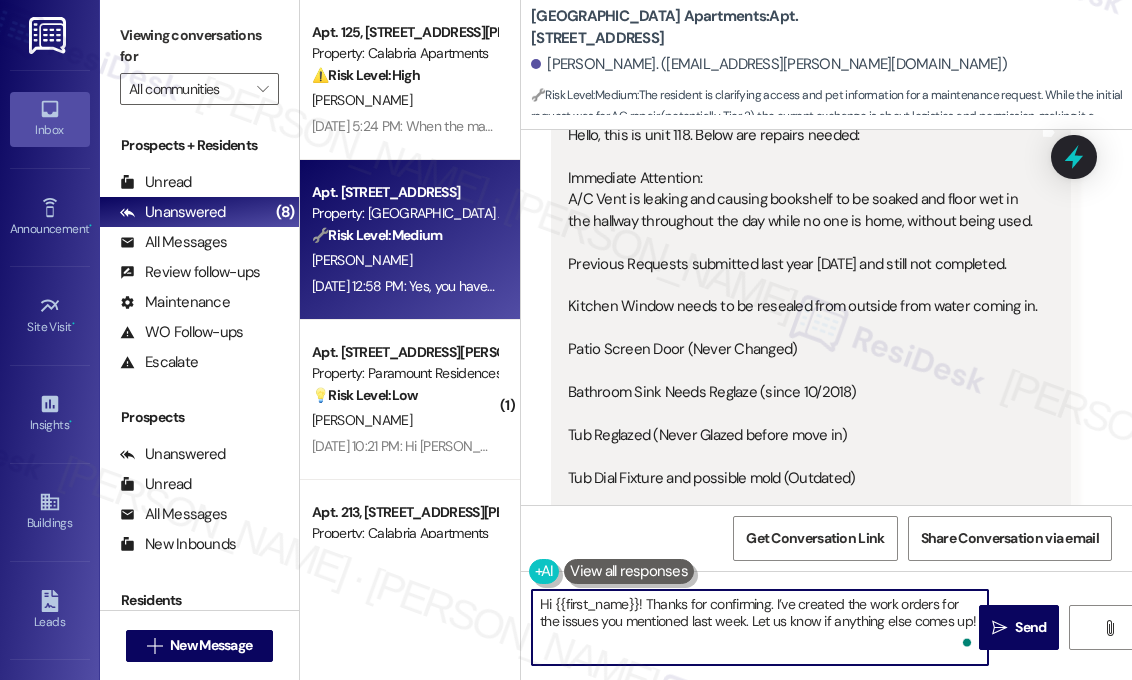 click on "Hi {{first_name}}! Thanks for confirming. I’ve created the work orders for the issues you mentioned last week. Let us know if anything else comes up!" at bounding box center (760, 627) 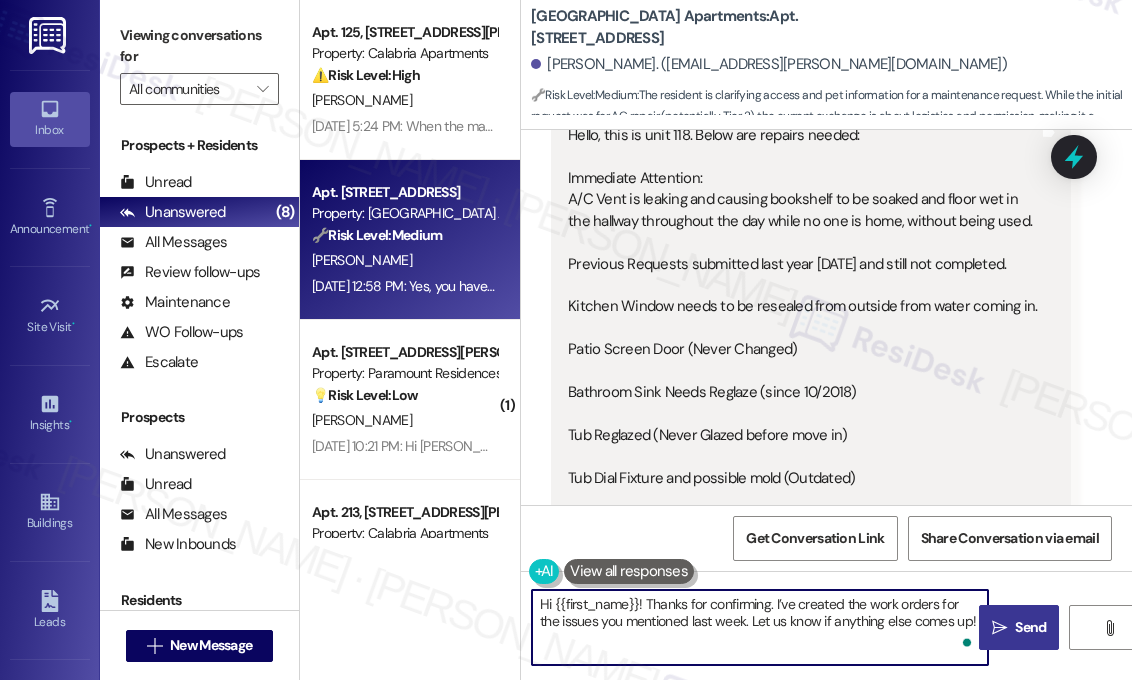type on "Hi {{first_name}}! Thanks for confirming. I’ve created the work orders for the issues you mentioned last week. Let us know if anything else comes up!" 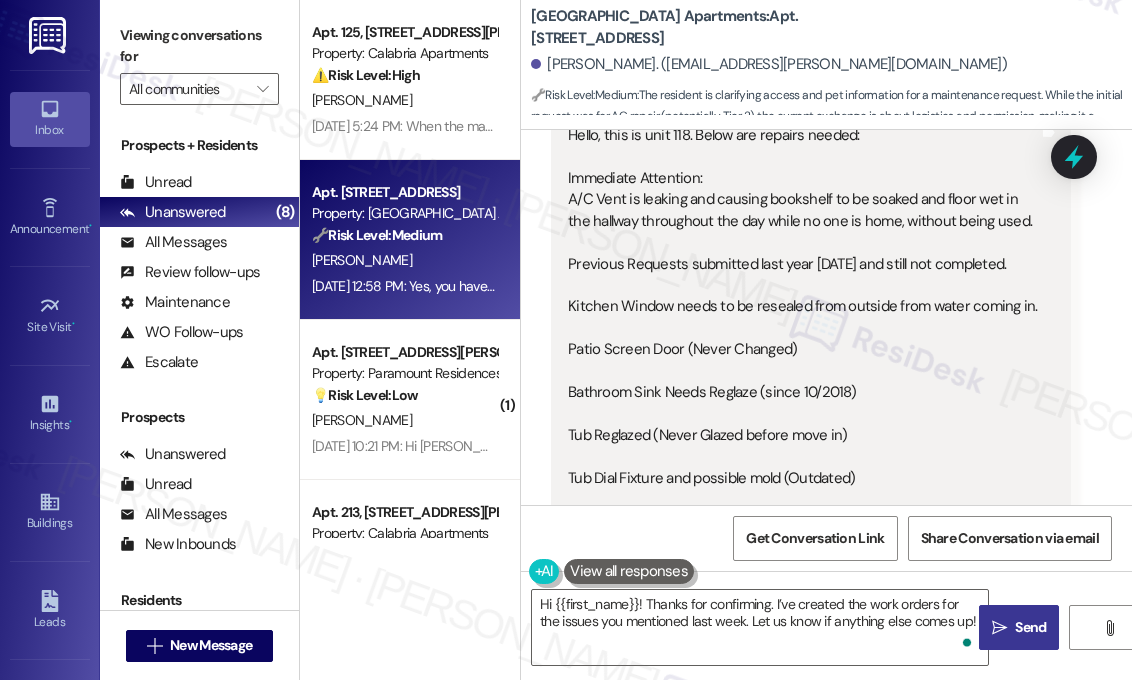 click on "" at bounding box center (999, 628) 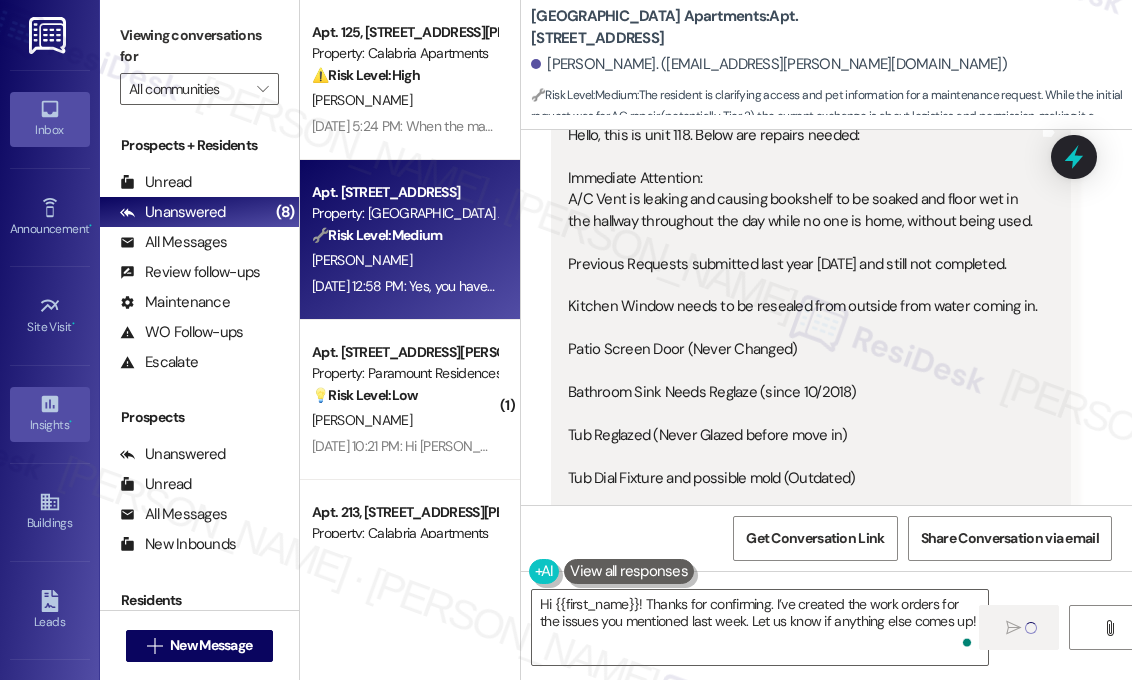 type 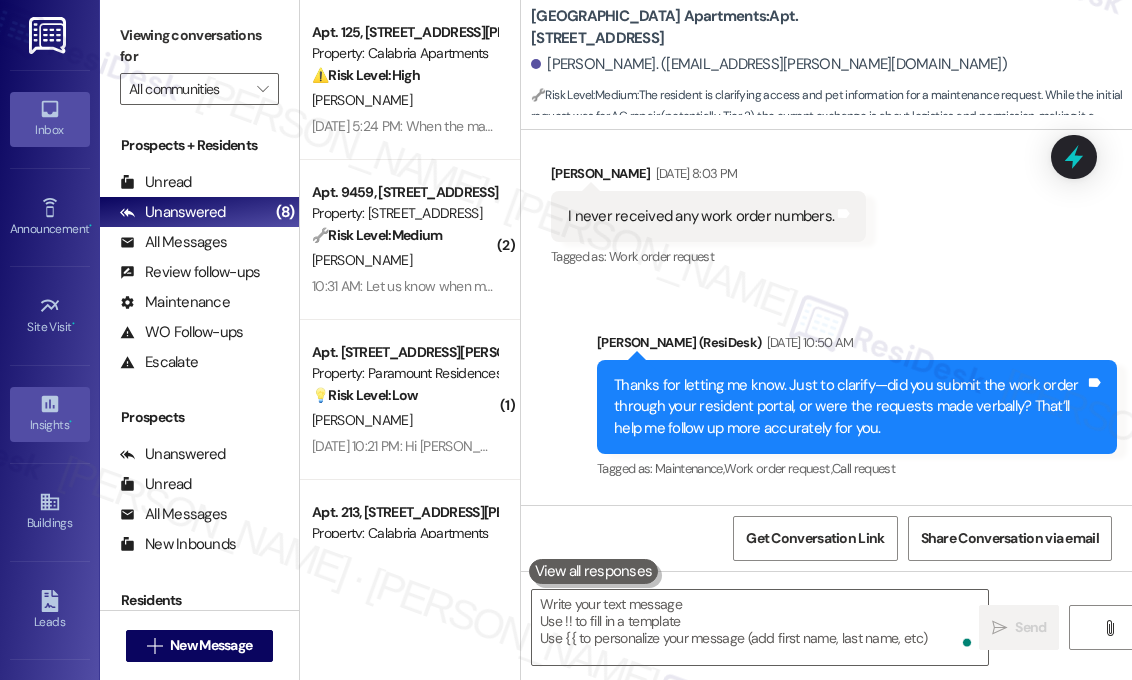 scroll, scrollTop: 12517, scrollLeft: 0, axis: vertical 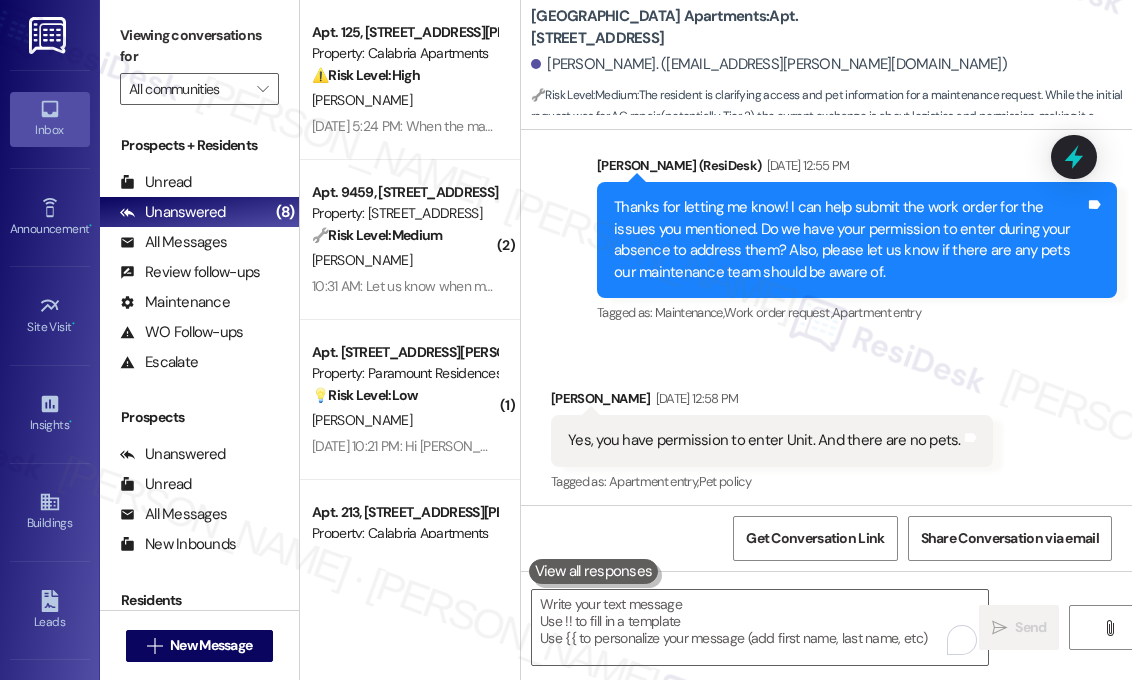 click on "Received via SMS Barrie Jackson Jul 24, 2025 at 12:58 PM Yes, you have permission to enter Unit. And there are no pets. Tags and notes Tagged as:   Apartment entry ,  Click to highlight conversations about Apartment entry Pet policy Click to highlight conversations about Pet policy" at bounding box center (826, 427) 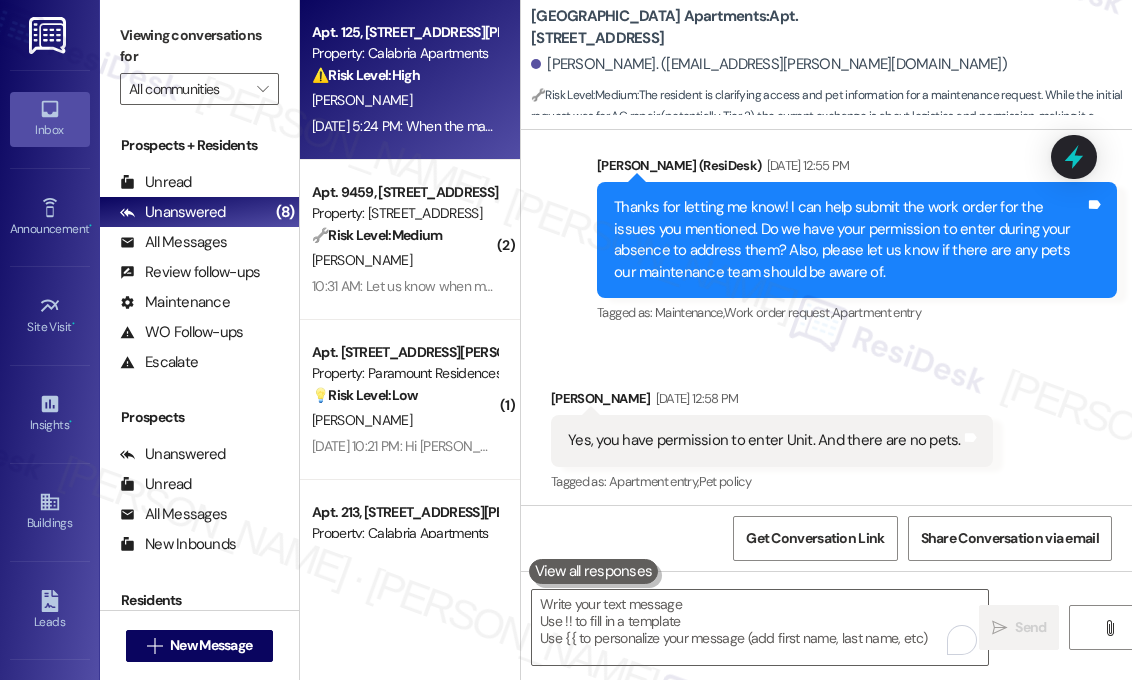 click on "[PERSON_NAME]" at bounding box center (404, 100) 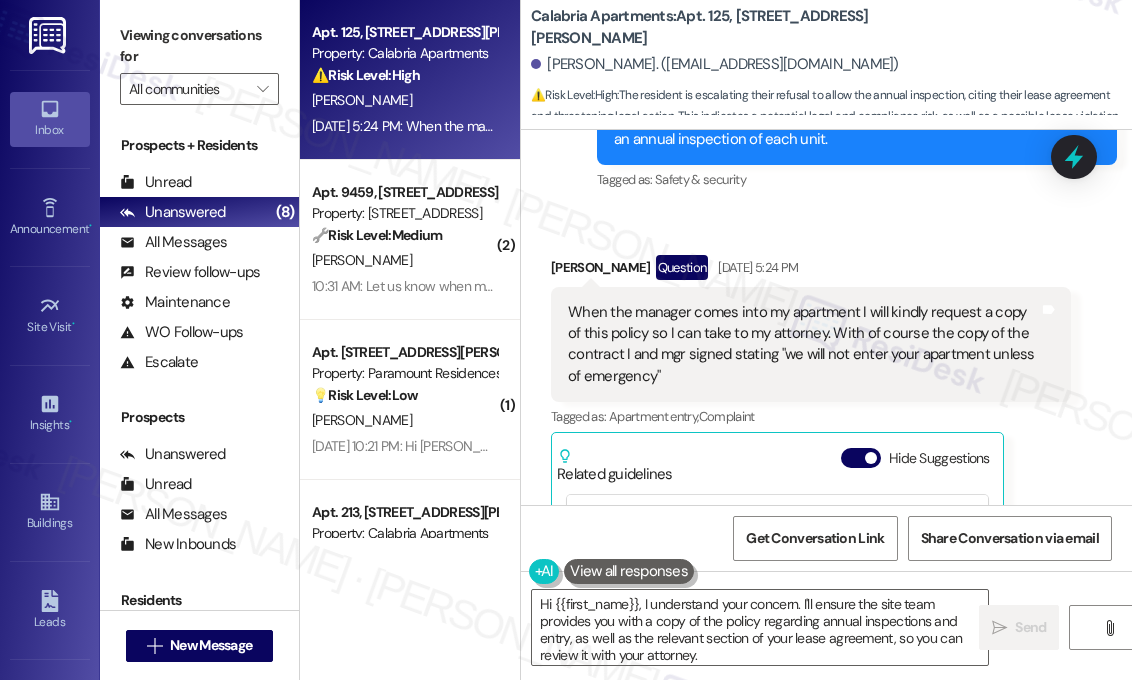 scroll, scrollTop: 18793, scrollLeft: 0, axis: vertical 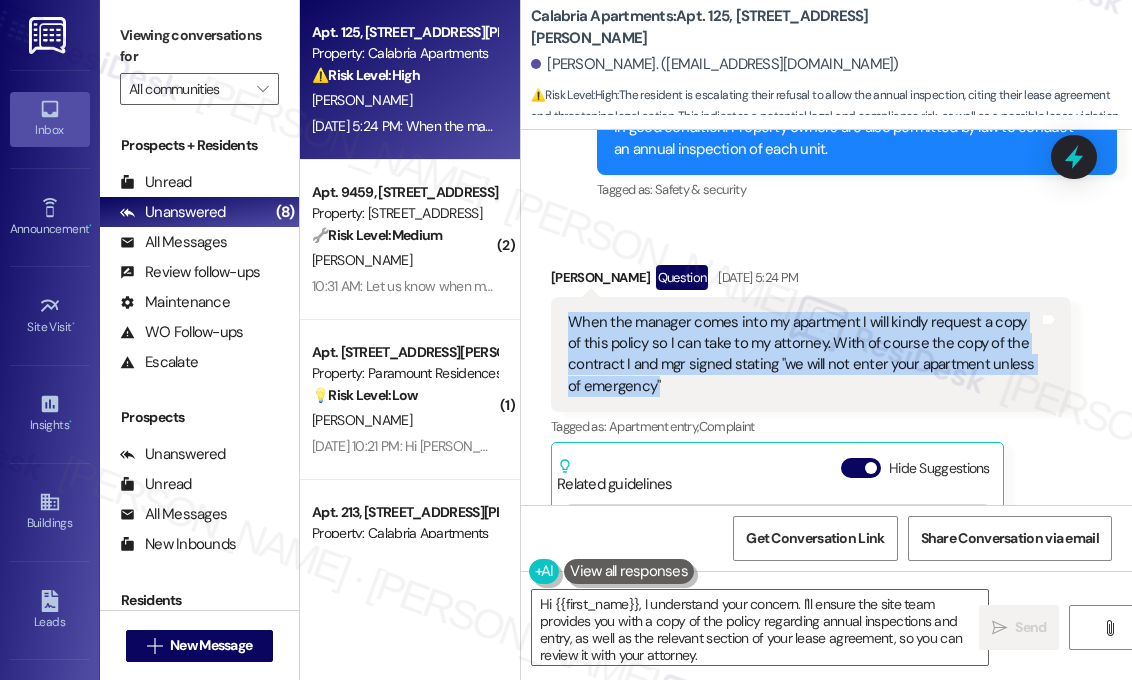 drag, startPoint x: 732, startPoint y: 407, endPoint x: 564, endPoint y: 340, distance: 180.86736 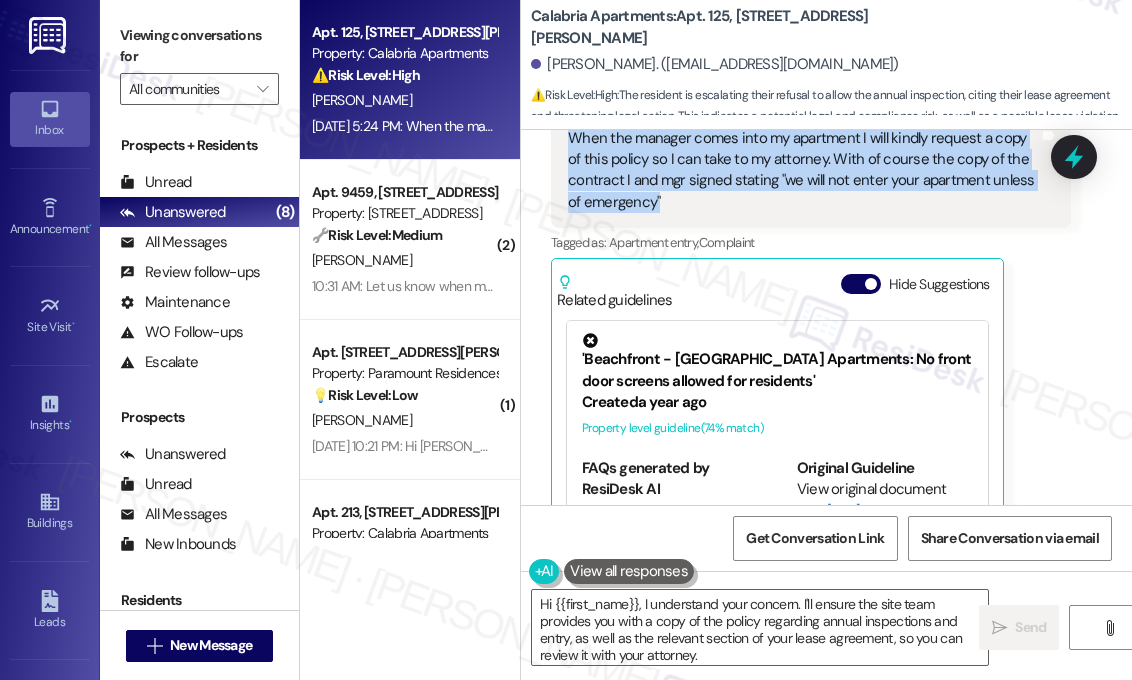 scroll, scrollTop: 19093, scrollLeft: 0, axis: vertical 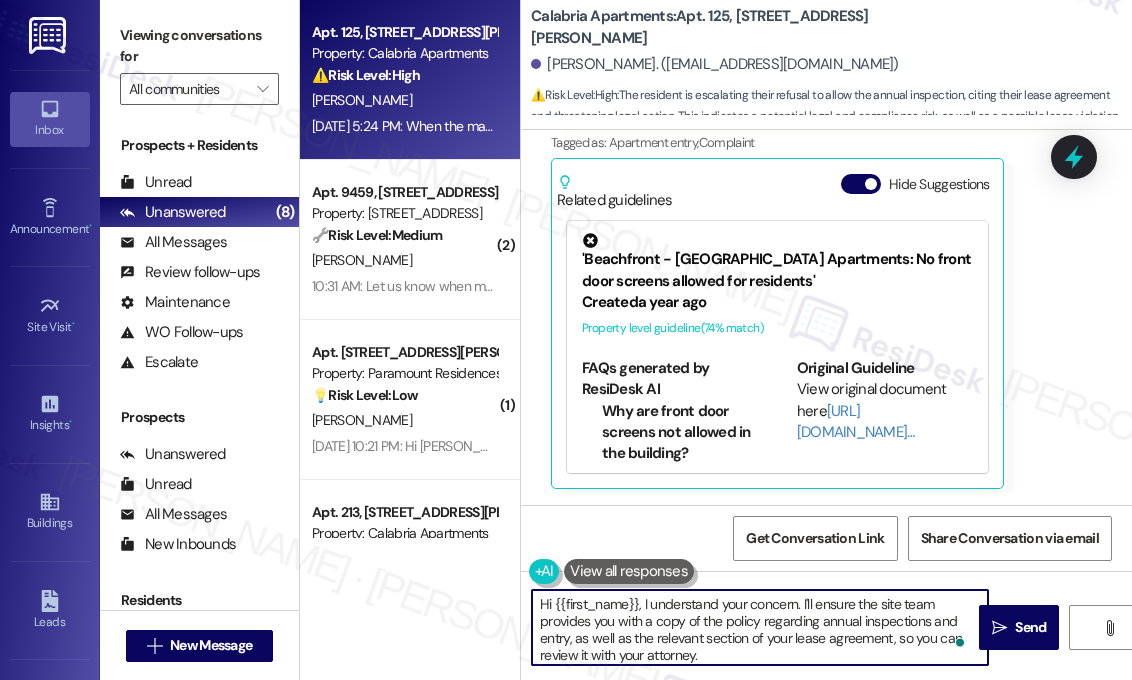 drag, startPoint x: 728, startPoint y: 652, endPoint x: 640, endPoint y: 623, distance: 92.65527 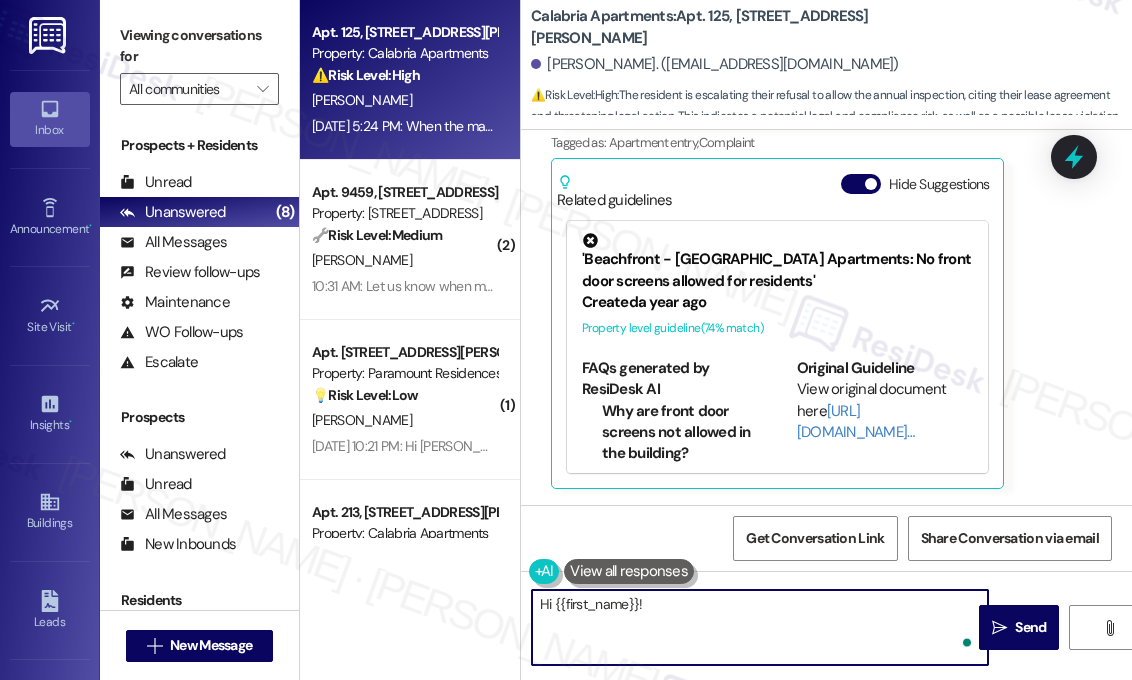 paste on "Thank you for sharing this. I’ve mentioned your concern to the site team, including your request to receive a copy of the policy and the signed contract stating that entry will only occur in case of emergency." 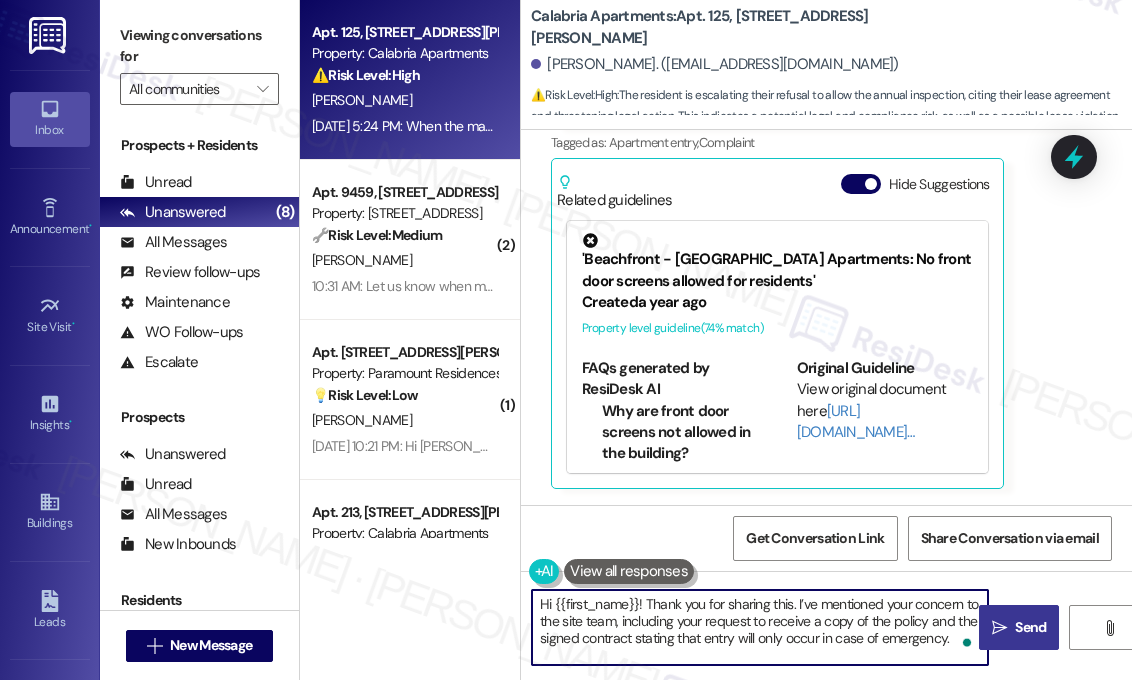 type on "Hi {{first_name}}! Thank you for sharing this. I’ve mentioned your concern to the site team, including your request to receive a copy of the policy and the signed contract stating that entry will only occur in case of emergency." 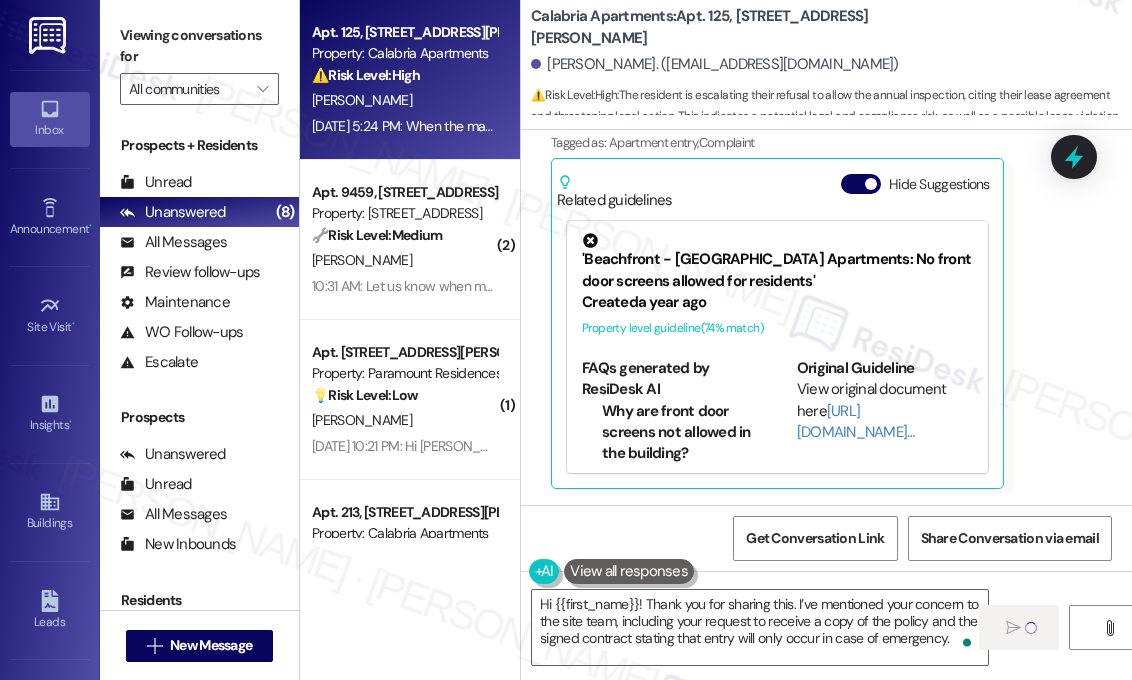 type 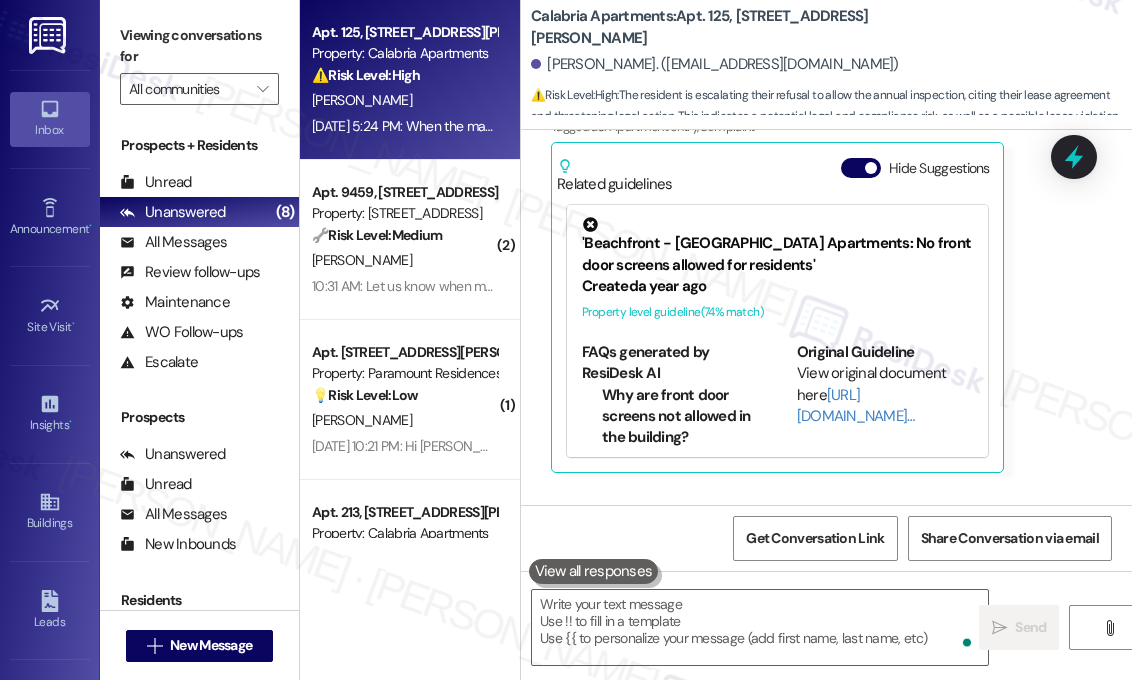 scroll, scrollTop: 19092, scrollLeft: 0, axis: vertical 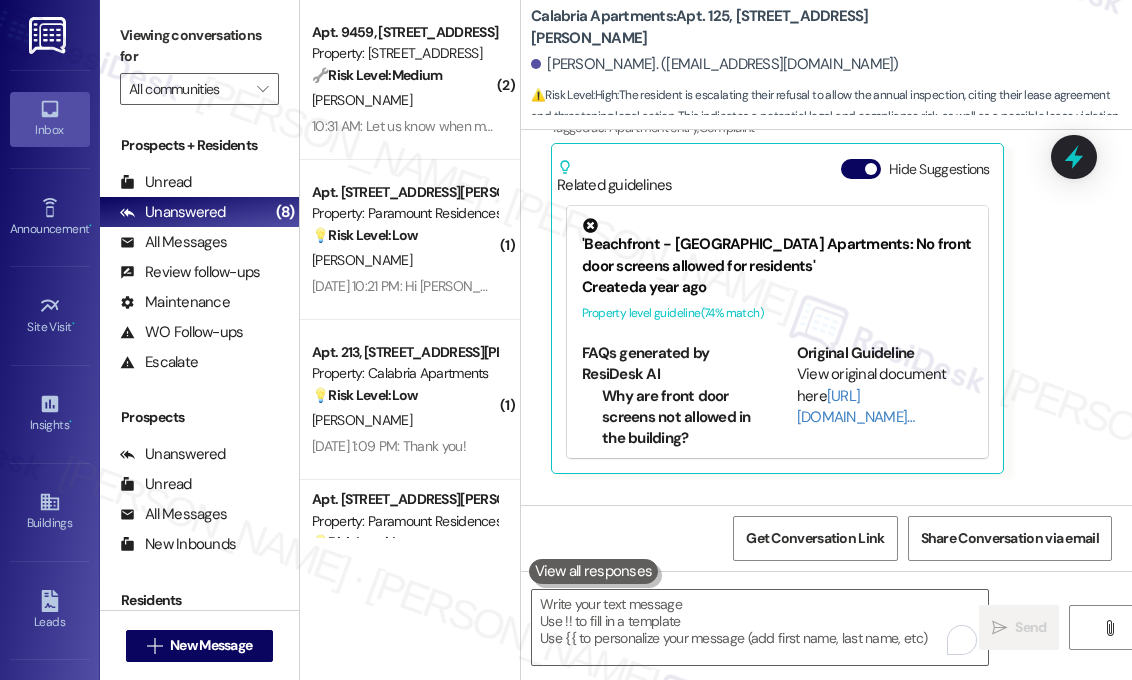 click on "Joseph Cisneros Question Jul 25, 2025 at 5:24 PM When the manager comes into my apartment I will kindly request a copy of this policy so I can take to my attorney. With of course the copy of the contract I and mgr signed stating "we will not enter your apartment unless of emergency" Tags and notes Tagged as:   Apartment entry ,  Click to highlight conversations about Apartment entry Complaint Click to highlight conversations about Complaint  Related guidelines Hide Suggestions 'Beachfront - Calabria Apartments: No front door screens allowed for residents' Created  a year ago Property level guideline  ( 74 % match) FAQs generated by ResiDesk AI Why are front door screens not allowed in the building? The property management has a policy that does not permit front door screens in the building. Original Guideline View original document here  http://res.cl… Beachfront - Calabria Apartments: The emergency phone number for the property is (714)589-9121. Created  a year ago Property level guideline  ( 72 % match)" at bounding box center (811, 220) 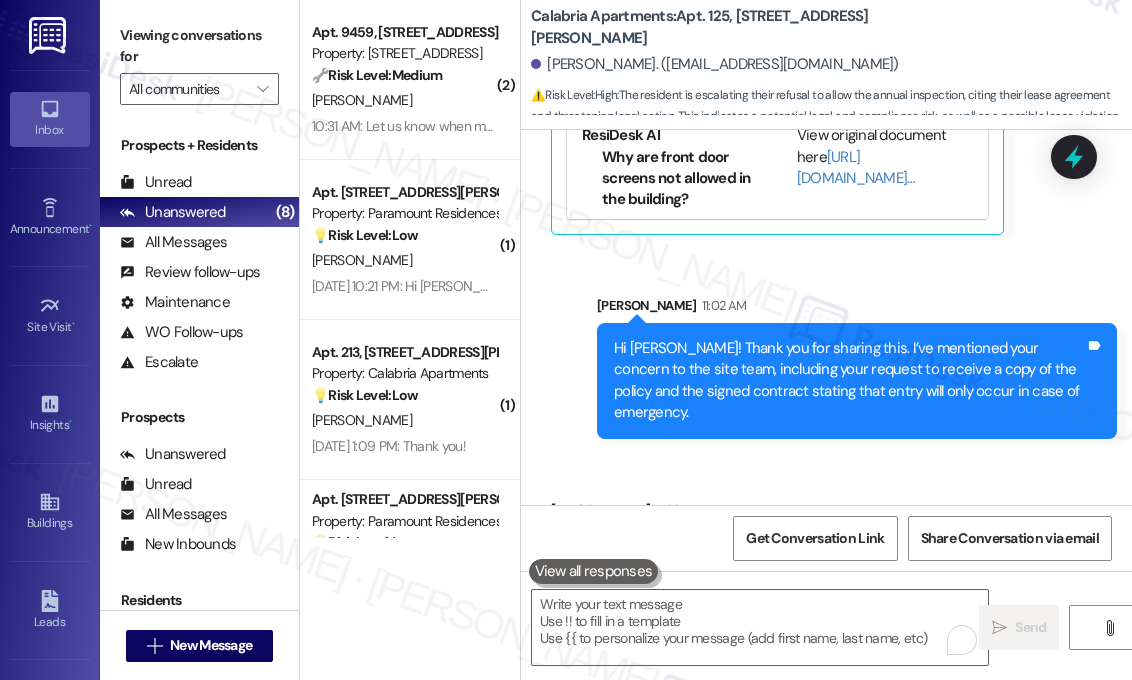 scroll, scrollTop: 19413, scrollLeft: 0, axis: vertical 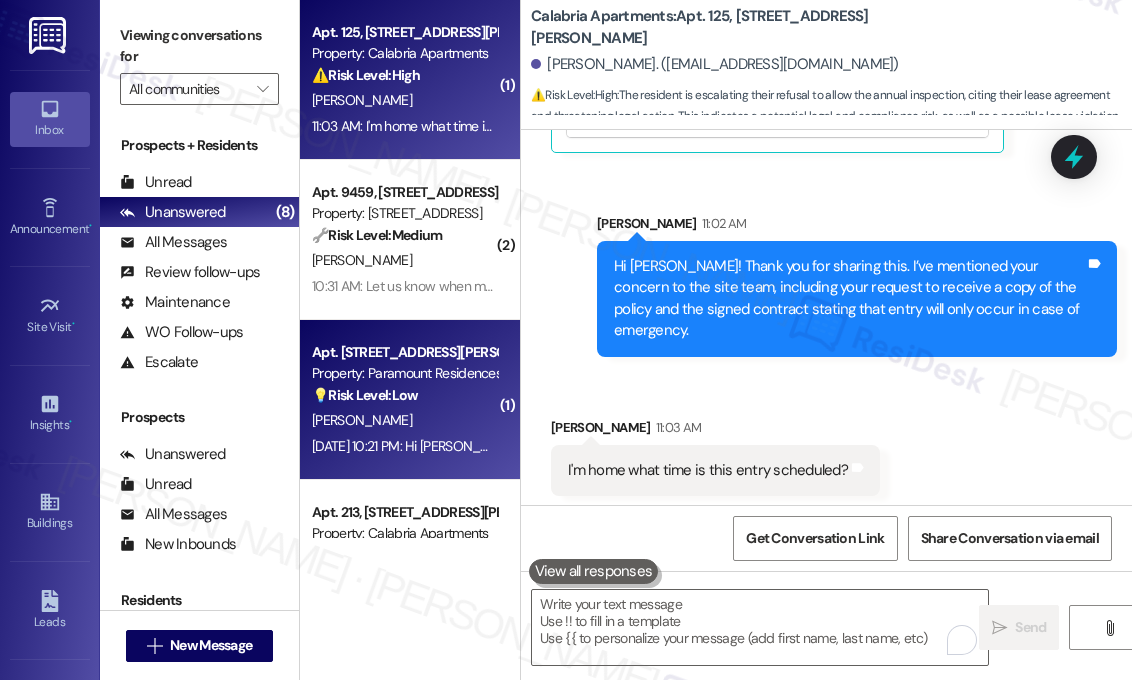 click on "💡  Risk Level:  Low The resident found a lost phone in the laundry room. This is a non-essential request related to customer satisfaction and lost and found." at bounding box center (404, 395) 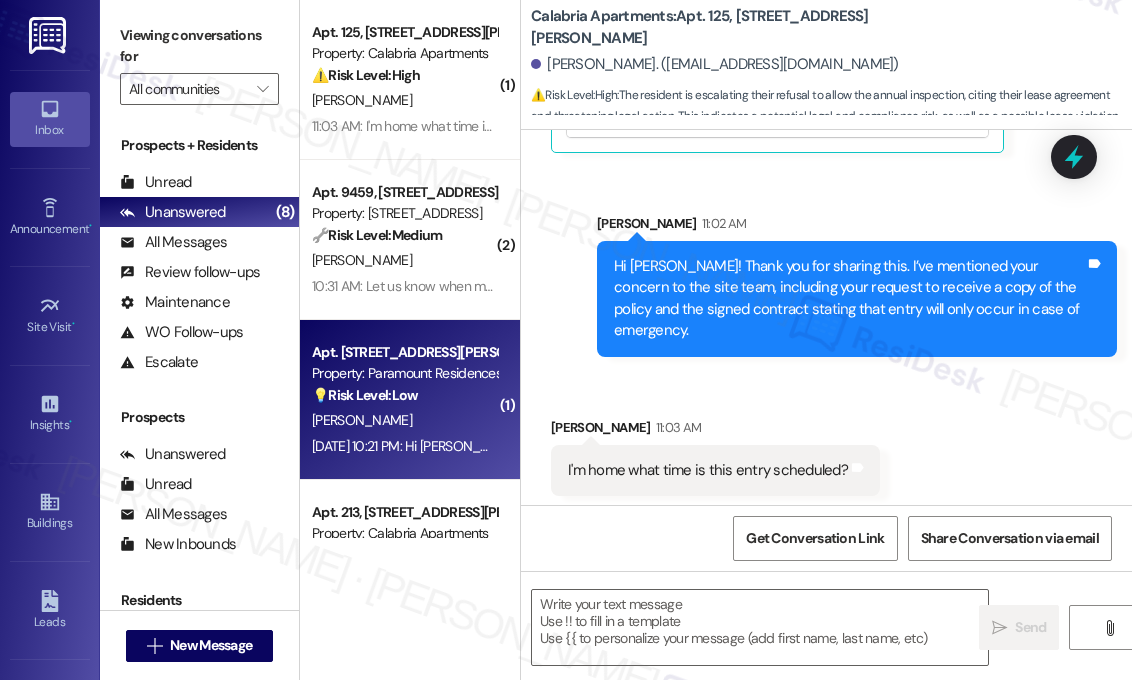 type on "Fetching suggested responses. Please feel free to read through the conversation in the meantime." 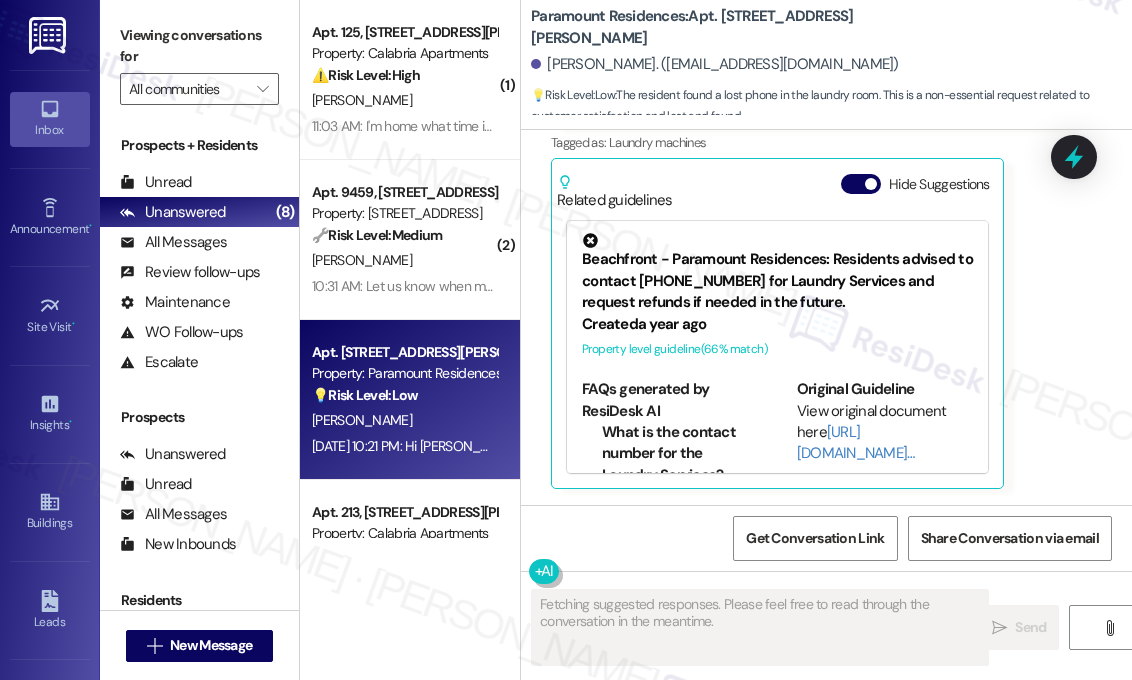scroll, scrollTop: 8750, scrollLeft: 0, axis: vertical 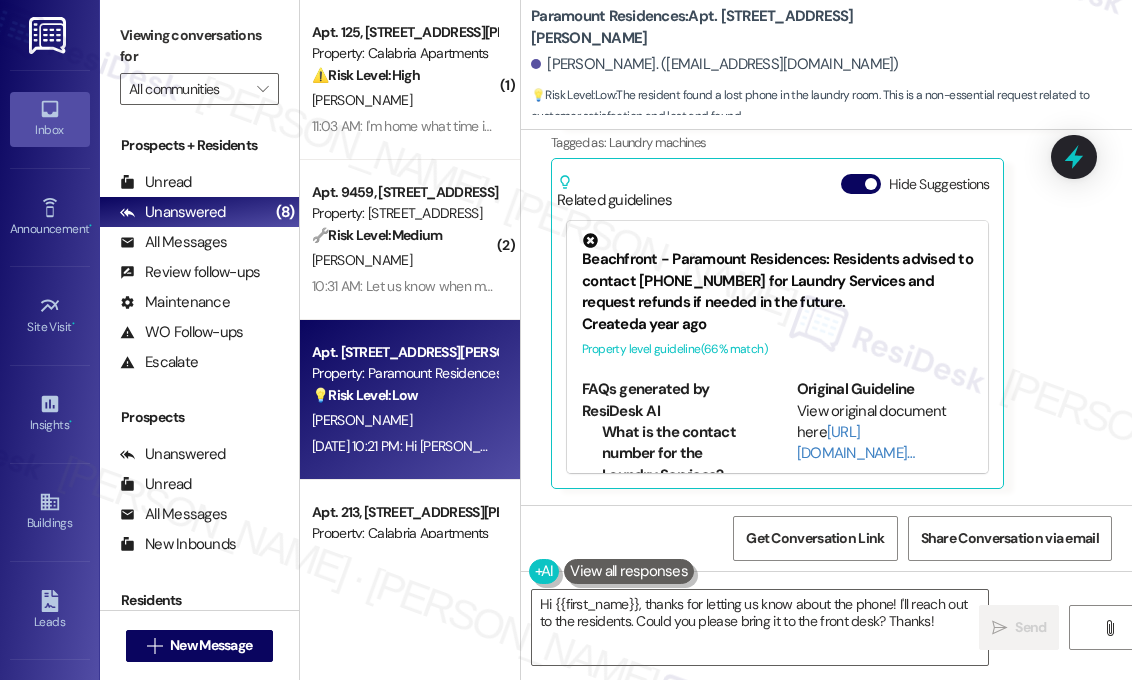 click on "Received via SMS Renata Benitez Question Jul 25, 2025 at 10:21 PM Hi Sara, someone left their phone at the laundry room. Would you like to come get it?  Tags and notes Tagged as:   Laundry machines Click to highlight conversations about Laundry machines  Related guidelines Hide Suggestions Beachfront - Paramount Residences: Residents advised to contact 1800-342-5932 for Laundry Services and request refunds if needed in the future. Created  a year ago Property level guideline  ( 66 % match) FAQs generated by ResiDesk AI What is the contact number for the Laundry Services? The contact number for the Laundry Services is 1800-342-5932. How can I request a refund from the Laundry Services? You can request a refund from the Laundry Services by calling the contact number 1800-342-5932. Original Guideline View original document here  http://res.cl…" at bounding box center (811, 256) 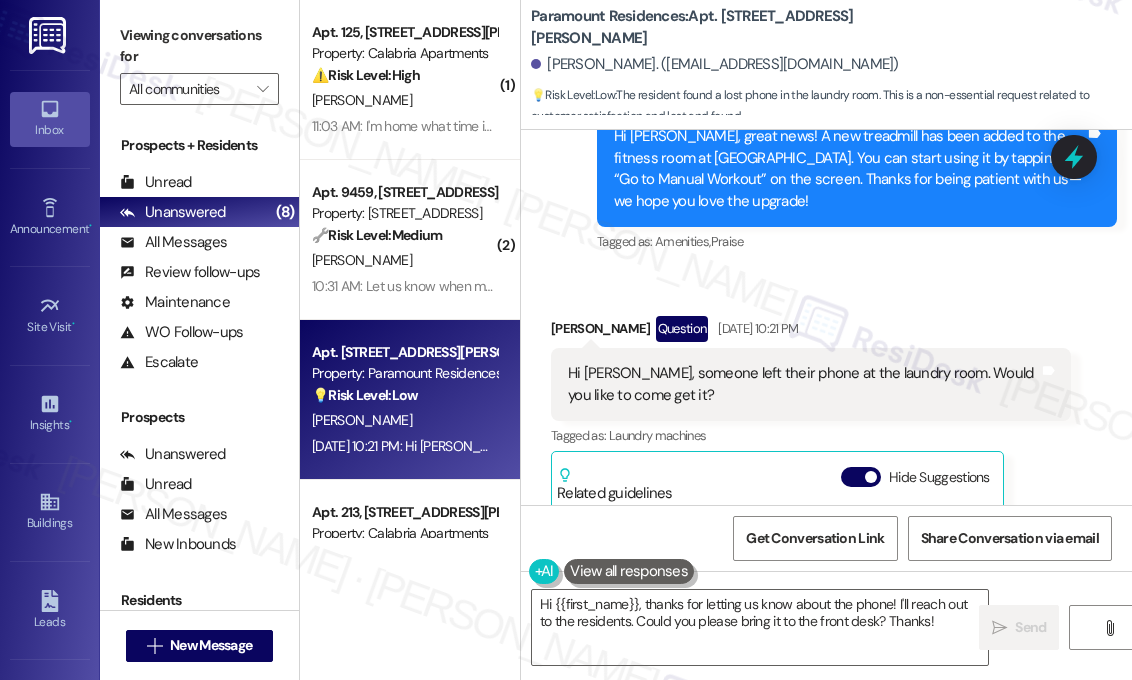 scroll, scrollTop: 8450, scrollLeft: 0, axis: vertical 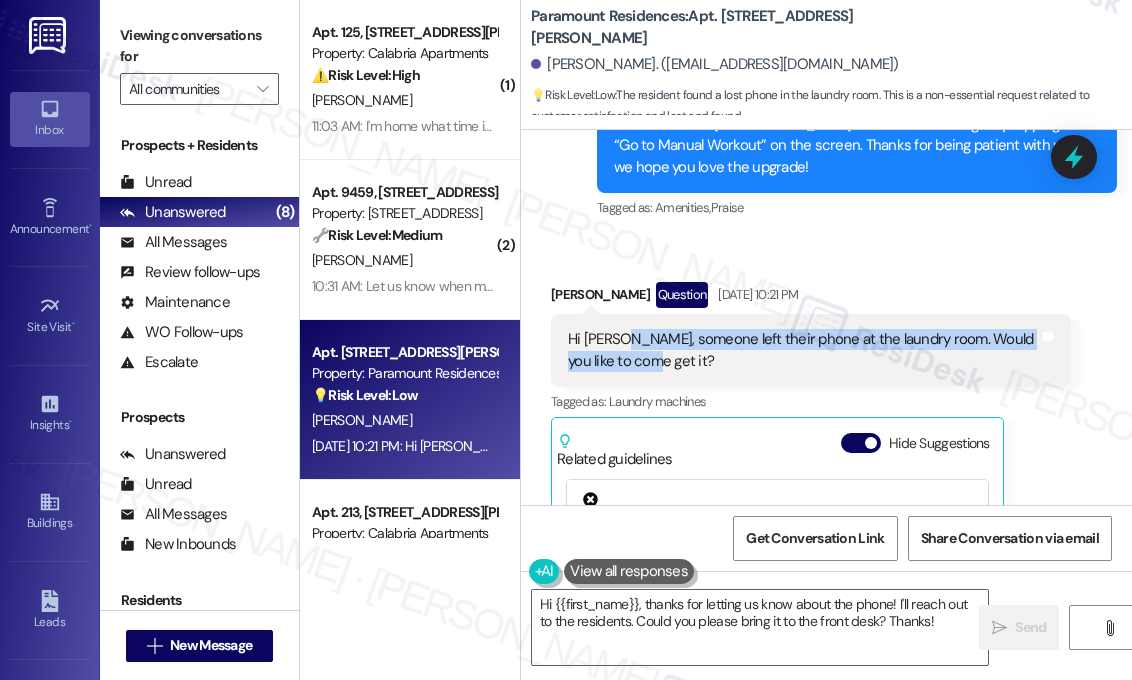 drag, startPoint x: 676, startPoint y: 402, endPoint x: 616, endPoint y: 385, distance: 62.361847 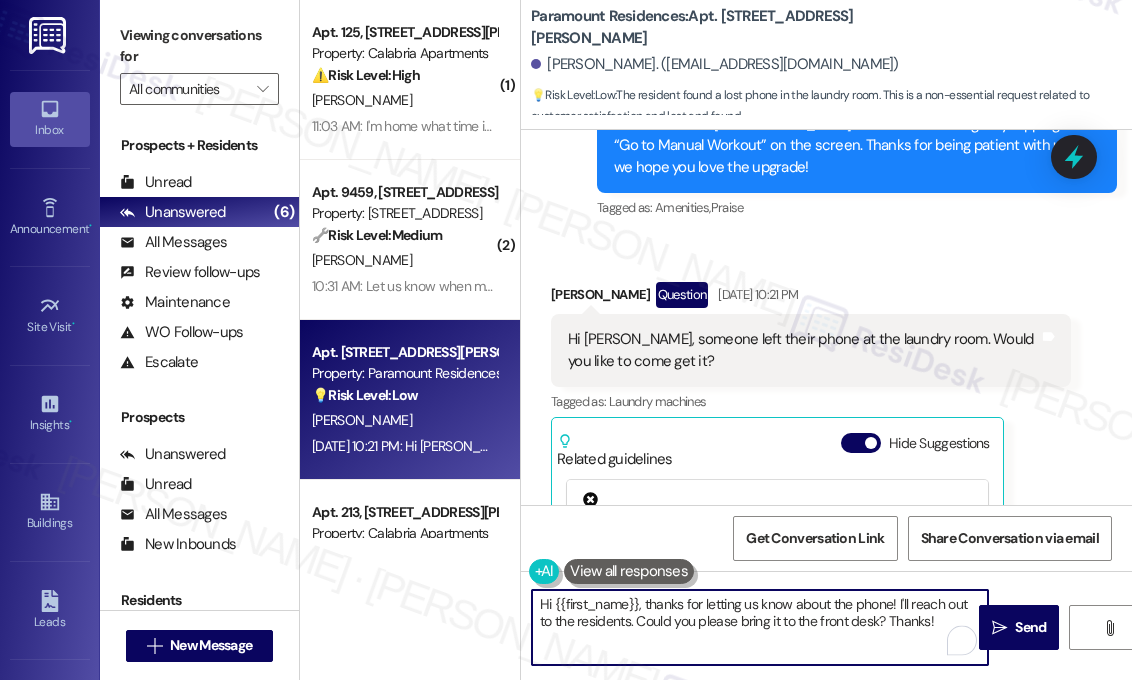 drag, startPoint x: 943, startPoint y: 623, endPoint x: 658, endPoint y: 667, distance: 288.3765 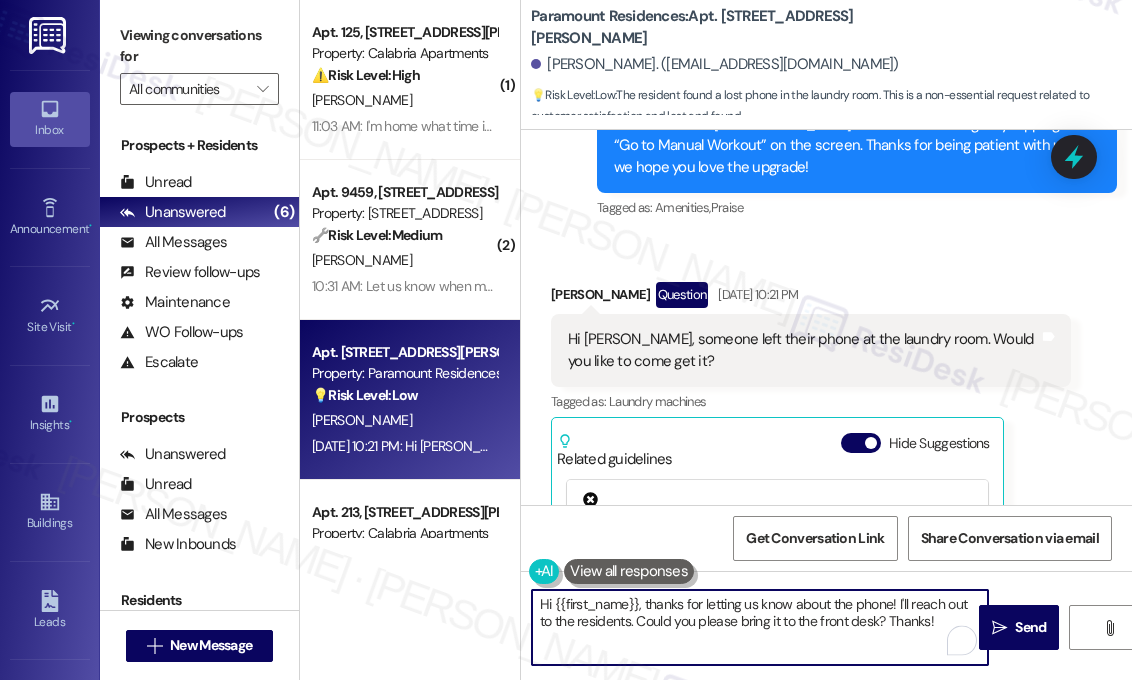 click on "Hi {{first_name}}, thanks for letting us know about the phone! I'll reach out to the residents. Could you please bring it to the front desk? Thanks!" at bounding box center [760, 627] 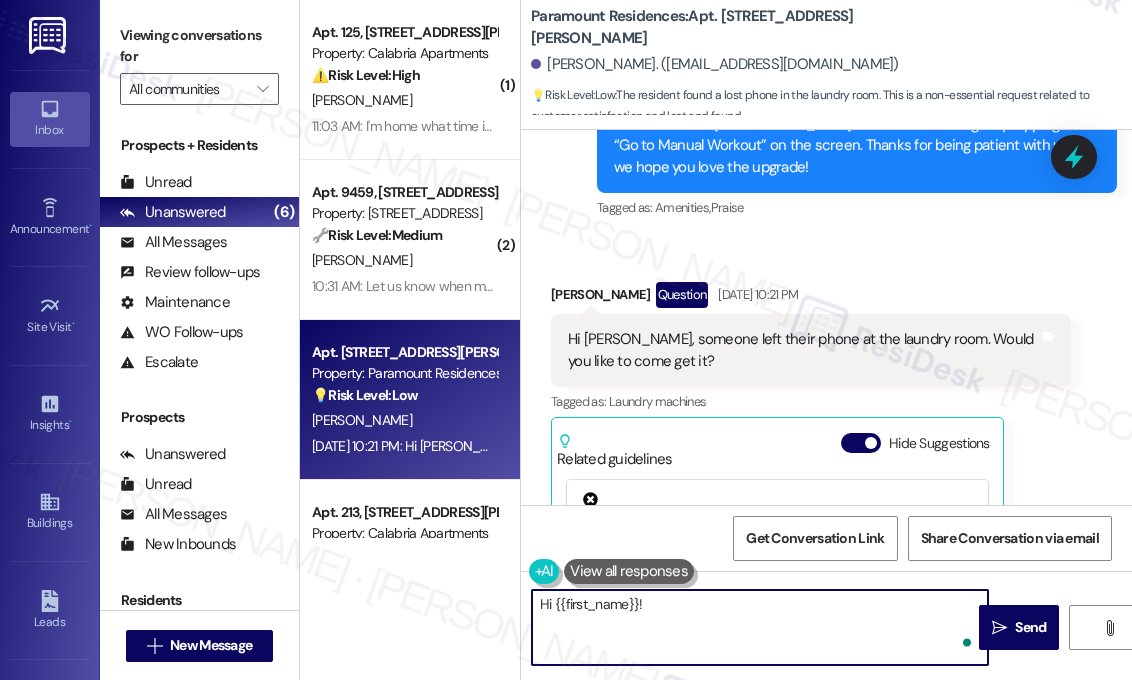 paste on "Apologies for the delayed response. Just checking—do you still have the phone, or were you able to surrender it to the site team?" 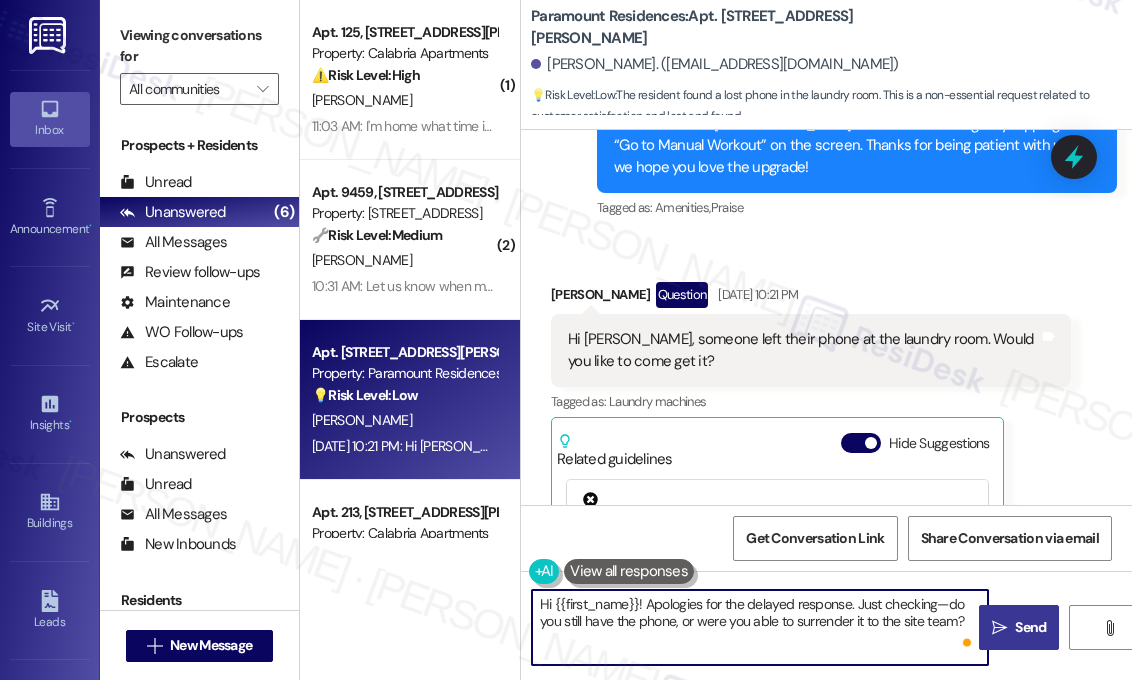 type on "Hi {{first_name}}! Apologies for the delayed response. Just checking—do you still have the phone, or were you able to surrender it to the site team?" 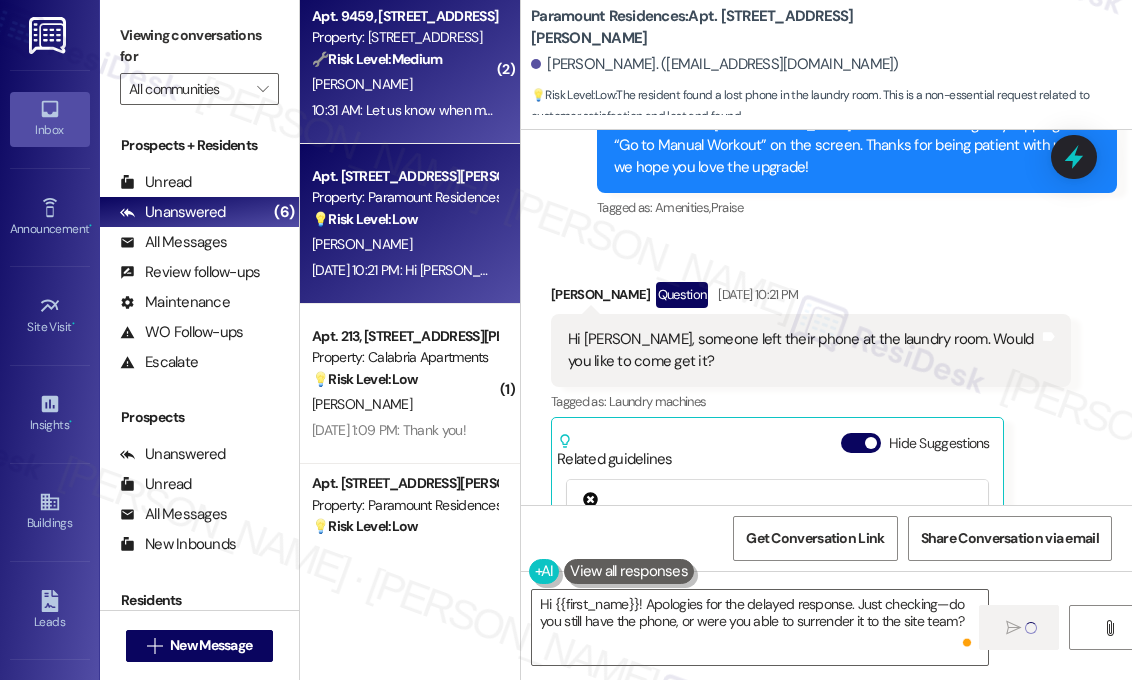 scroll, scrollTop: 300, scrollLeft: 0, axis: vertical 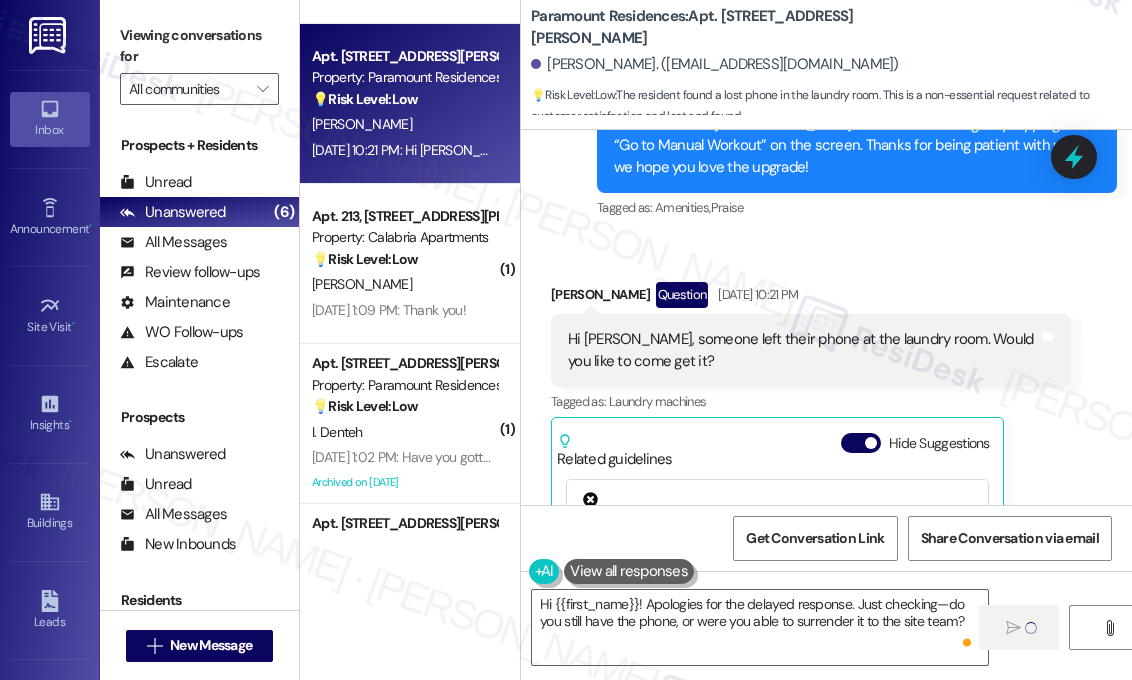 type 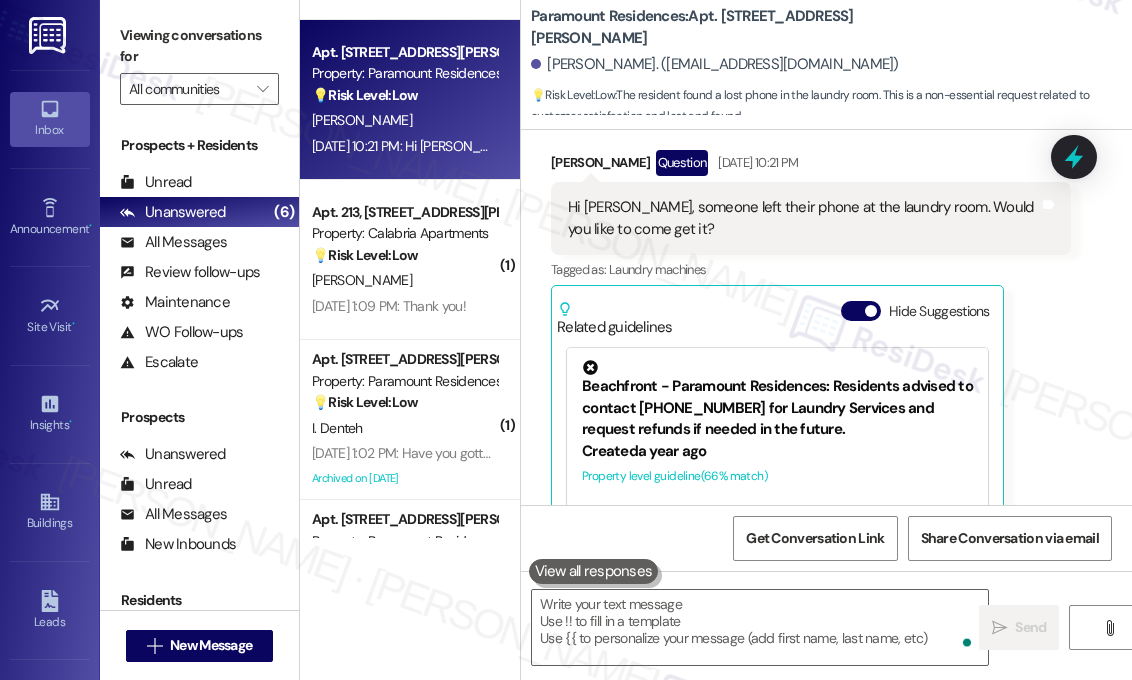 click on "💡  Risk Level:  Low The resident is requesting to add a domestic partner to the communication thread. This is a non-essential request related to customer satisfaction." at bounding box center (404, 255) 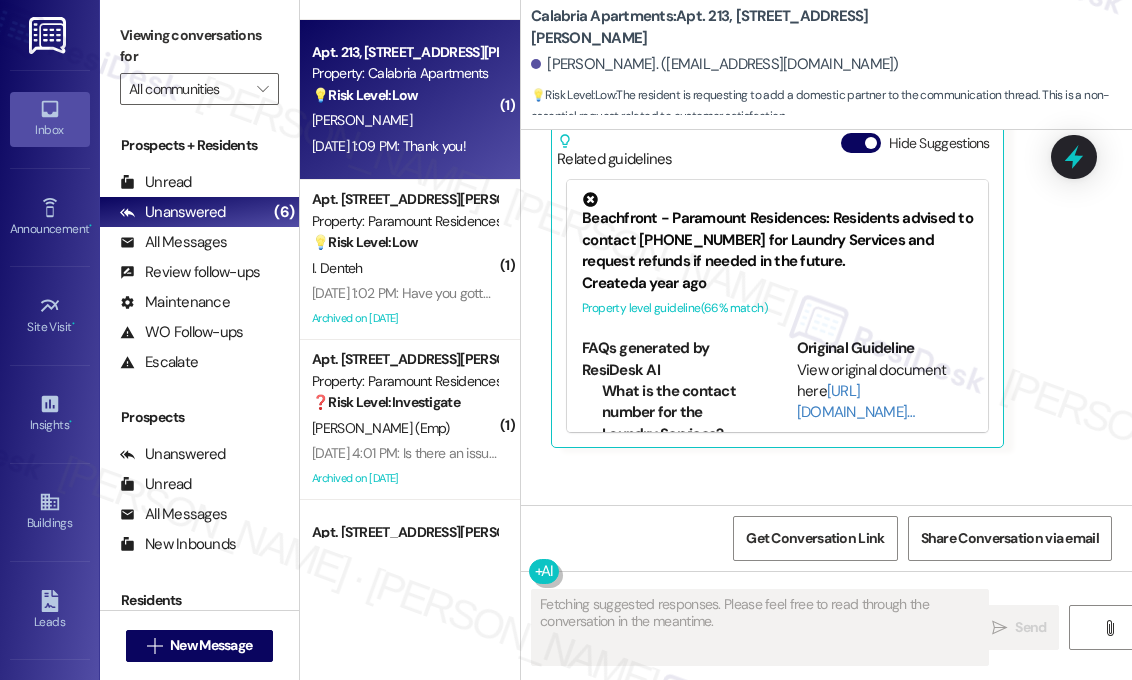 scroll, scrollTop: 3056, scrollLeft: 0, axis: vertical 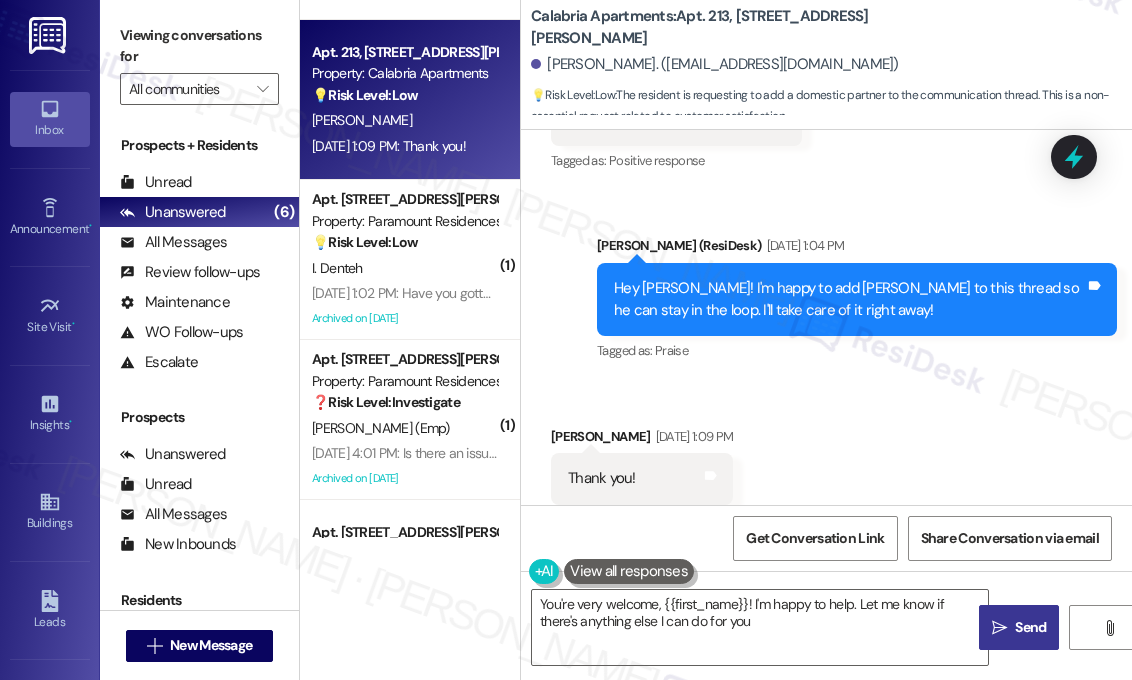 type on "You're very welcome, {{first_name}}! I'm happy to help. Let me know if there's anything else I can do for you!" 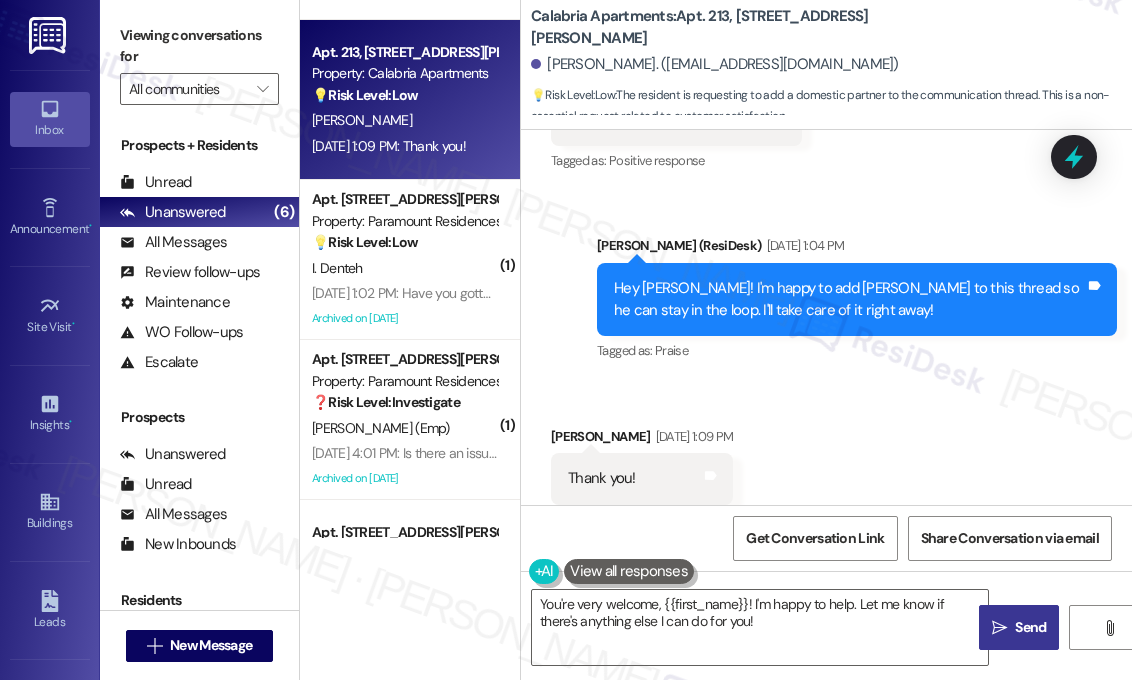 click on "Jul 24, 2025 at 1:09 PM: Thank you!  Jul 24, 2025 at 1:09 PM: Thank you!" at bounding box center (404, 146) 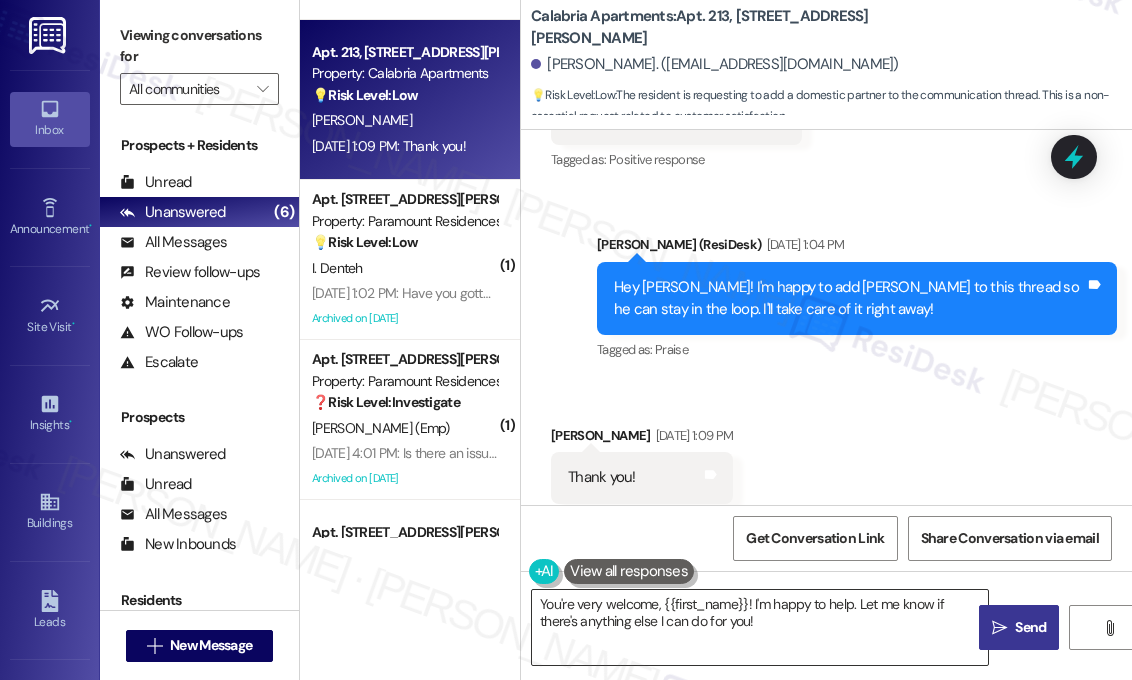 click on "You're very welcome, {{first_name}}! I'm happy to help. Let me know if there's anything else I can do for you!" at bounding box center [760, 627] 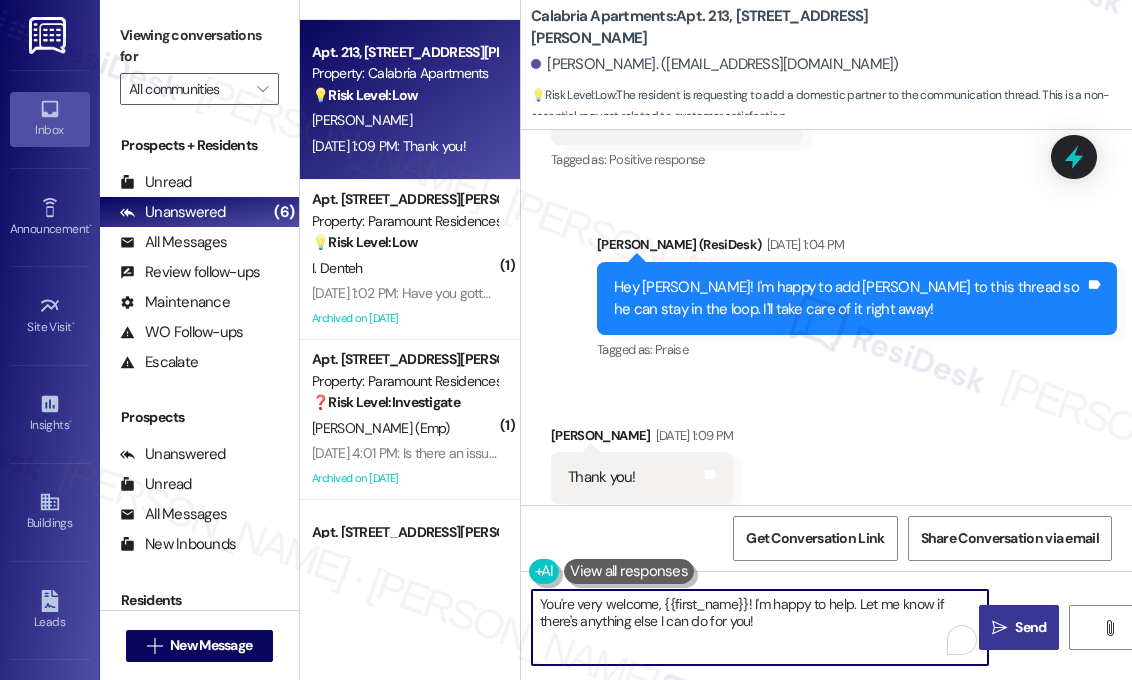 click on "You're very welcome, {{first_name}}! I'm happy to help. Let me know if there's anything else I can do for you!" at bounding box center [760, 627] 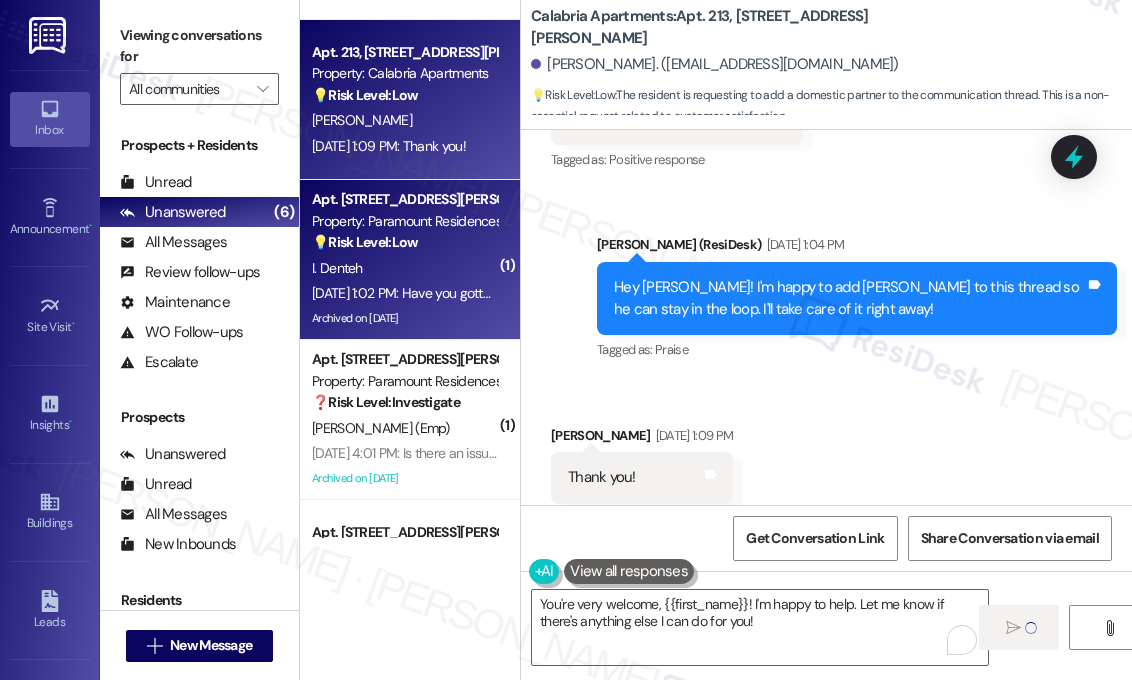 click on "I. Denteh" at bounding box center [404, 268] 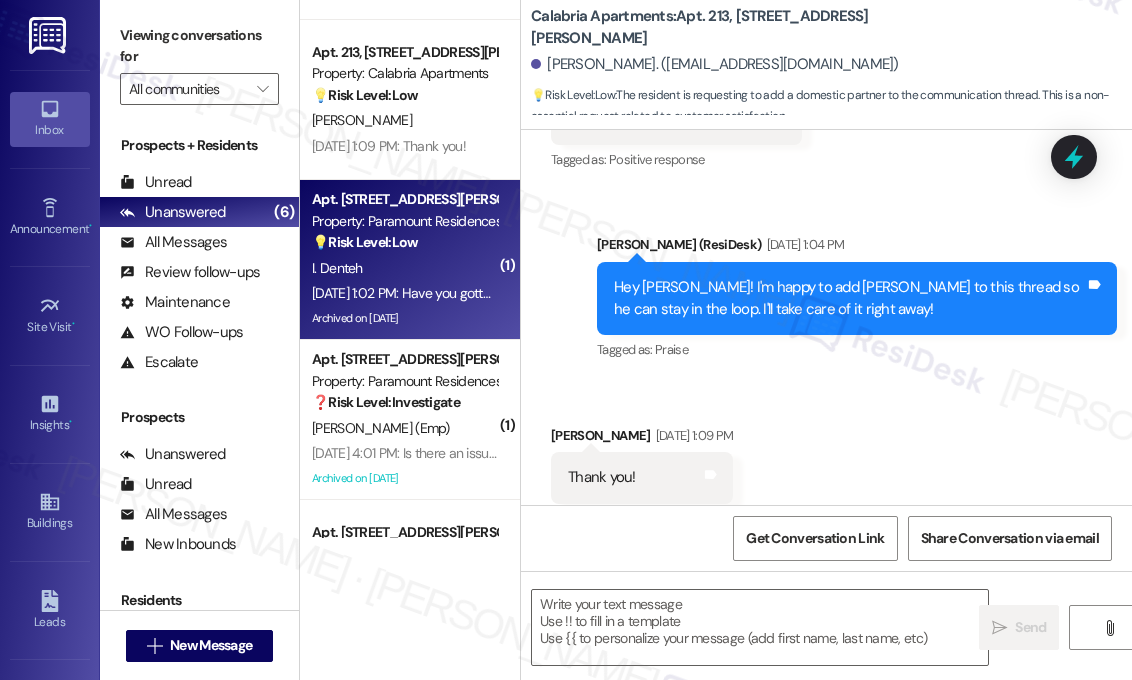 type on "Fetching suggested responses. Please feel free to read through the conversation in the meantime." 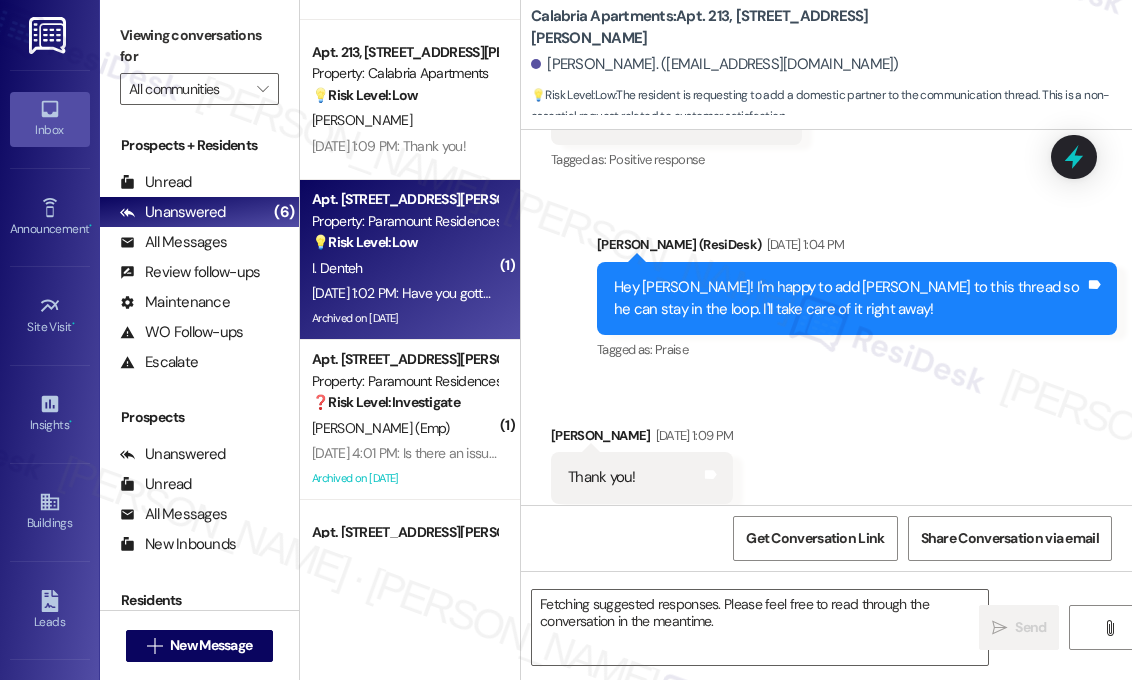 scroll, scrollTop: 3056, scrollLeft: 0, axis: vertical 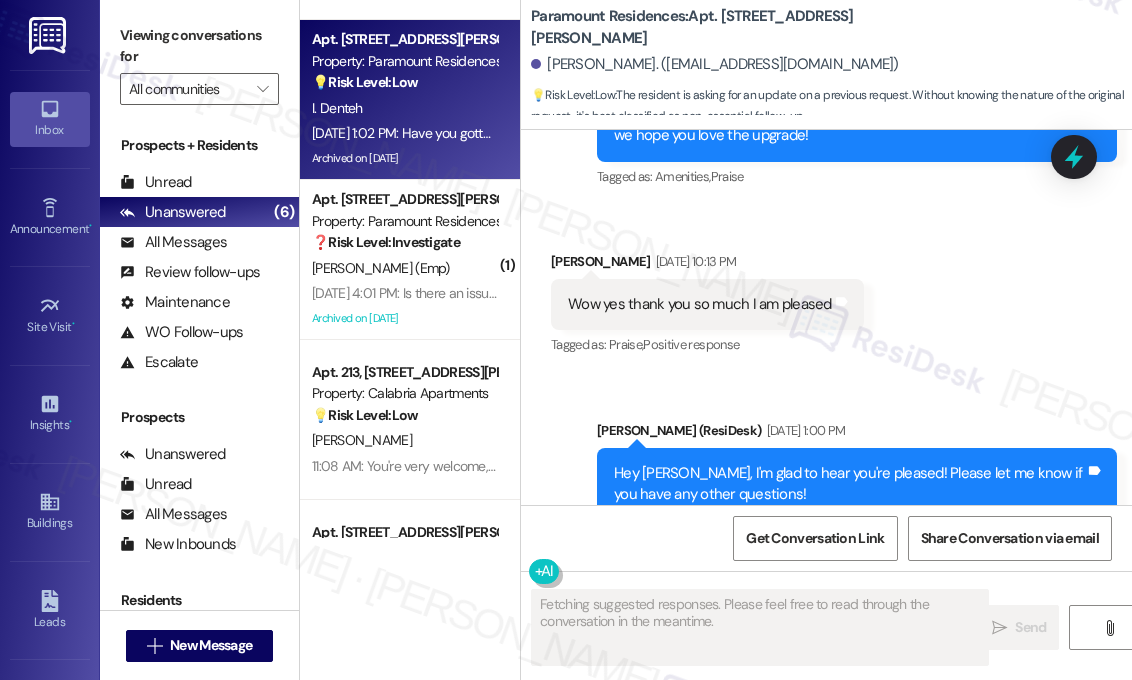 click on "Received via SMS Iman Denteh Question Jul 24, 2025 at 1:02 PM Have you gotten an update for my other request ?  Tags and notes Tagged as:   Call request Click to highlight conversations about Call request" at bounding box center [826, 651] 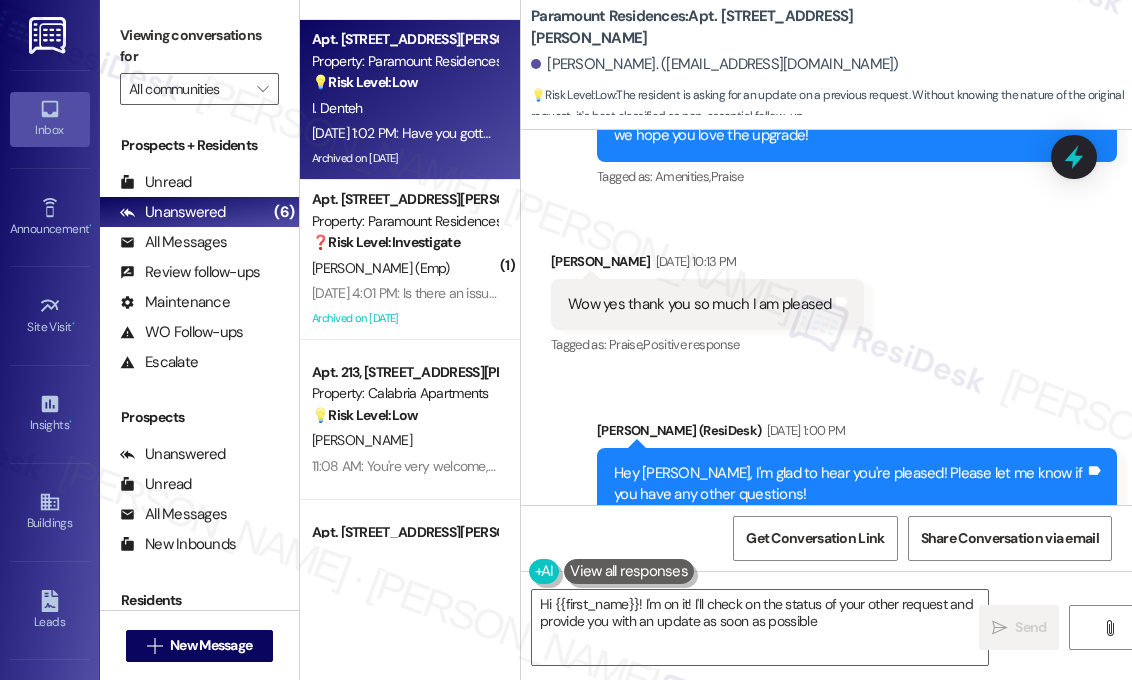 type on "Hi {{first_name}}! I'm on it! I'll check on the status of your other request and provide you with an update as soon as possible." 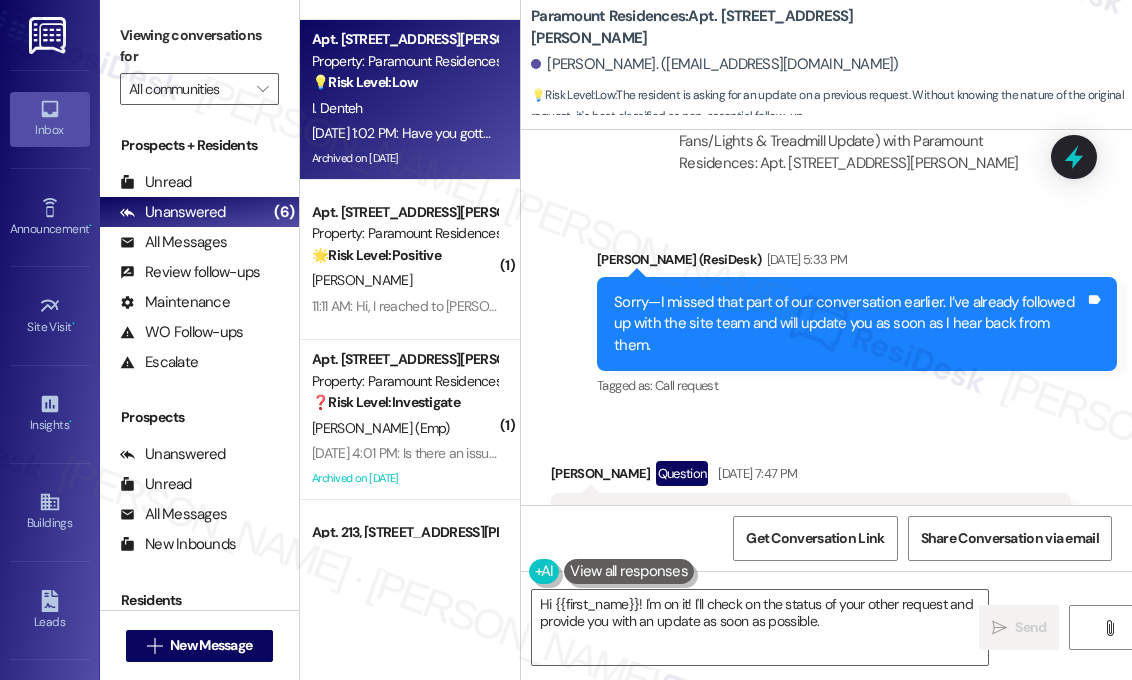 scroll, scrollTop: 51189, scrollLeft: 0, axis: vertical 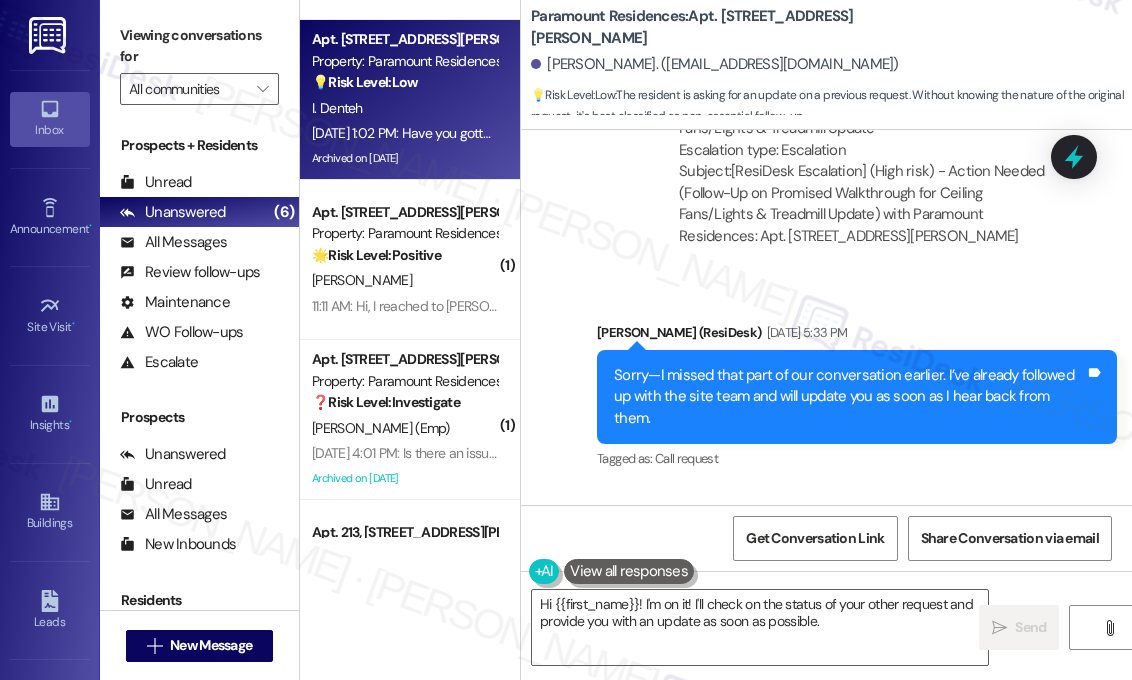 click on "Received via SMS Iman Denteh Question Jul 15, 2025 at 7:47 PM Okay and the treadmill you said was going to be delivered . What's the update on that ?  Tags and notes Tagged as:   Packages/delivery ,  Click to highlight conversations about Packages/delivery Gym equipment Click to highlight conversations about Gym equipment" at bounding box center (826, 586) 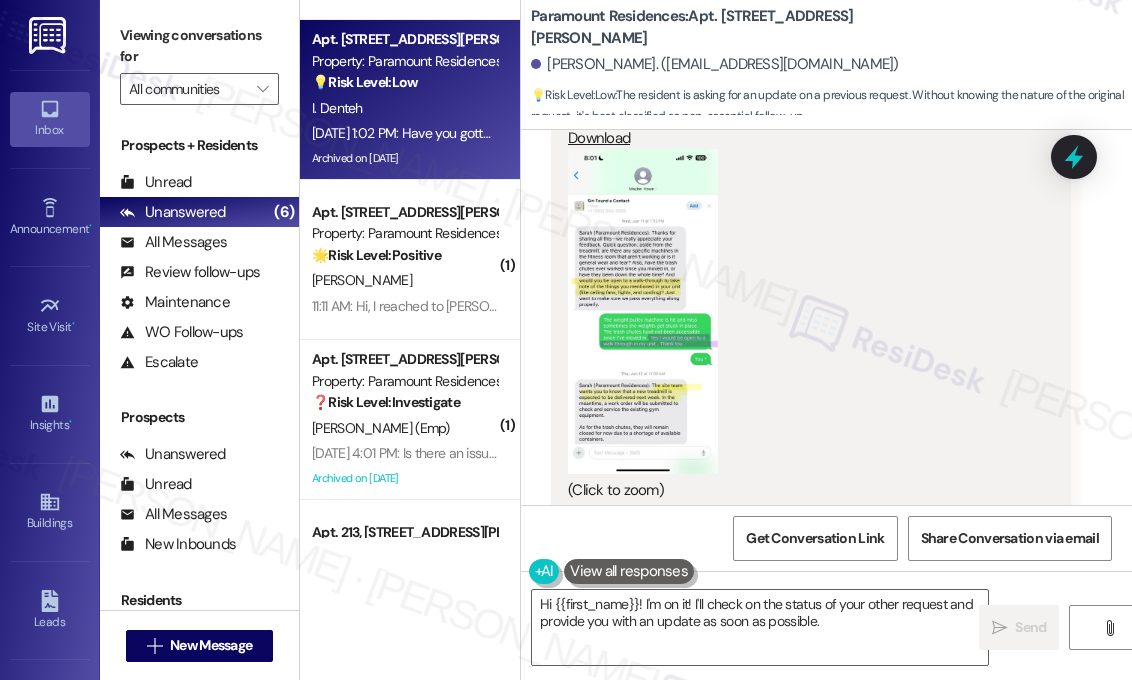 scroll, scrollTop: 50389, scrollLeft: 0, axis: vertical 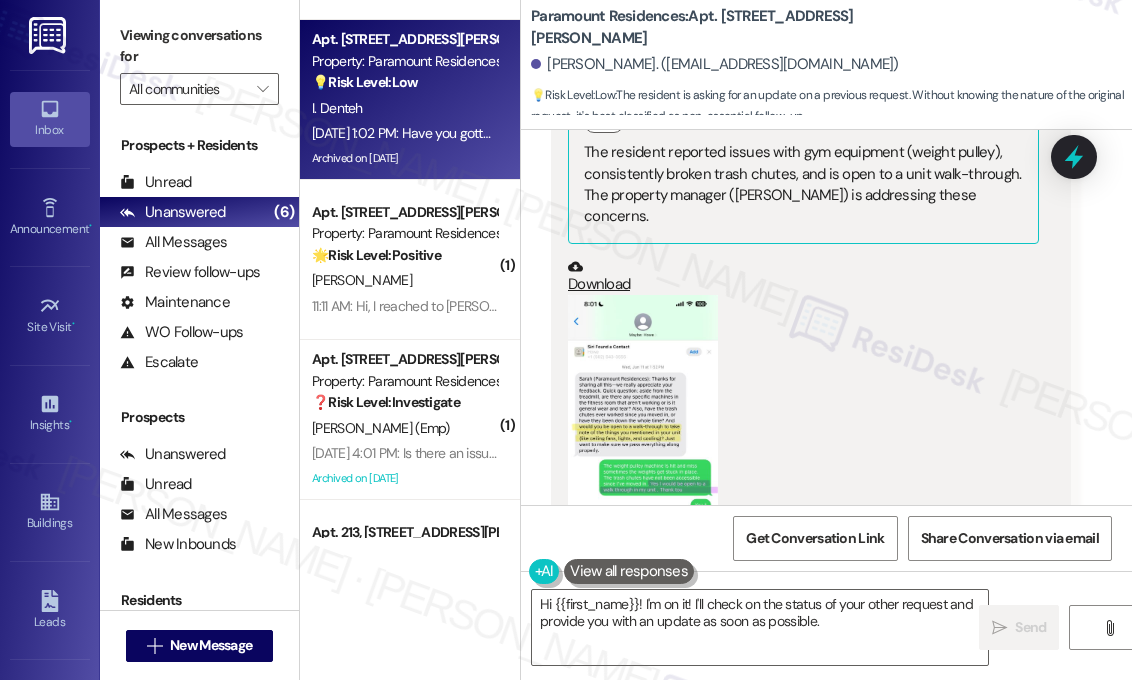 click at bounding box center [643, 457] 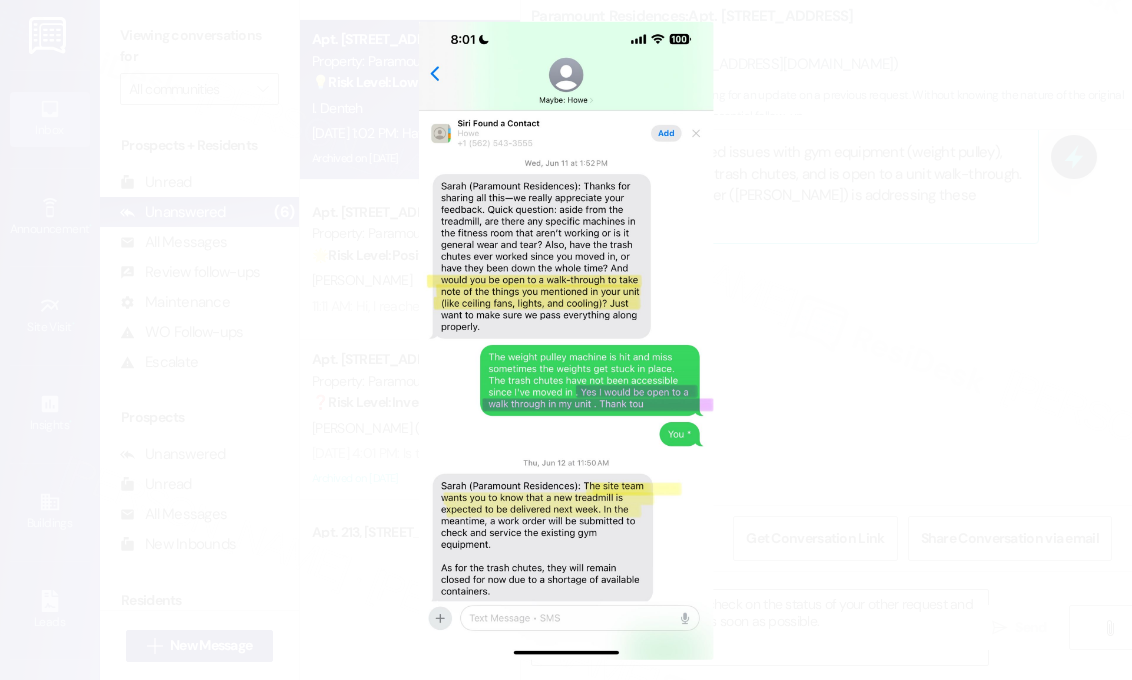 click at bounding box center [566, 340] 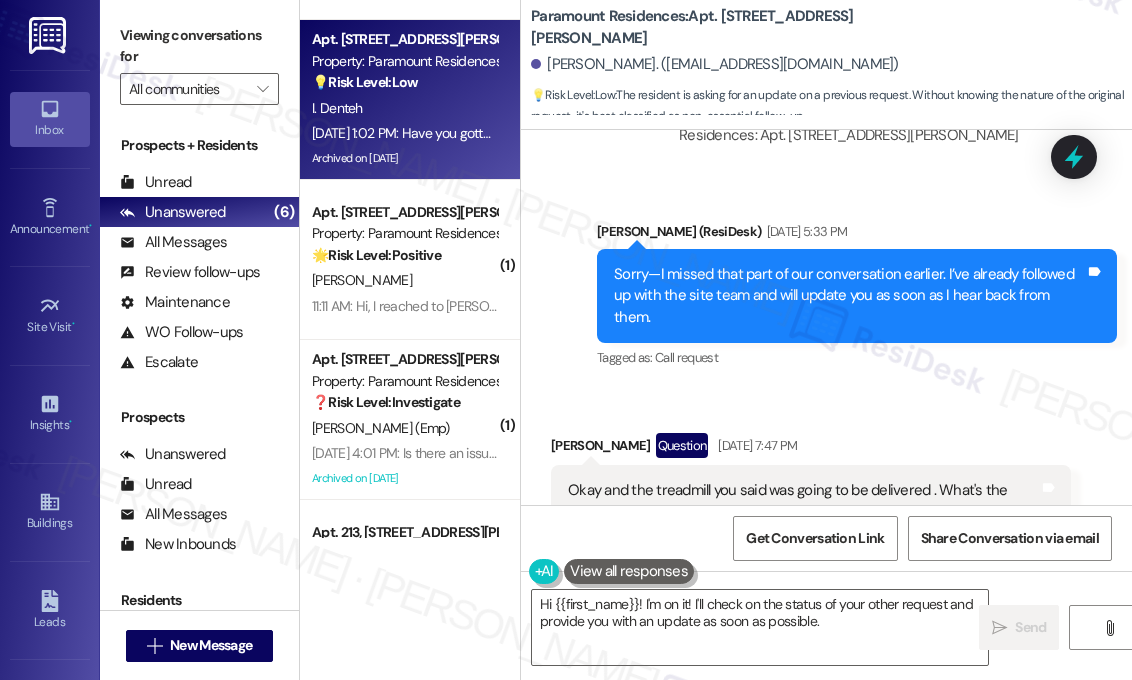 scroll, scrollTop: 51089, scrollLeft: 0, axis: vertical 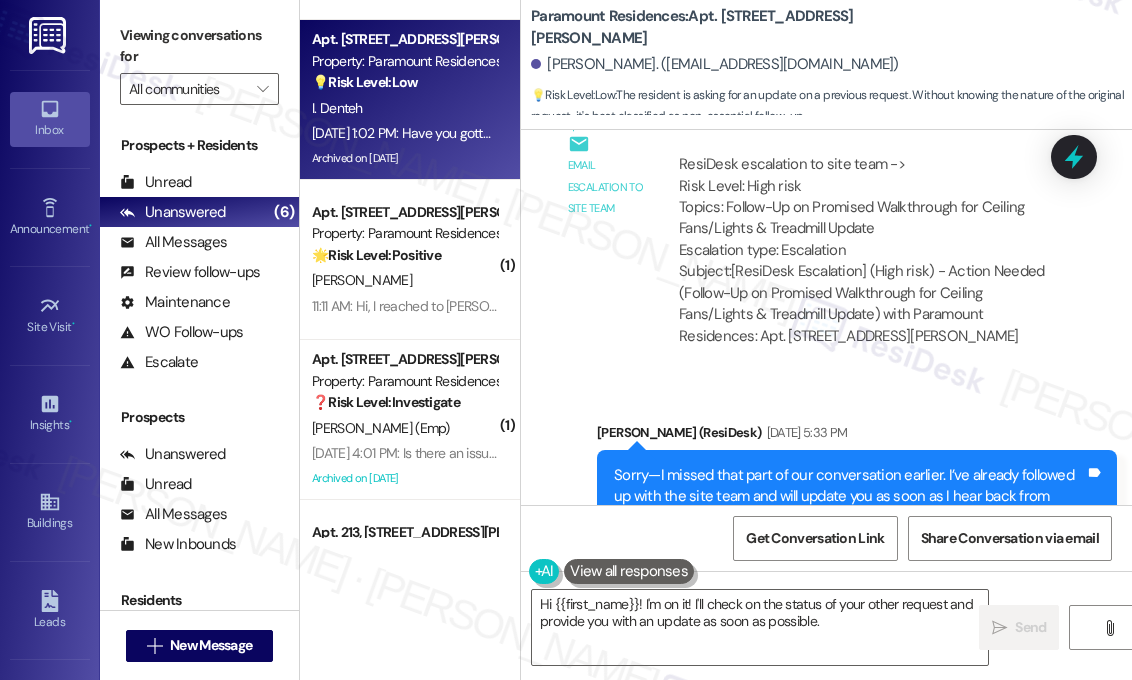 click on "Received via SMS Iman Denteh Question Jul 15, 2025 at 7:47 PM Okay and the treadmill you said was going to be delivered . What's the update on that ?  Tags and notes Tagged as:   Packages/delivery ,  Click to highlight conversations about Packages/delivery Gym equipment Click to highlight conversations about Gym equipment" at bounding box center [826, 686] 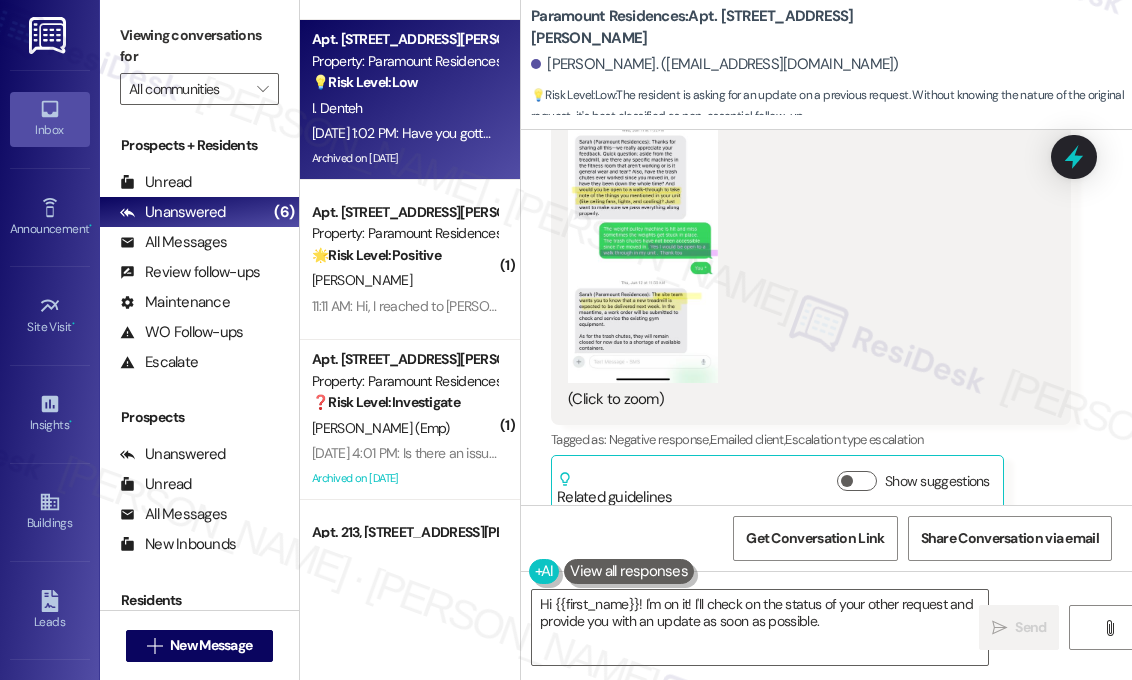 scroll, scrollTop: 50444, scrollLeft: 0, axis: vertical 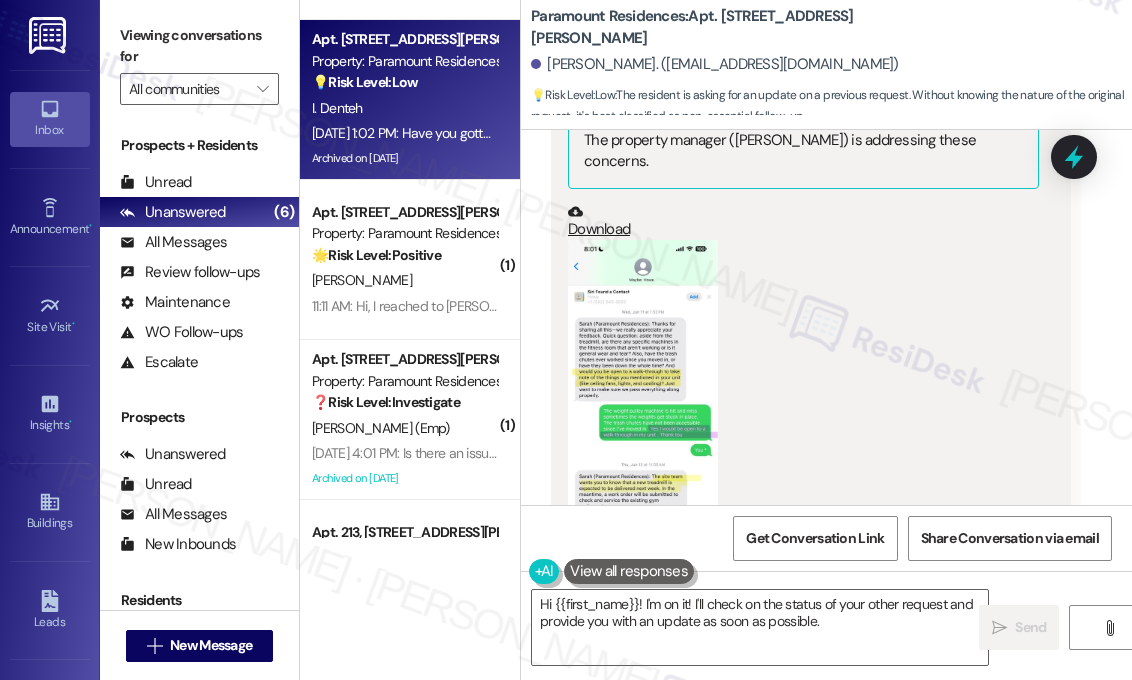click at bounding box center [643, 402] 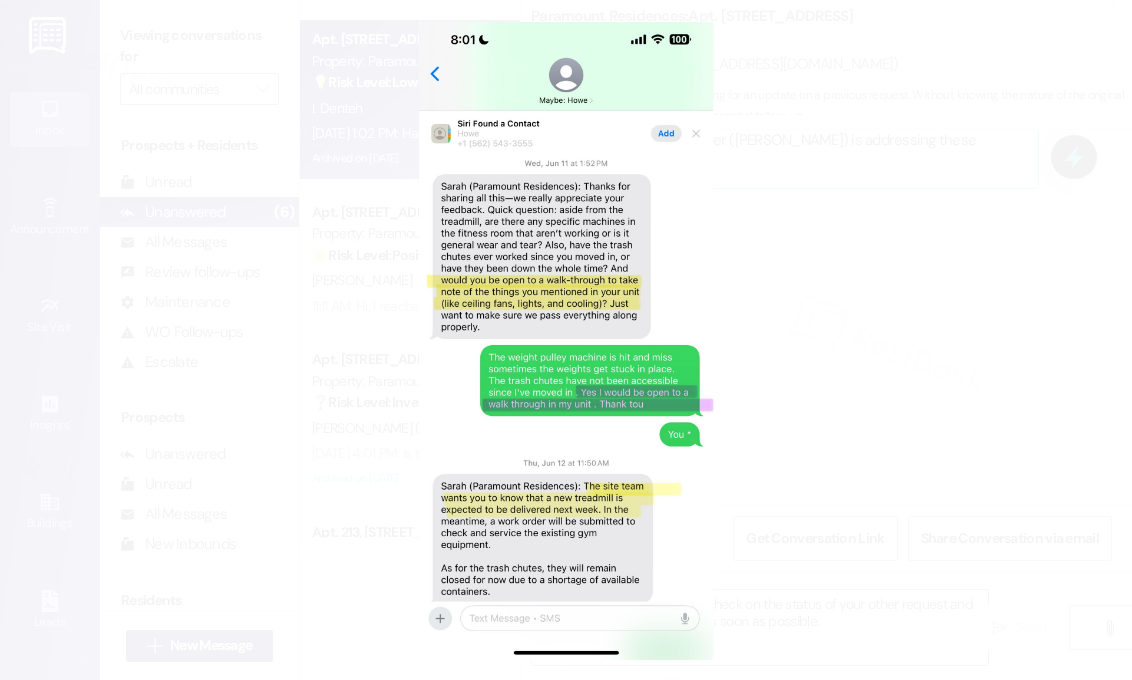 click at bounding box center [566, 340] 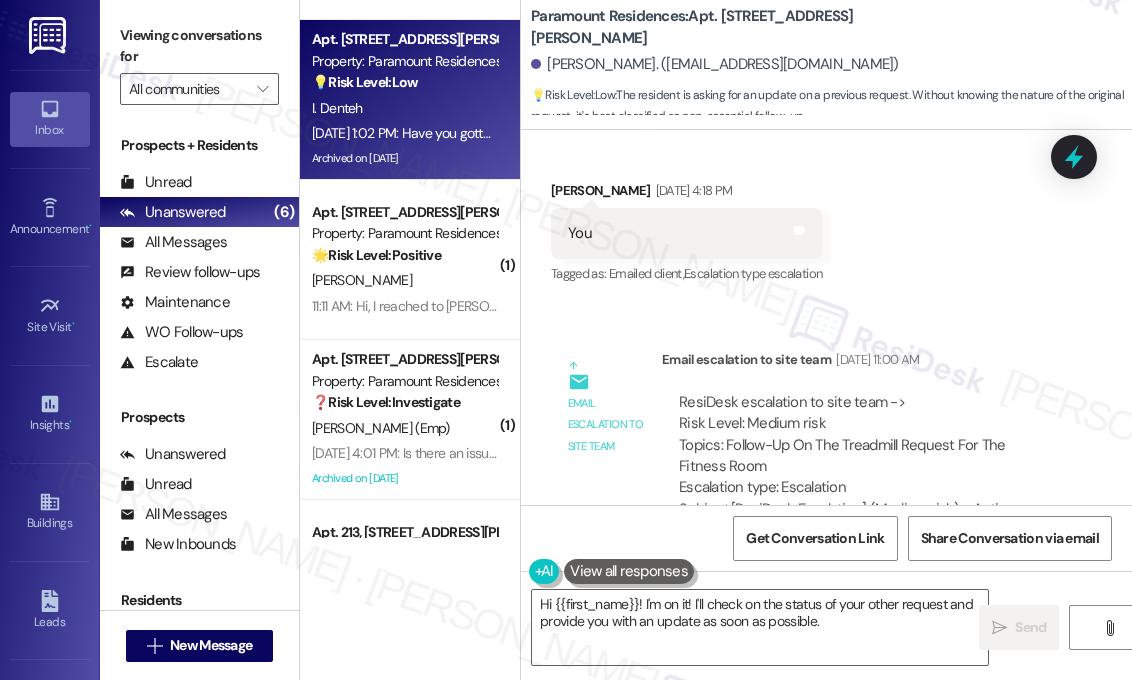scroll, scrollTop: 49444, scrollLeft: 0, axis: vertical 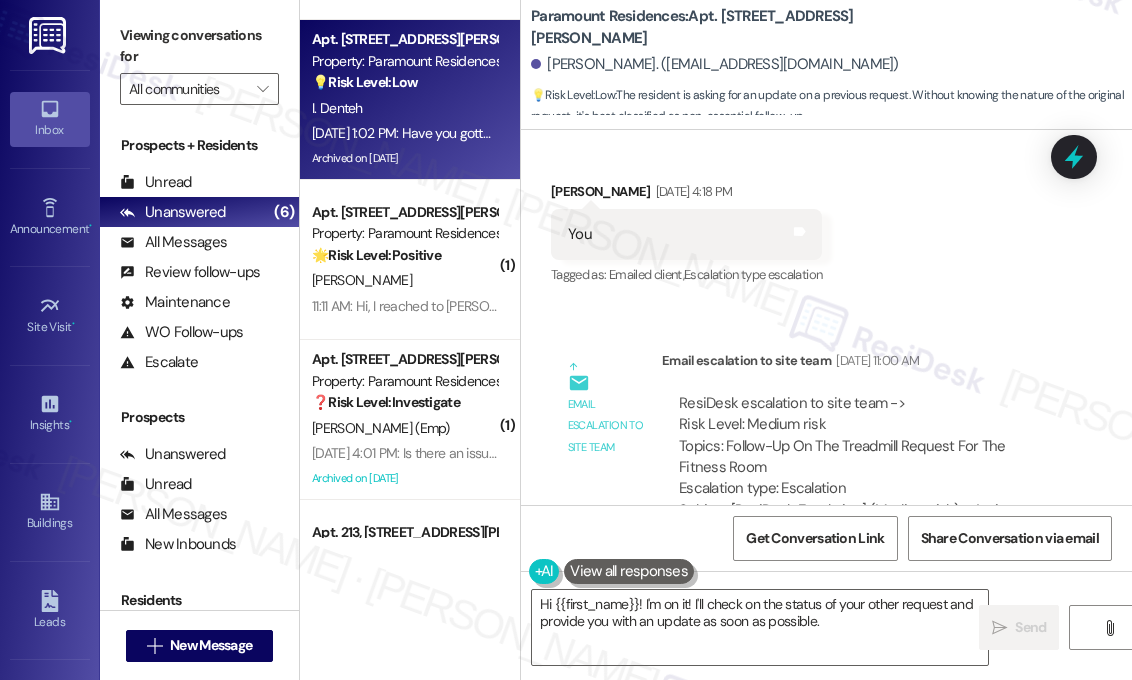 click on "Email escalation to site team Email escalation to site team Jul 15, 2025 at 11:00 AM ResiDesk escalation to site team ->
Risk Level: Medium risk
Topics: Follow-Up On The Treadmill Request For The Fitness Room
Escalation type: Escalation Subject:  [ResiDesk Escalation] (Medium risk) - Action Needed (Follow-Up On The Treadmill Request For The Fitness Room) with Paramount Residences: Apt. 314, 7950 Howe St. (1187120)" at bounding box center (811, 475) 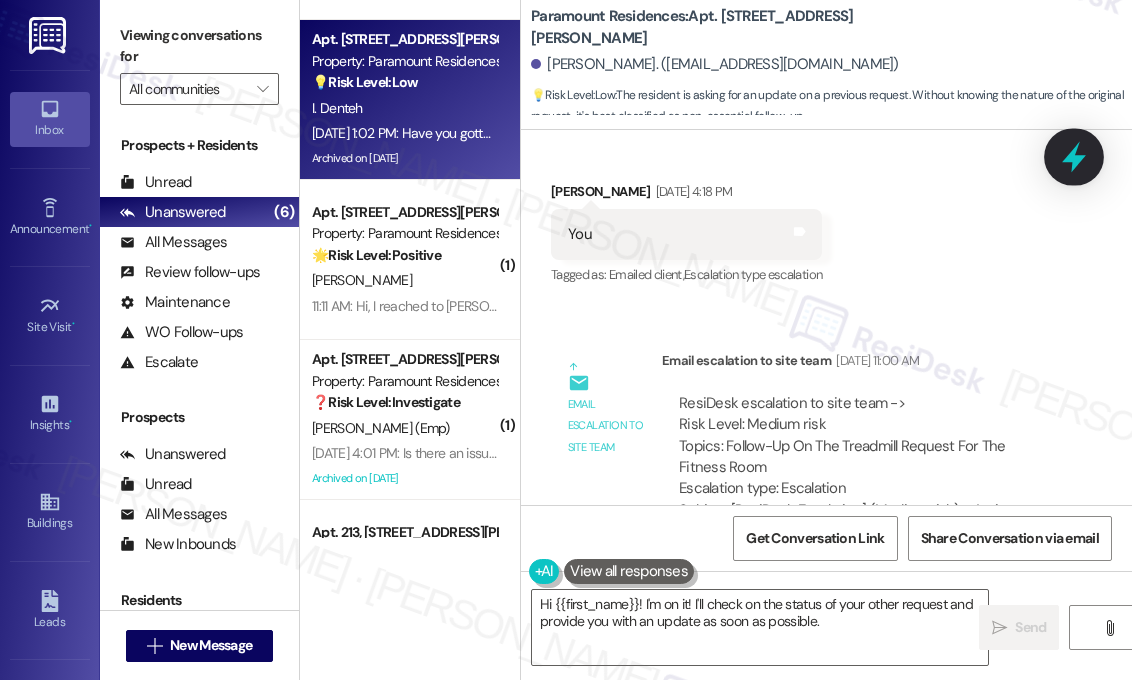 click 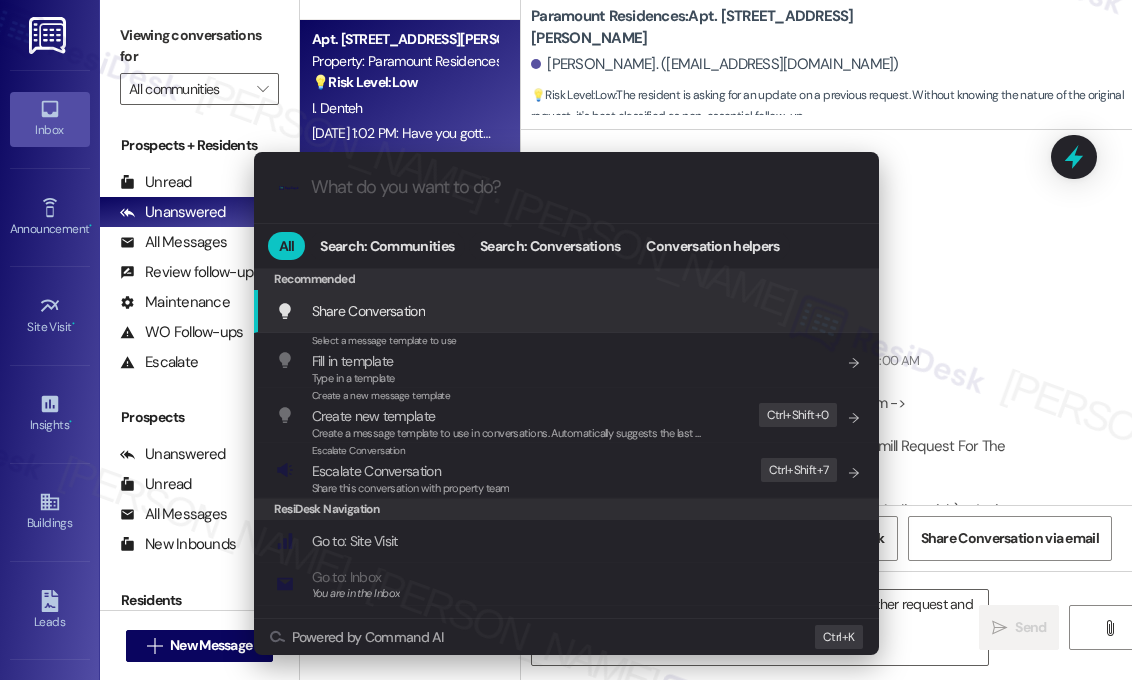 click at bounding box center [582, 187] 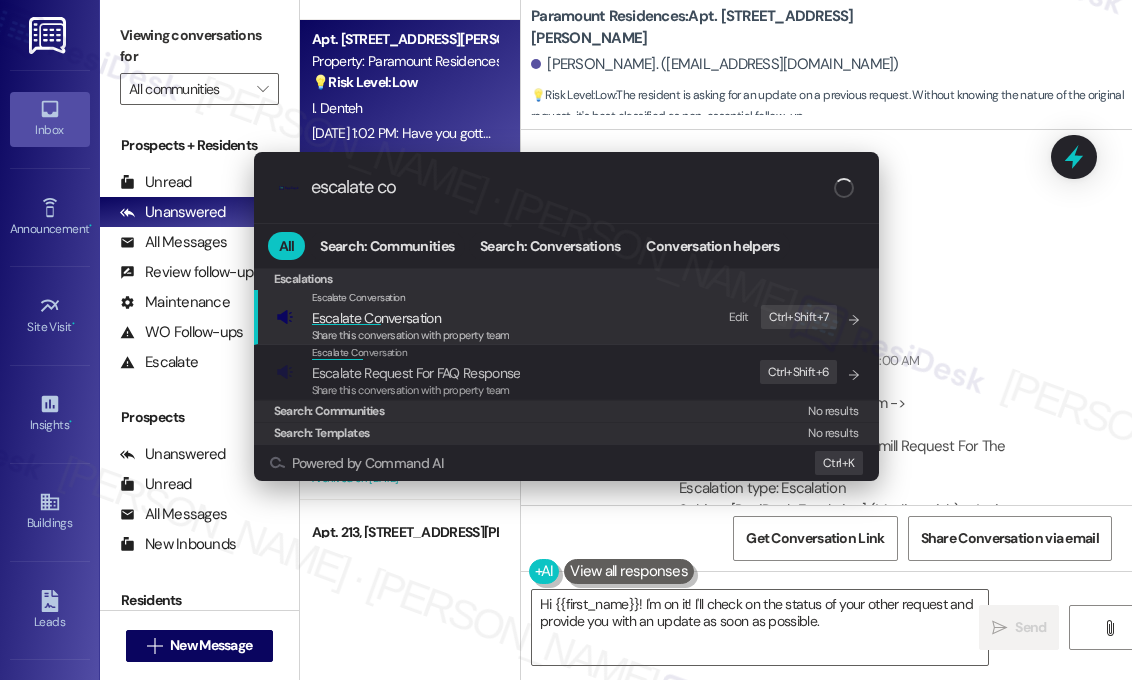 type on "escalate con" 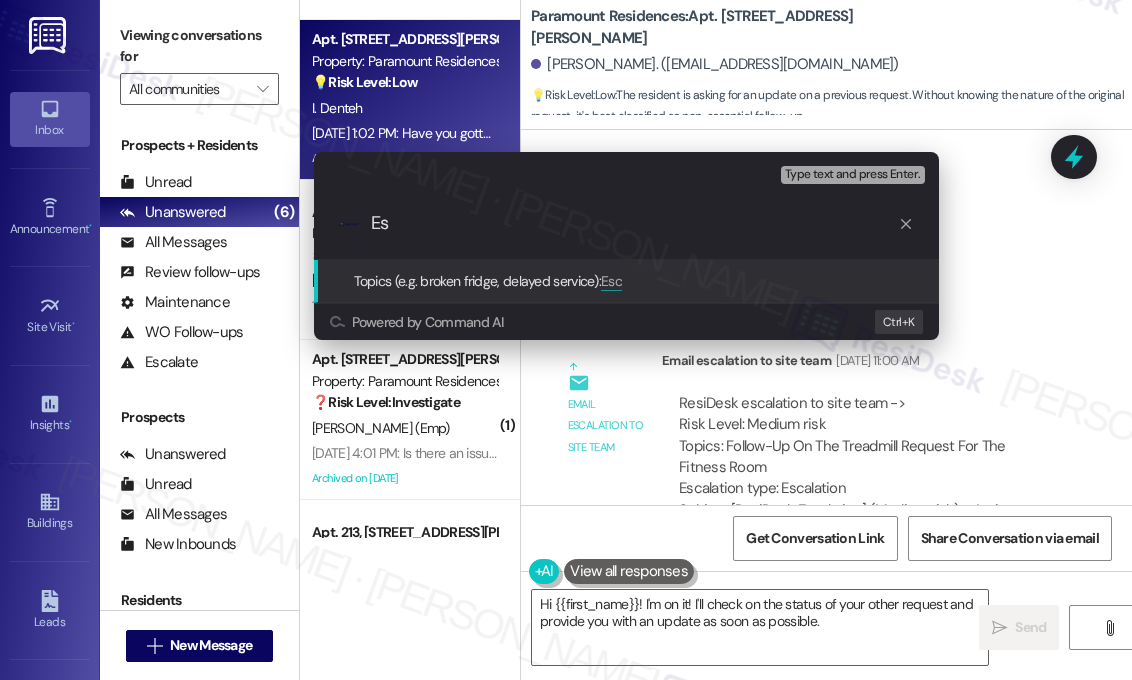 type on "E" 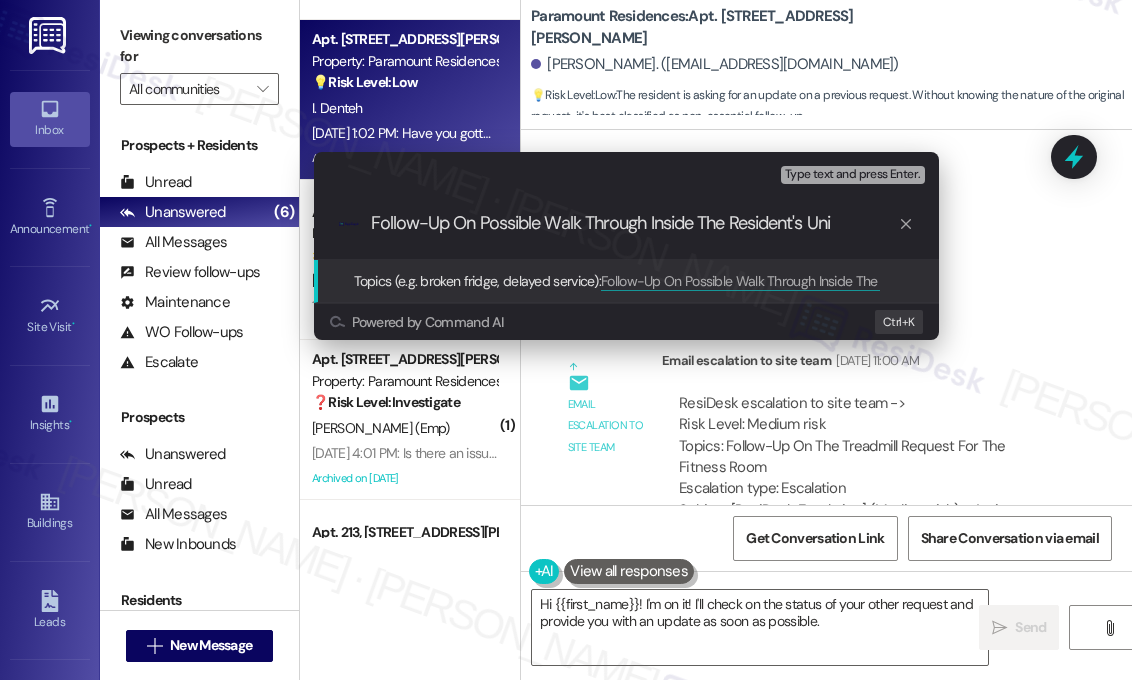type on "Follow-Up On Possible Walk Through Inside The Resident's Unit" 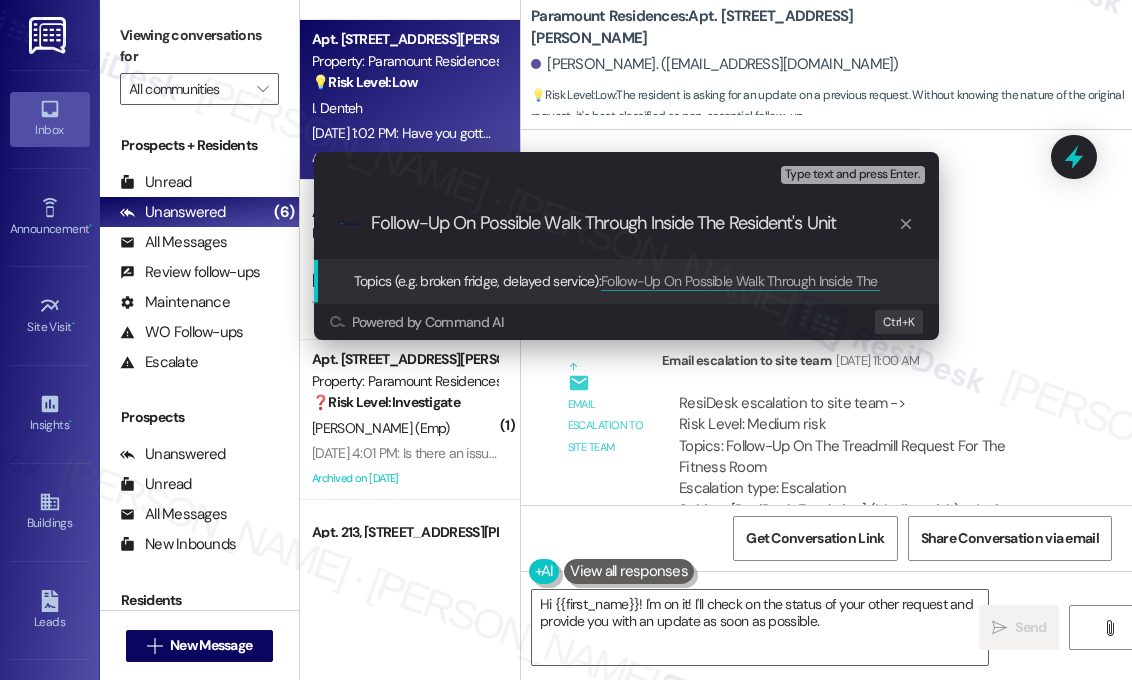 type 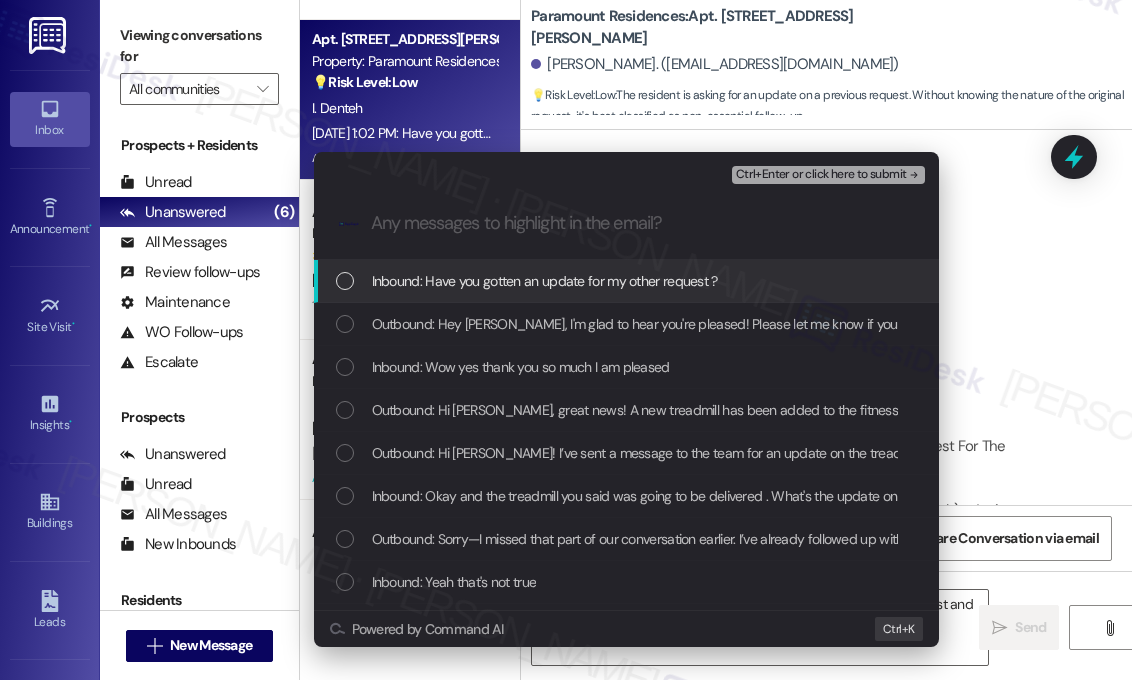 click on "Inbound: Have you gotten an update for my other request ?" at bounding box center [545, 281] 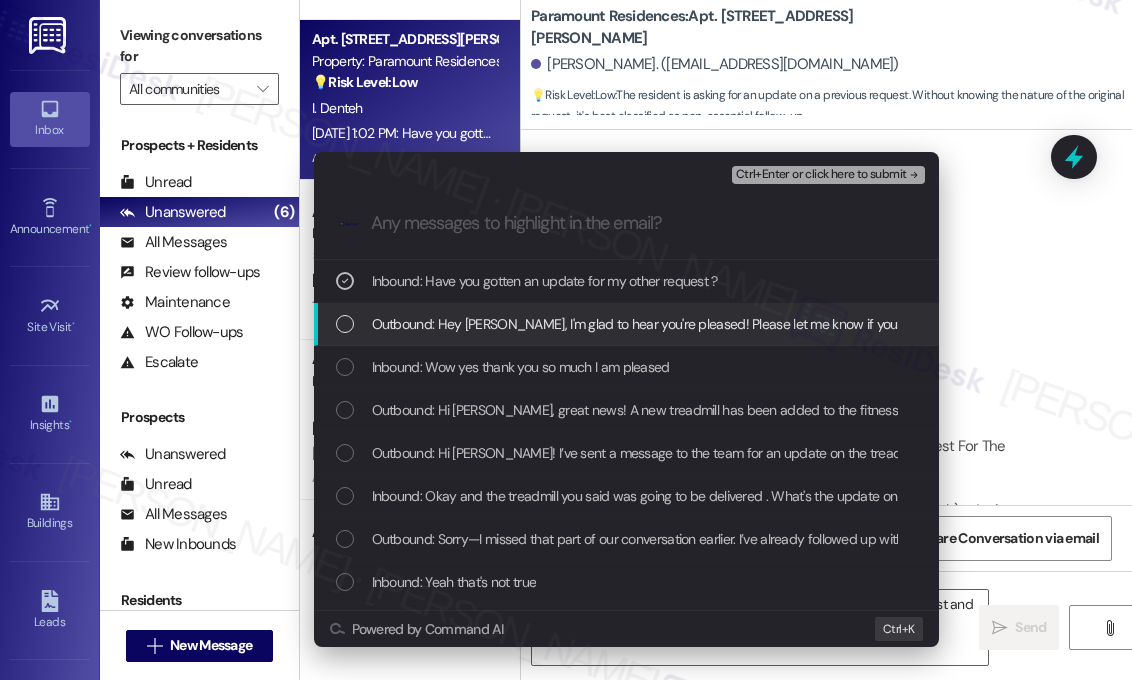 click on "Outbound: Hey Iman, I'm glad to hear you're pleased! Please let me know if you have any other questions!" at bounding box center (712, 324) 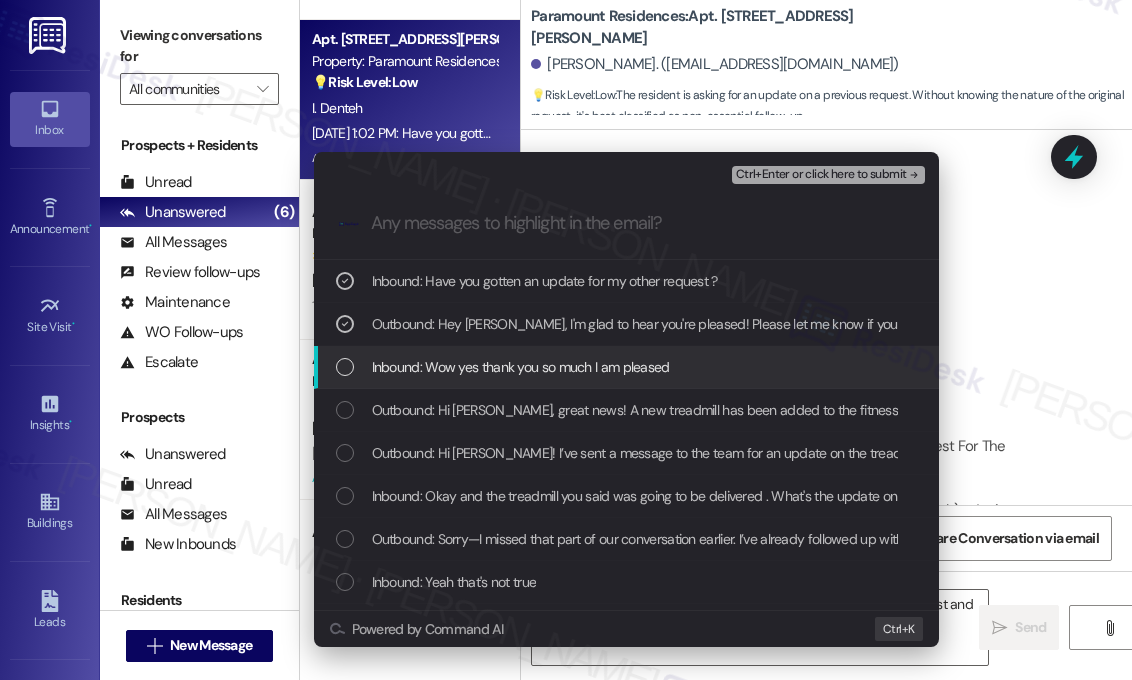 click on "Inbound: Wow yes thank you so much I am pleased" at bounding box center [521, 367] 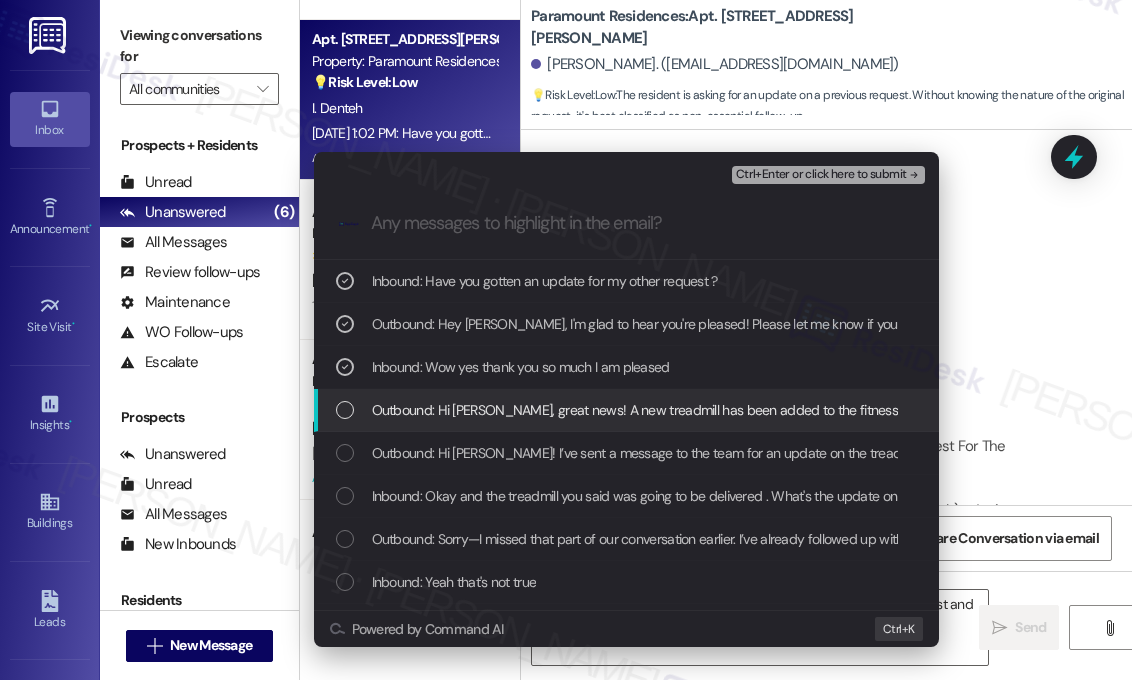 click on "Outbound: Hi Iman, great news! A new treadmill has been added to the fitness room at Paramount Villas. You can start using it by tapping “Go to Manual Workout” on the screen. Thanks for being patient with us—we hope you love the upgrade!" at bounding box center [1124, 410] 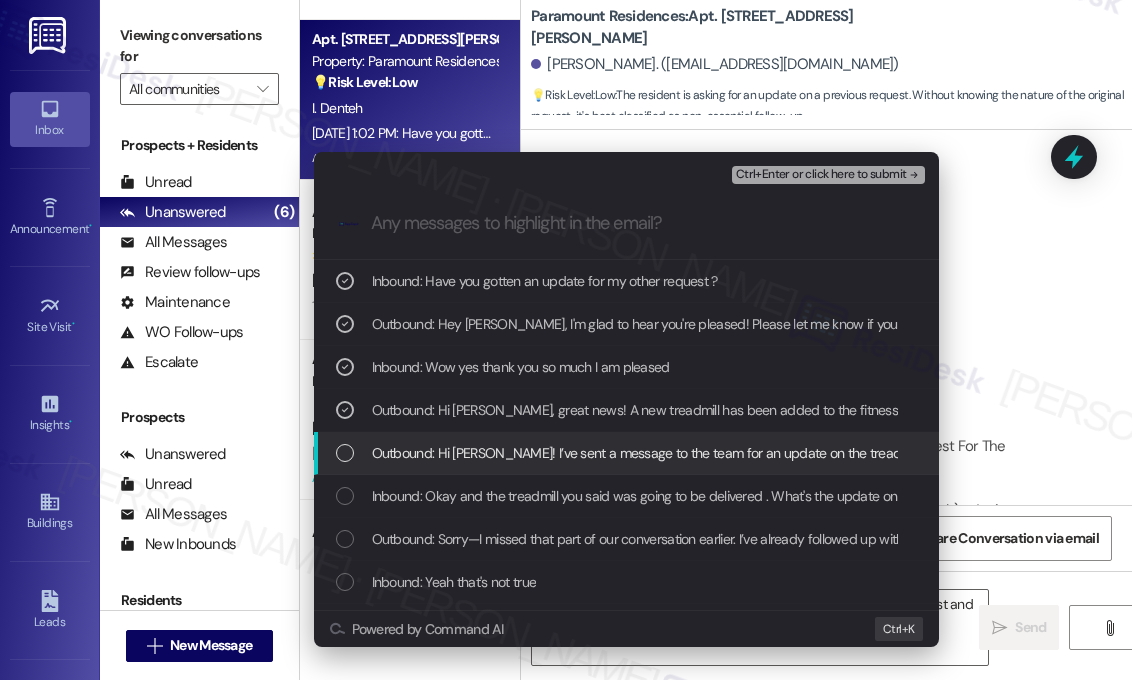 click on "Outbound: Hi Iman! I’ve sent a message to the team for an update on the treadmill and will let you know as soon as I hear back." at bounding box center (775, 453) 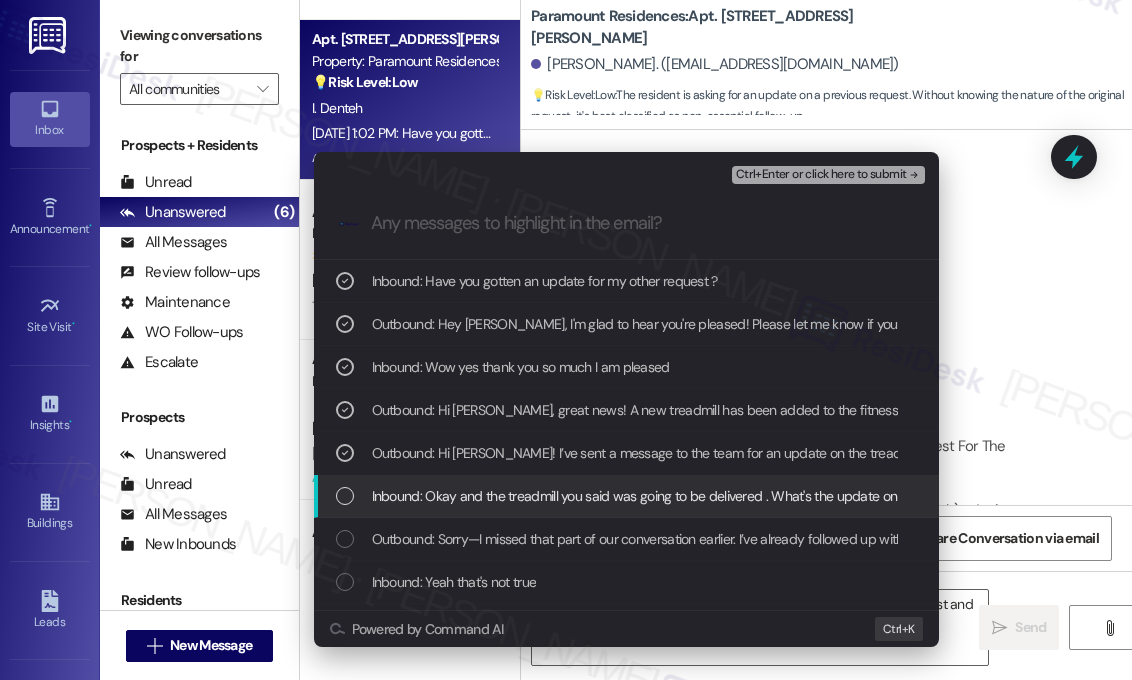 click on "Inbound: Okay and the treadmill you said was going to be delivered . What's the update on that ?" at bounding box center (653, 496) 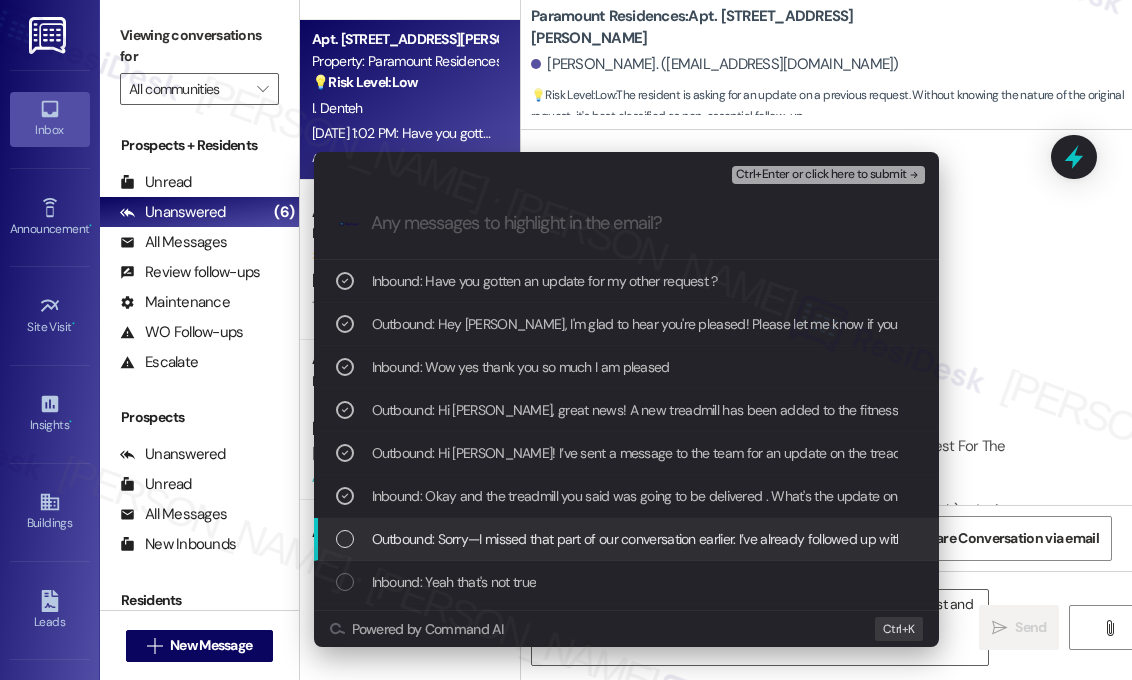 click on "Outbound: Sorry—I missed that part of our conversation earlier. I’ve already followed up with the site team and will update you as soon as I hear back from them." at bounding box center [835, 539] 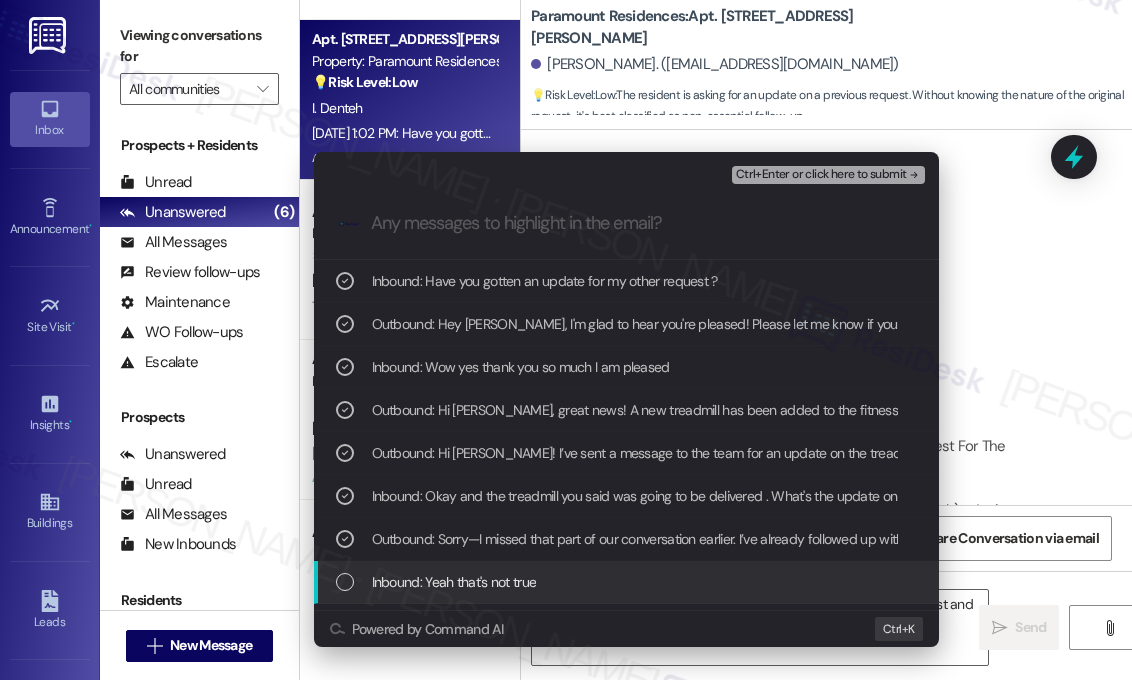 click on "Inbound: Yeah that's not true" at bounding box center (454, 582) 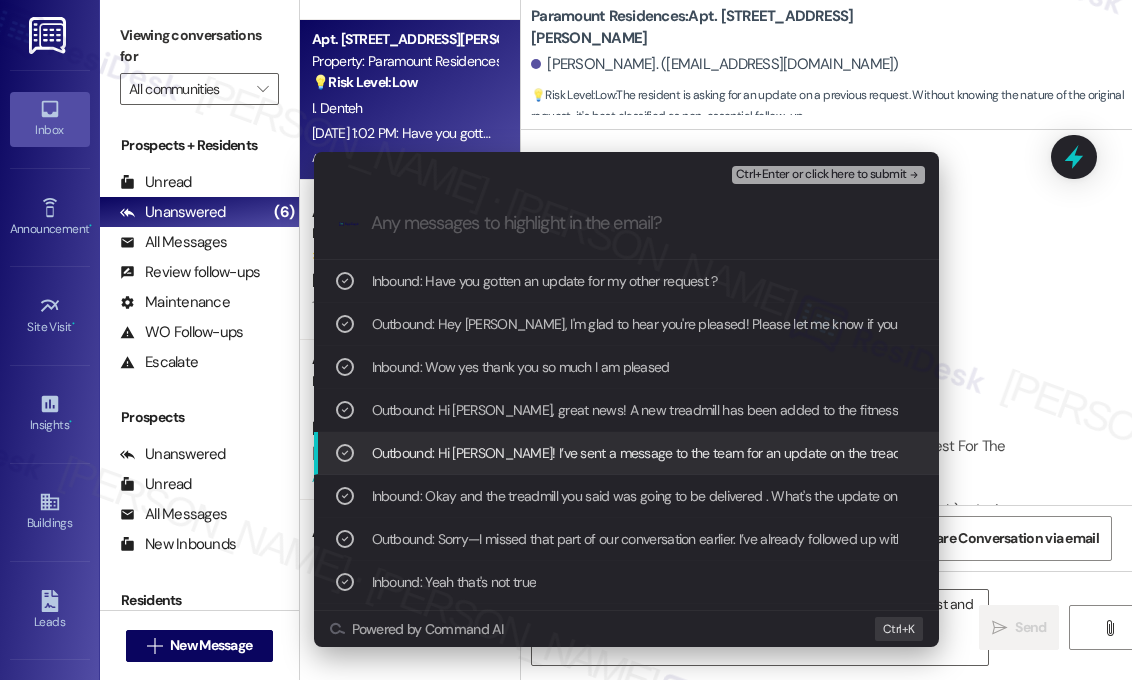 scroll, scrollTop: 100, scrollLeft: 0, axis: vertical 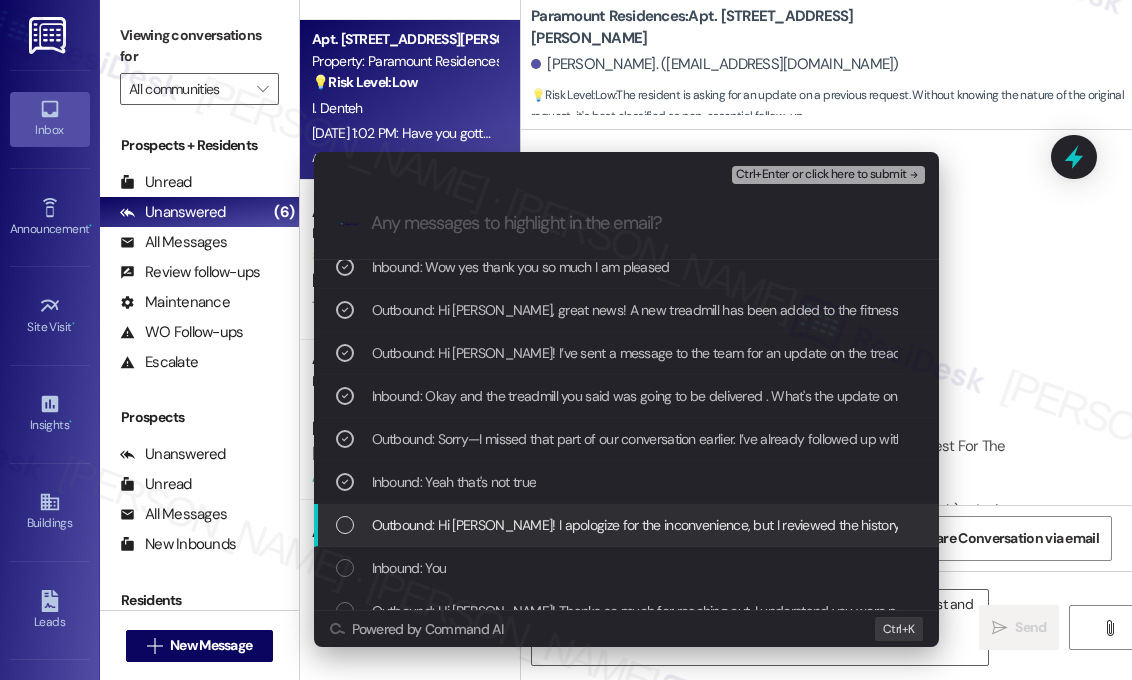 click on "Outbound: Hi Iman! I apologize for the inconvenience, but I reviewed the history of our conversation and didn’t find any mention of a walkthrough request. The only note I have is regarding the treadmill query, which I’ve already followed up on." at bounding box center [1102, 525] 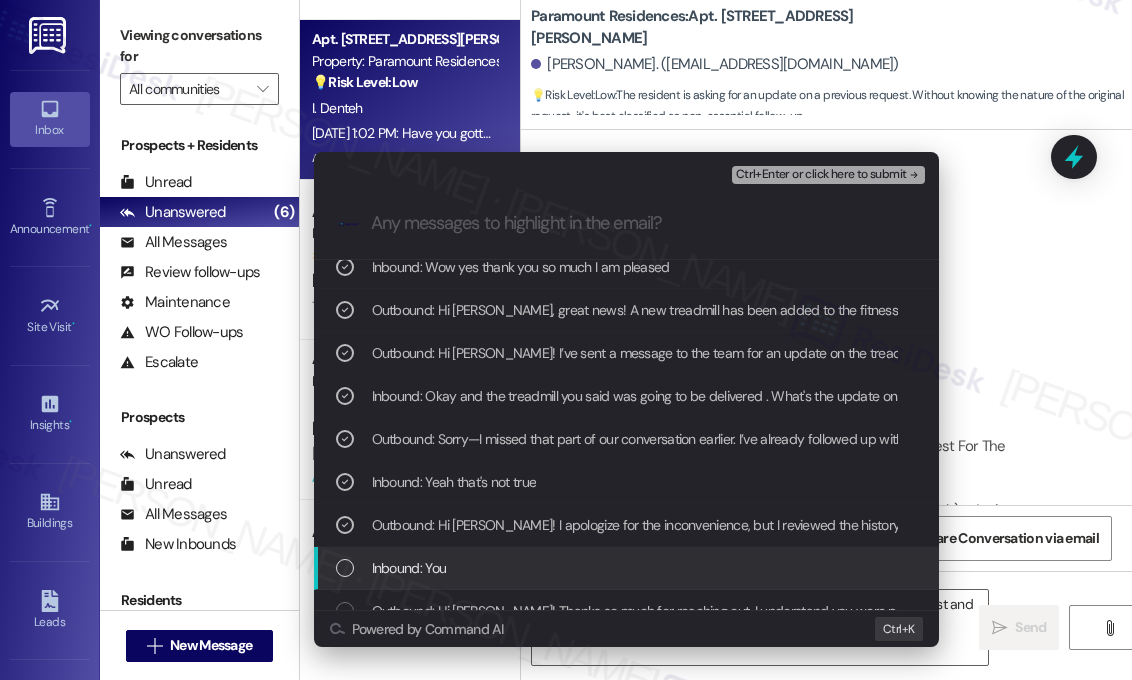 click on "Inbound: You" at bounding box center [628, 568] 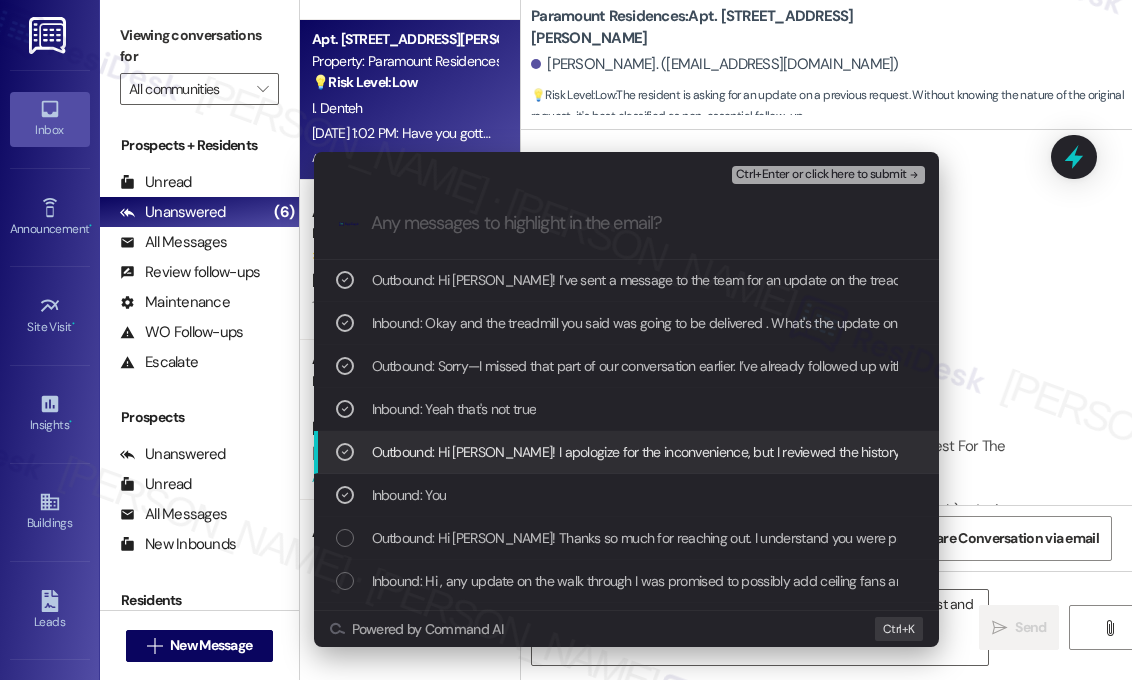 scroll, scrollTop: 300, scrollLeft: 0, axis: vertical 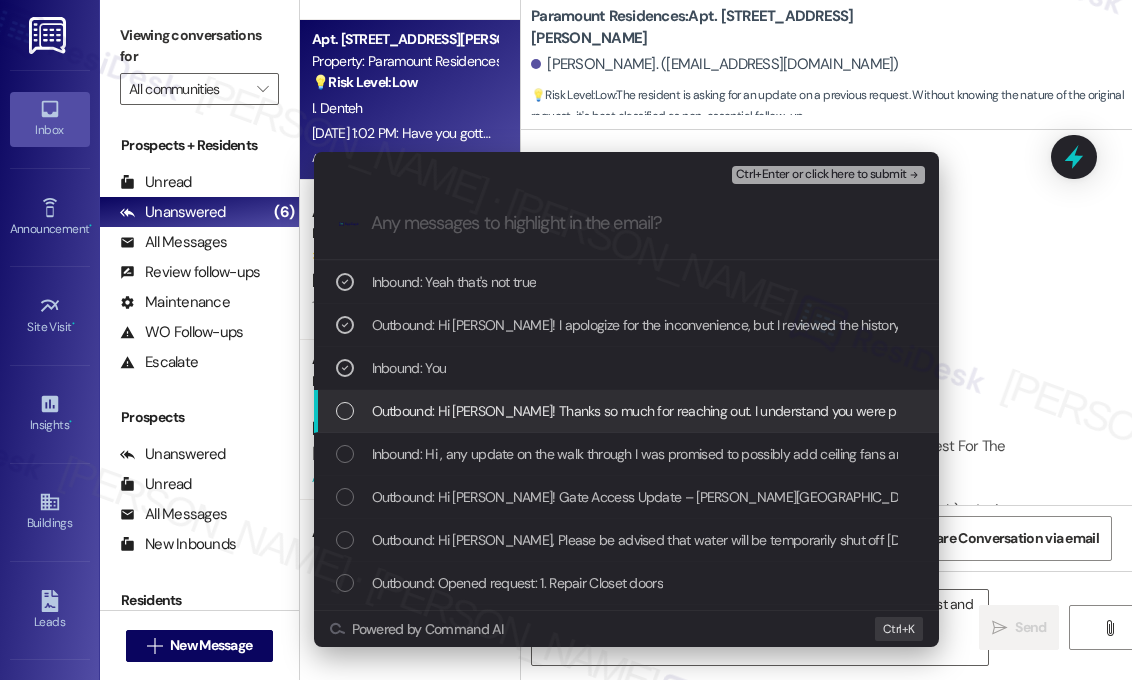 click on "Outbound: Hi Iman! Thanks so much for reaching out. I understand you were promised a walk-through and the treadmill, I’m here to help! Could you please let me know who you spoke with about this so we can check the status on our end?" at bounding box center [1100, 411] 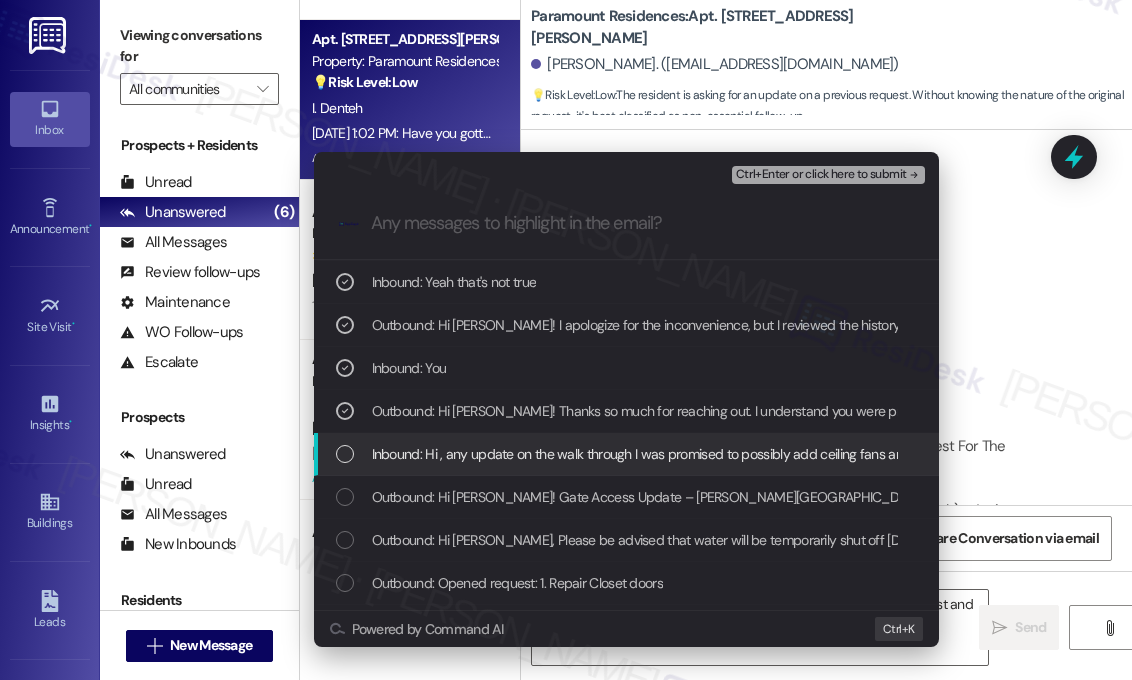 click on "Inbound: Hi , any update on the walk through I was promised to possibly add ceiling fans and lights to my unit ? And the treadmill that was promised" at bounding box center [801, 454] 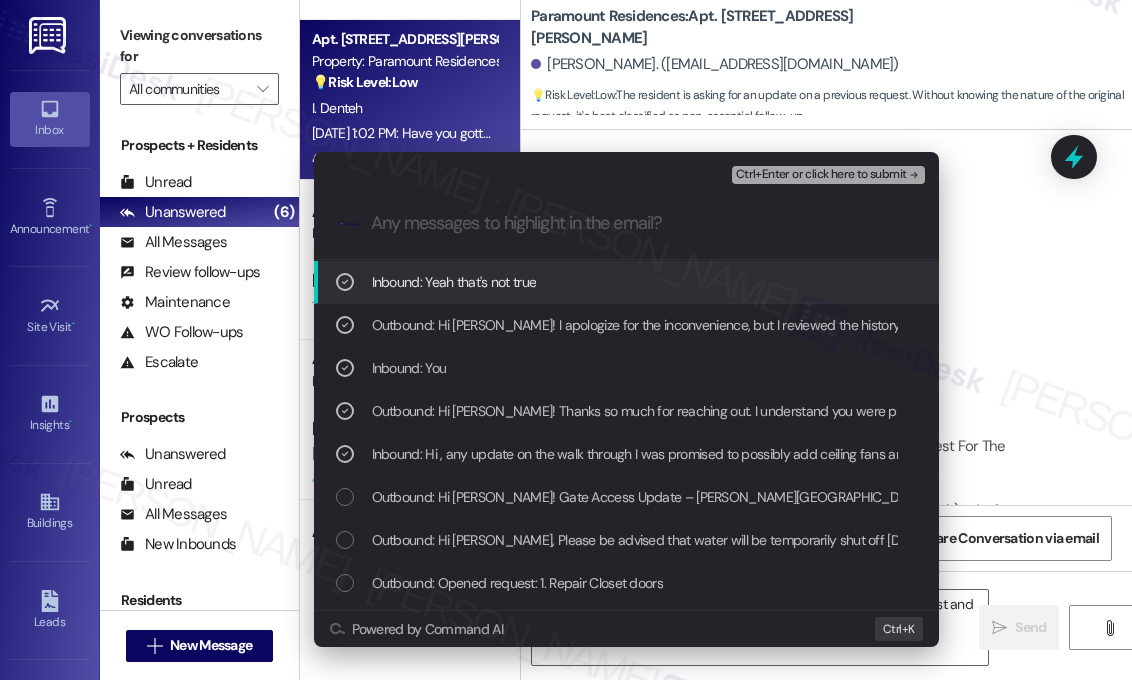 click on "Ctrl+Enter or click here to submit" at bounding box center [821, 175] 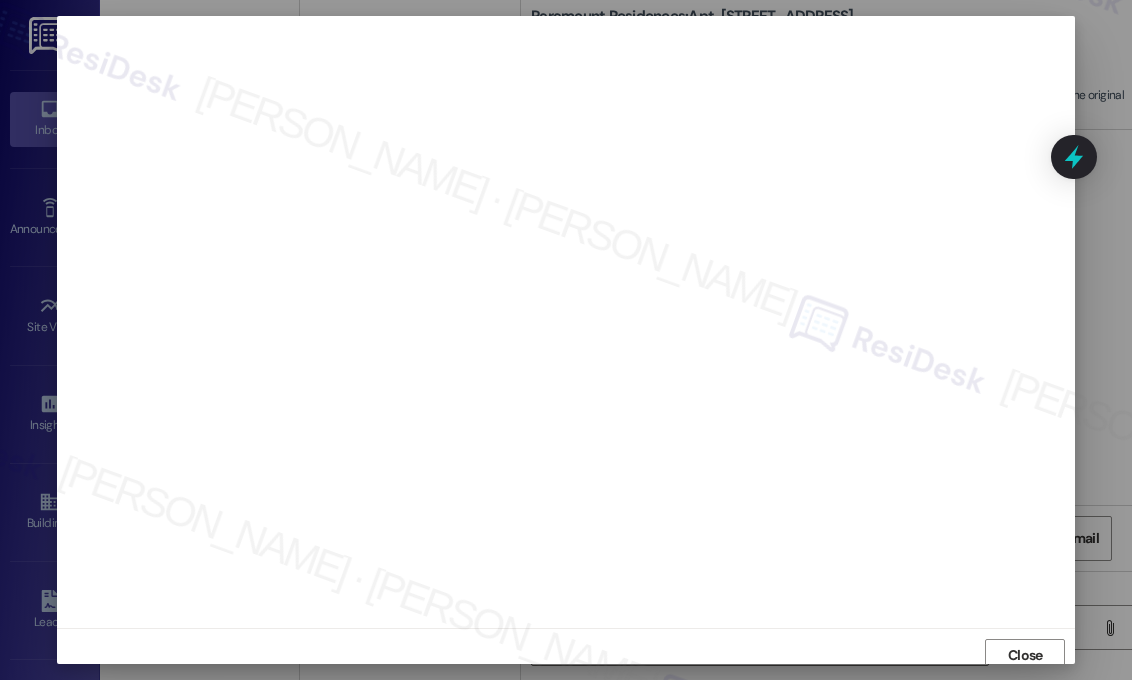 scroll, scrollTop: 7, scrollLeft: 0, axis: vertical 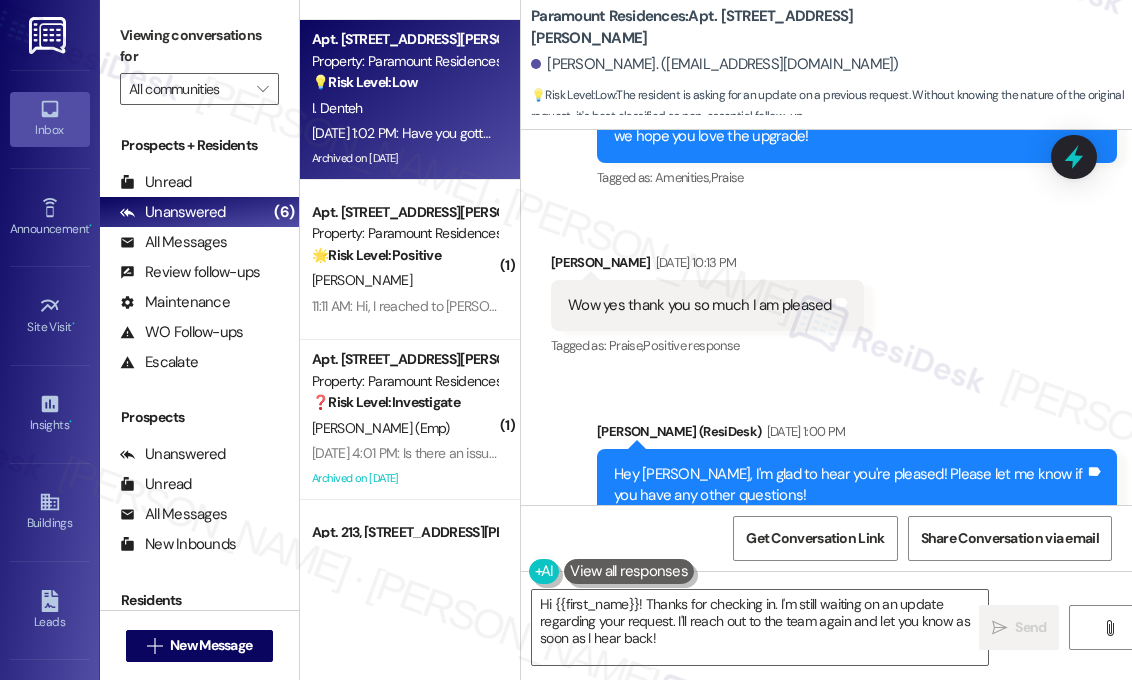 click on "Received via SMS Iman Denteh Question Jul 24, 2025 at 1:02 PM Have you gotten an update for my other request ?  Tags and notes Tagged as:   Call request ,  Click to highlight conversations about Call request Emailed client ,  Click to highlight conversations about Emailed client Escalation type escalation Click to highlight conversations about Escalation type escalation" at bounding box center (826, 652) 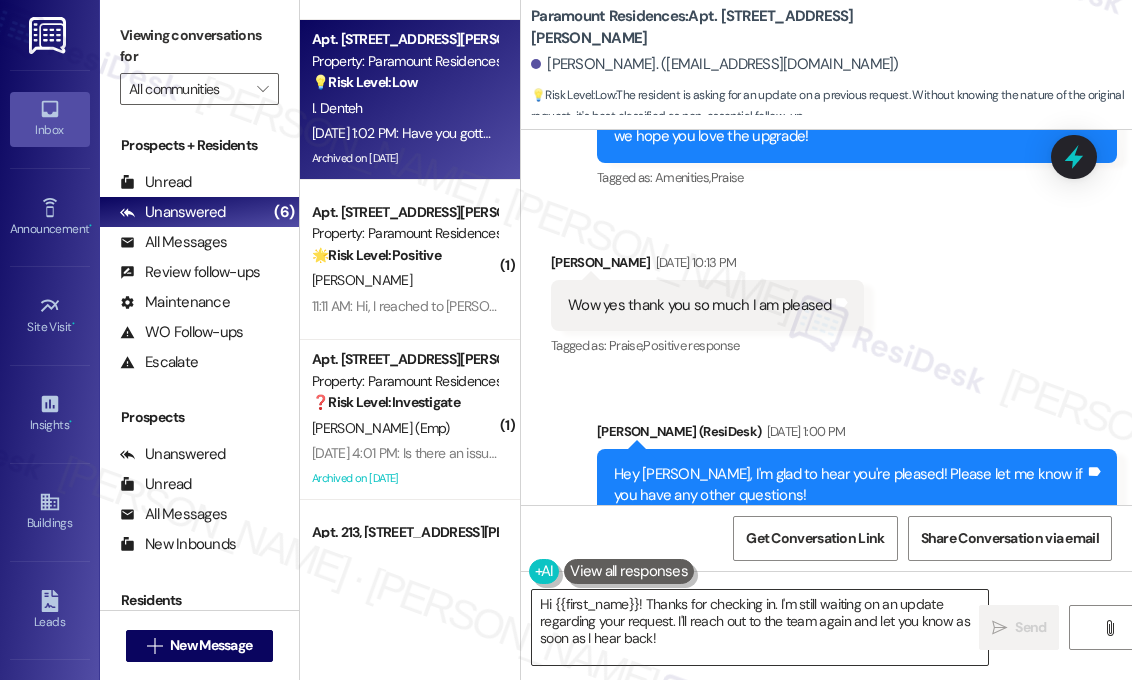 click on "Hi {{first_name}}! Thanks for checking in. I'm still waiting on an update regarding your request. I'll reach out to the team again and let you know as soon as I hear back!" at bounding box center (760, 627) 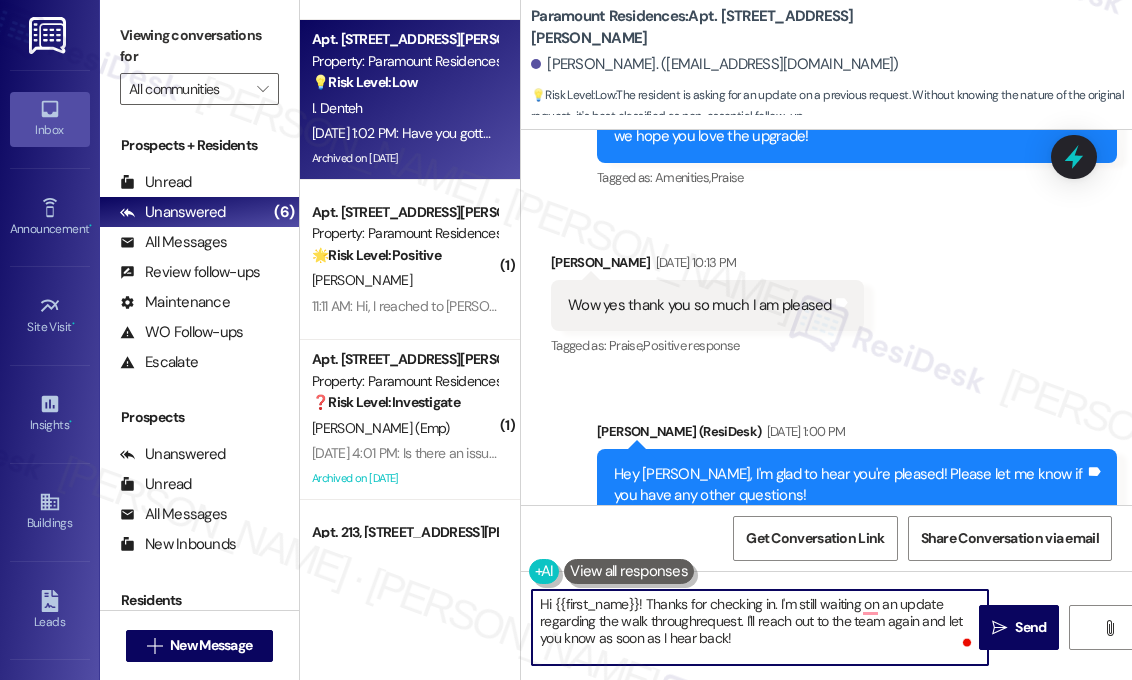 type on "Hi {{first_name}}! Thanks for checking in. I'm still waiting on an update regarding the walk through request. I'll reach out to the team again and let you know as soon as I hear back!" 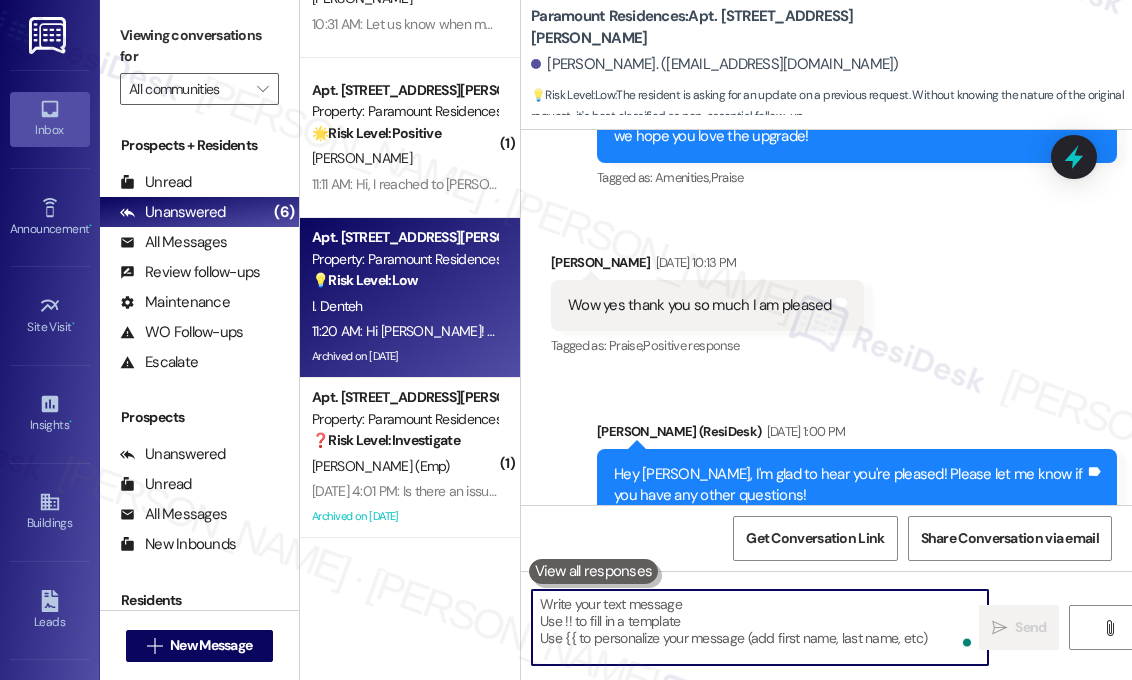 scroll, scrollTop: 261, scrollLeft: 0, axis: vertical 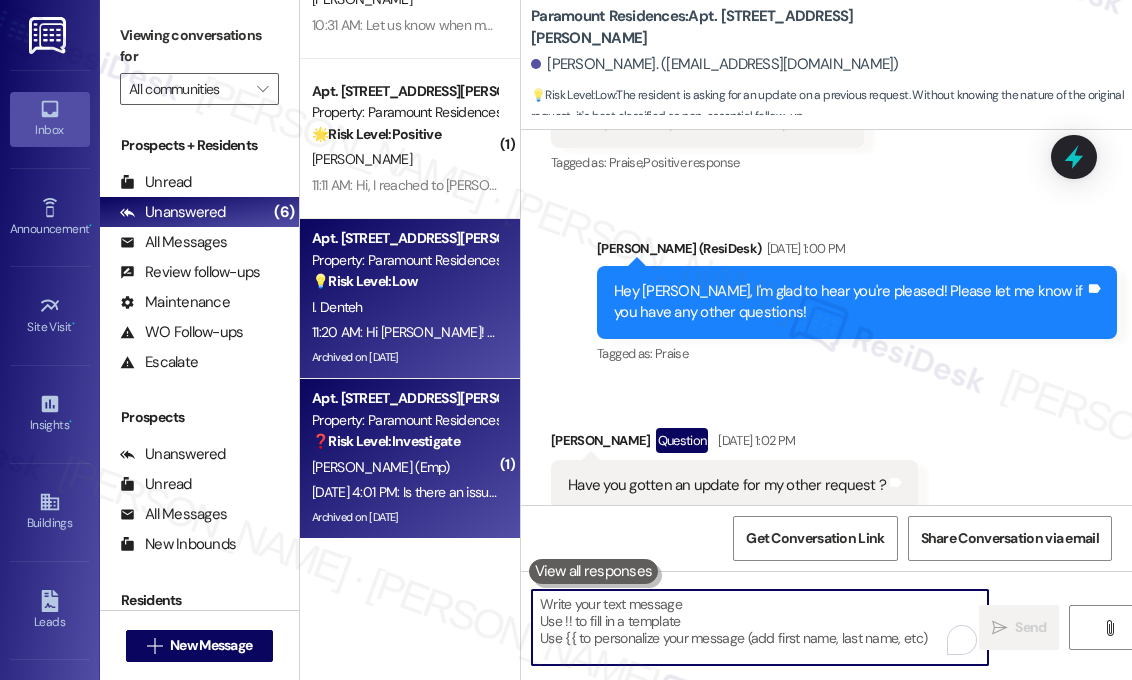 type 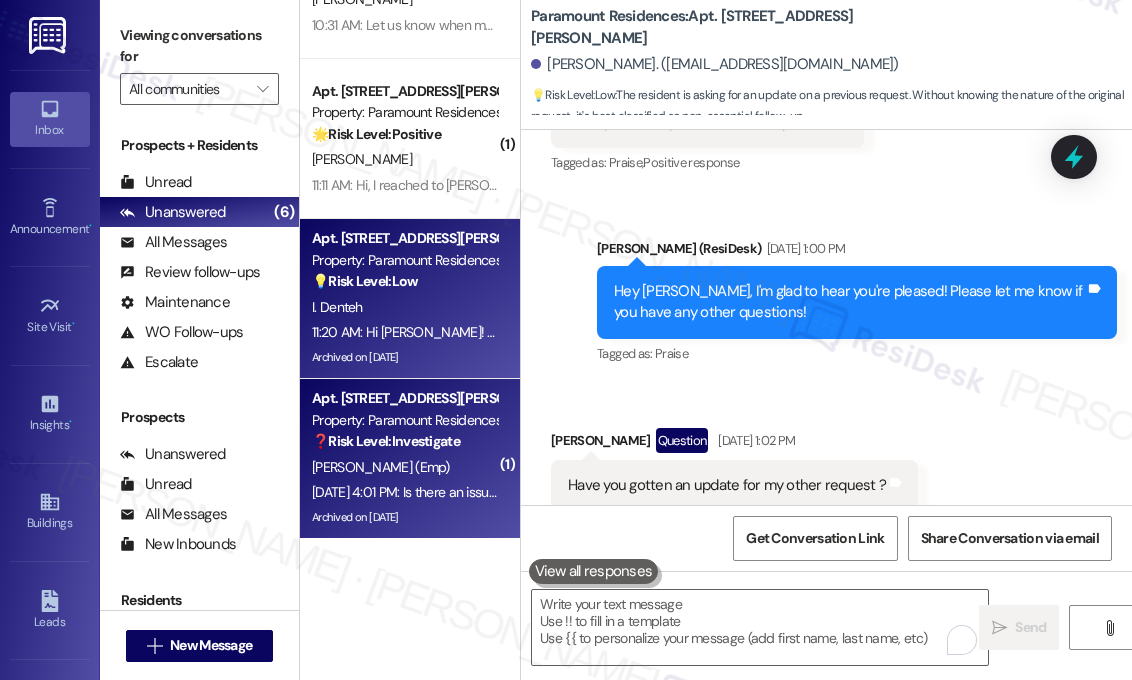 click on "[PERSON_NAME] (Emp)" at bounding box center [381, 467] 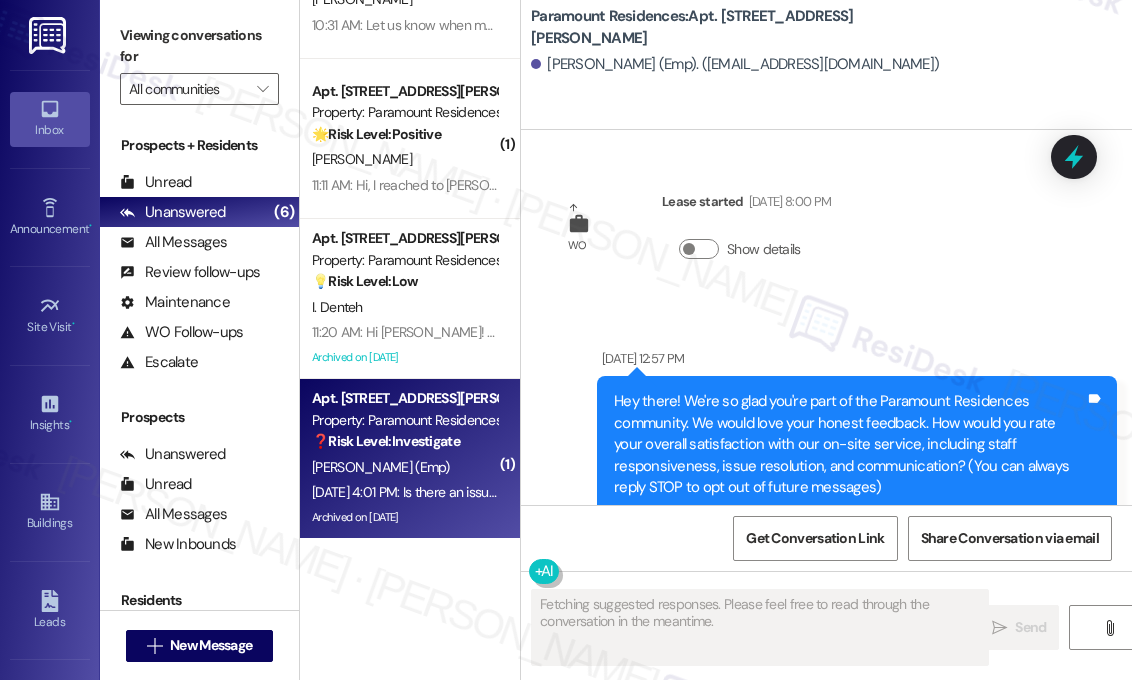 scroll, scrollTop: 26451, scrollLeft: 0, axis: vertical 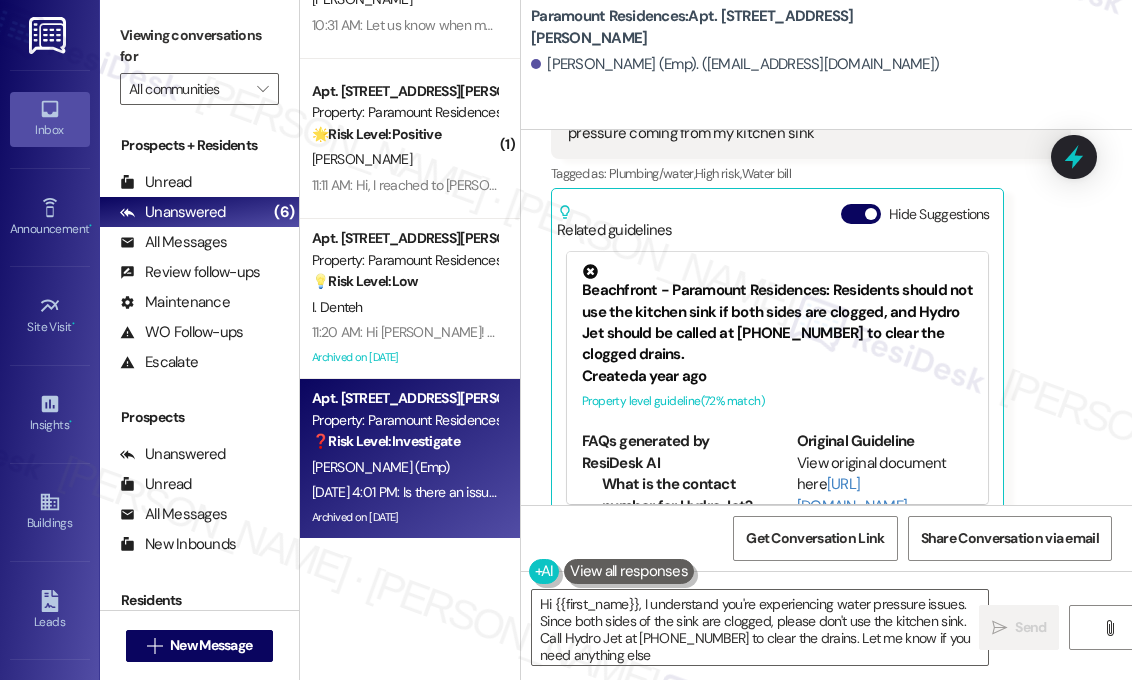 type on "Hi {{first_name}}, I understand you're experiencing water pressure issues. Since both sides of the sink are clogged, please don't use the kitchen sink. Call Hydro Jet at 1 (800) 750-4426 to clear the drains. Let me know if you need anything else!" 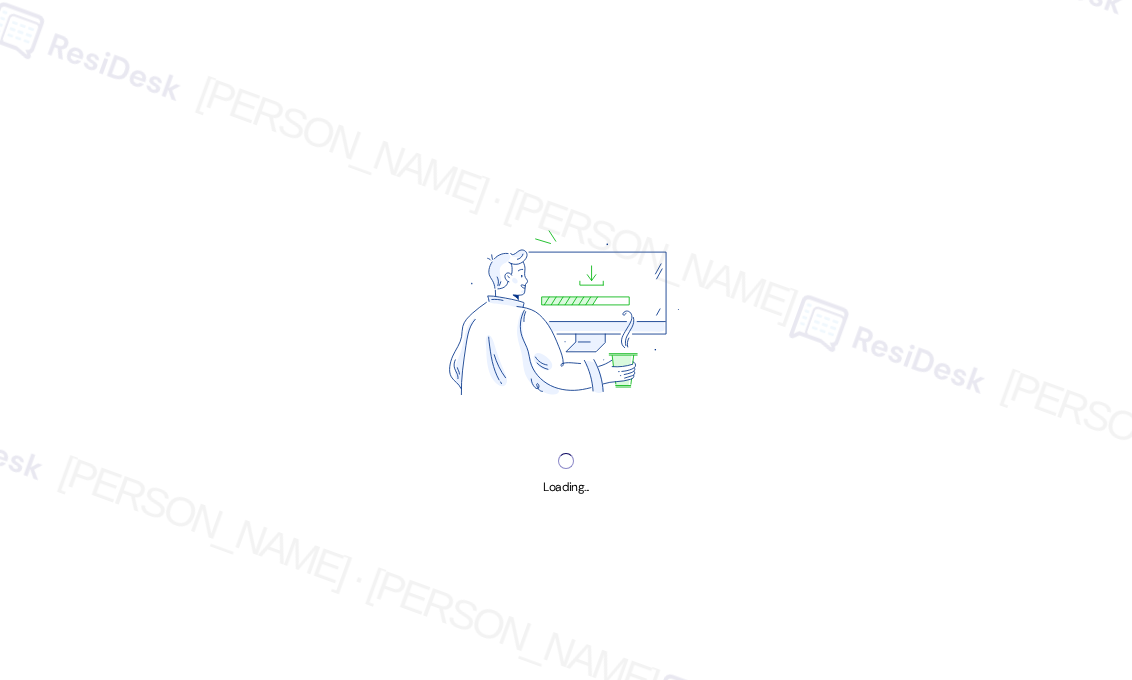 scroll, scrollTop: 0, scrollLeft: 0, axis: both 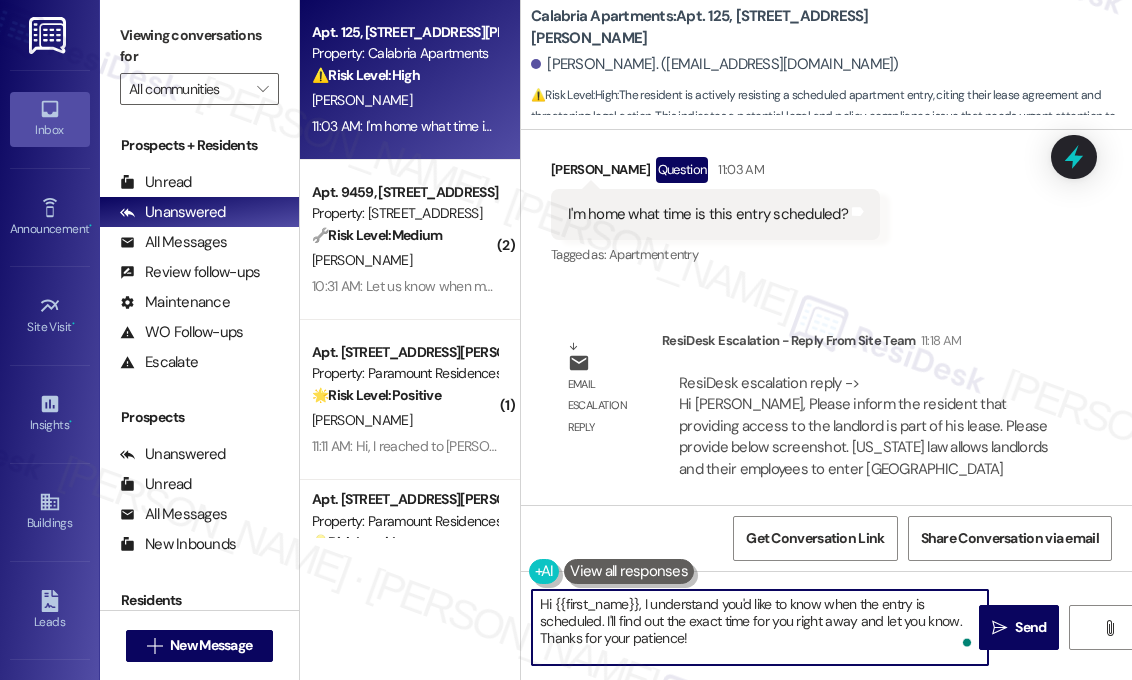 drag, startPoint x: 732, startPoint y: 643, endPoint x: 638, endPoint y: 612, distance: 98.9798 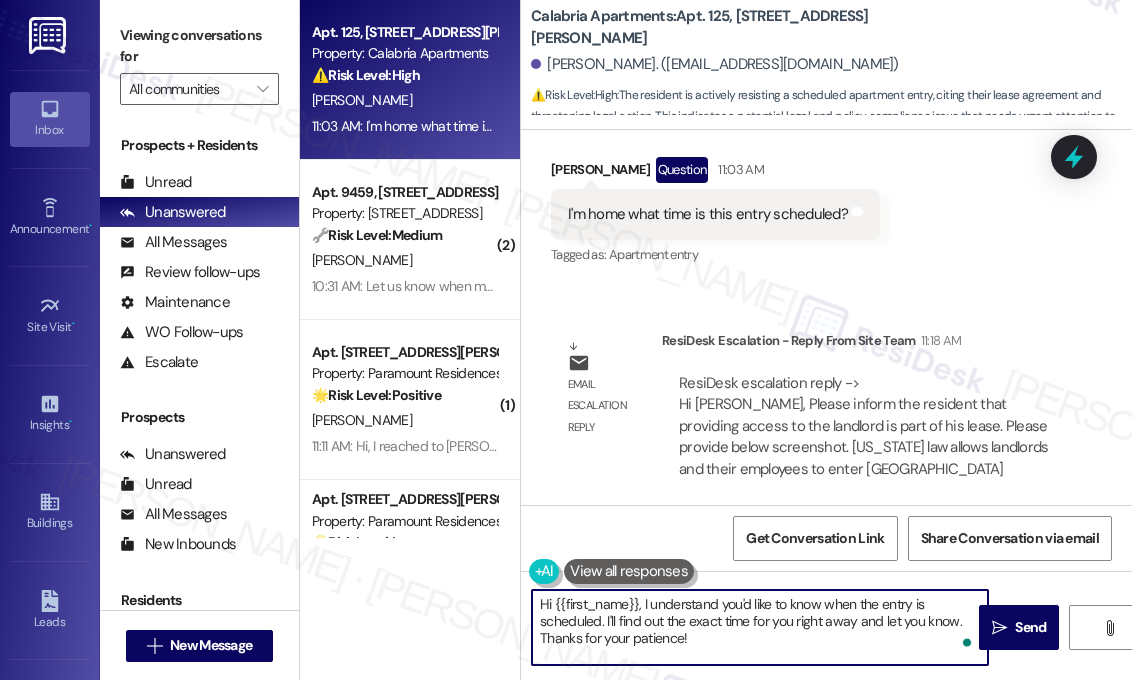 click on "Hi {{first_name}}, I understand you'd like to know when the entry is scheduled. I'll find out the exact time for you right away and let you know. Thanks for your patience!" at bounding box center (760, 627) 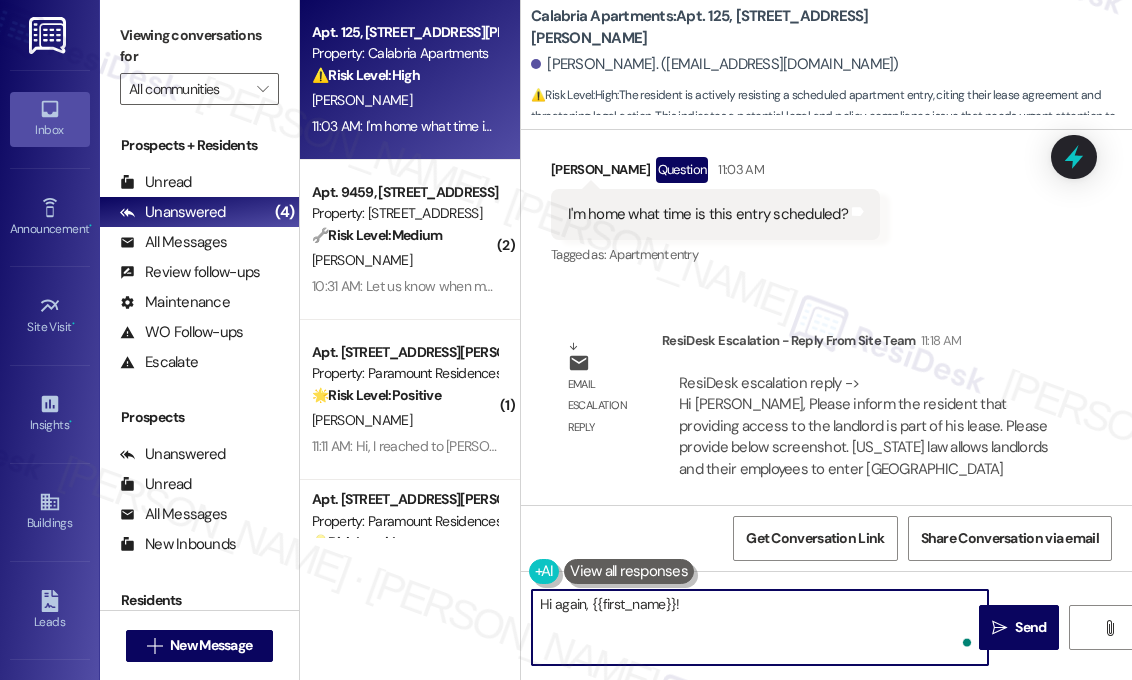 paste on "Here’s another update from the site team: Providing access to the landlord is part of your lease. Under [US_STATE] law, landlords and their employees are allowed to enter units to perform inspections. The site team recommends reviewing your lease and discussing it with your attorney if you have any questions. [PERSON_NAME] will be giving you proper notice before entering. Please see the screenshot below for reference." 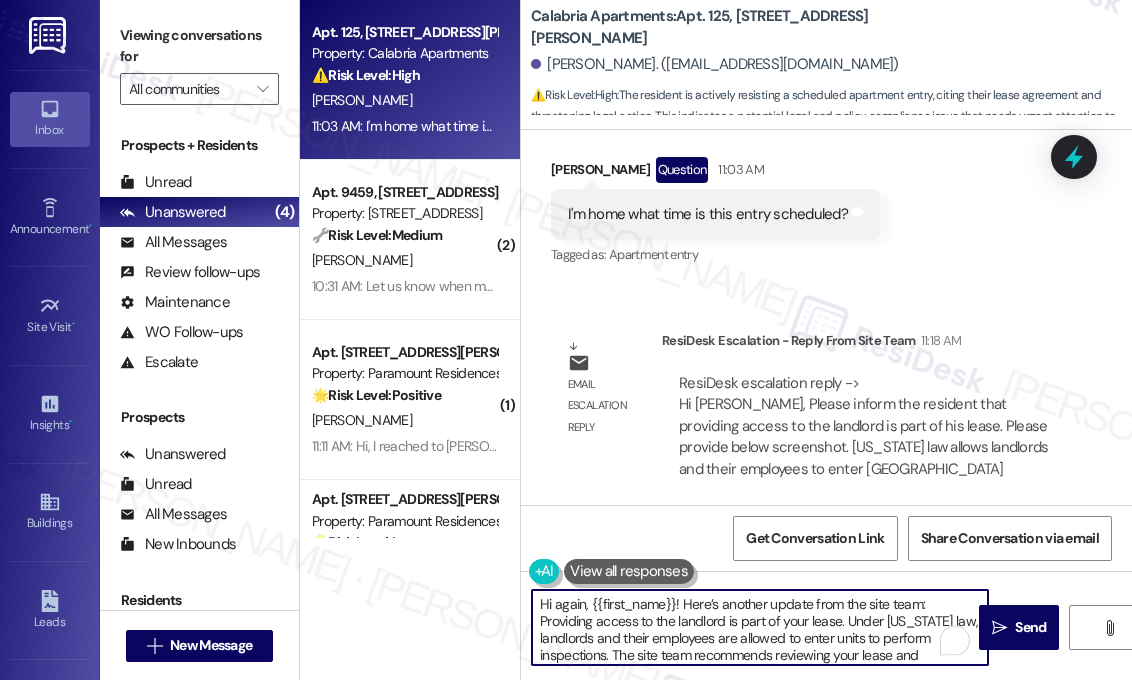 scroll, scrollTop: 50, scrollLeft: 0, axis: vertical 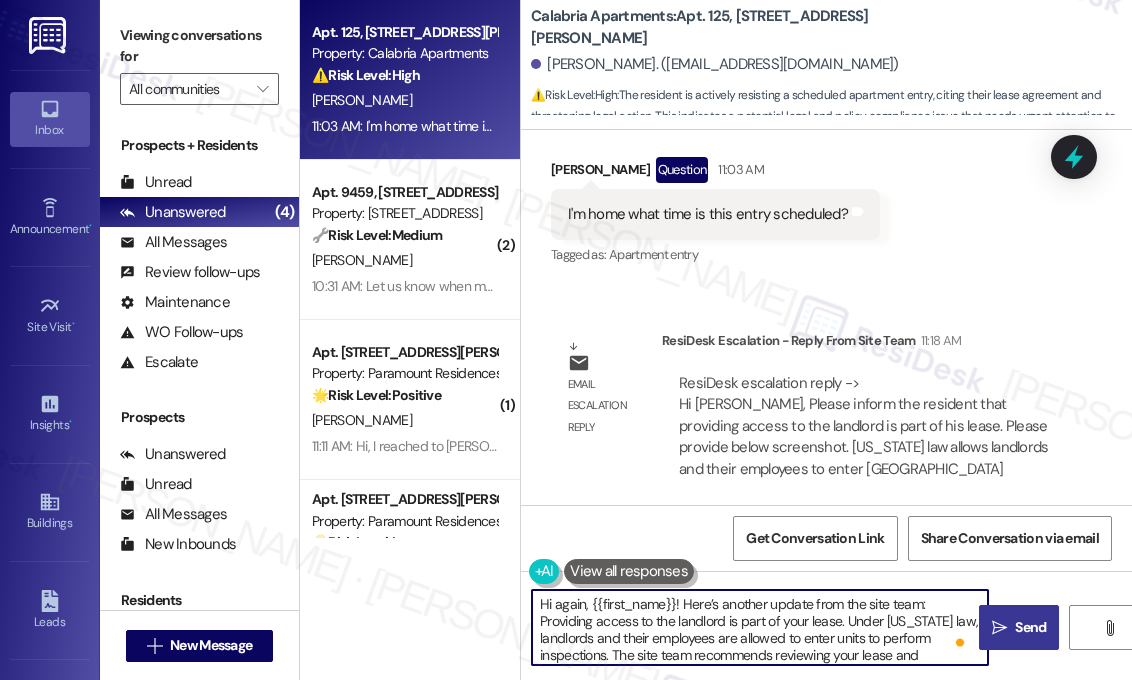 type on "Hi again, {{first_name}}! Here’s another update from the site team: Providing access to the landlord is part of your lease. Under [US_STATE] law, landlords and their employees are allowed to enter units to perform inspections. The site team recommends reviewing your lease and discussing it with your attorney if you have any questions. [PERSON_NAME] will be giving you proper notice before entering. Please see the screenshot below for reference." 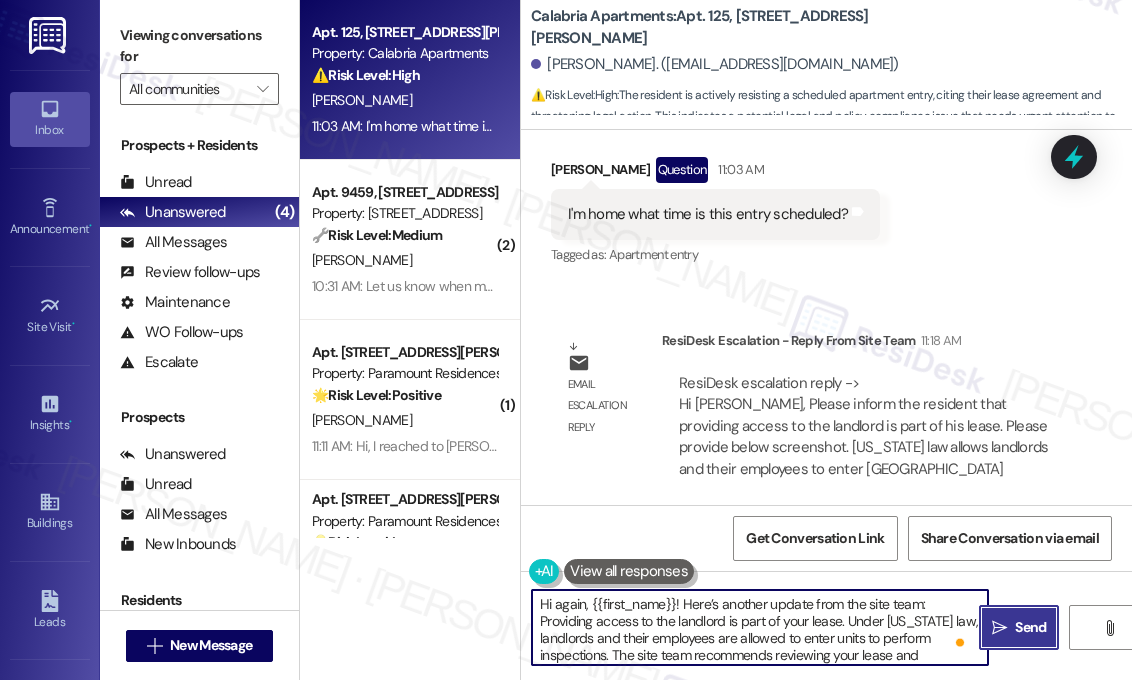click on "Send" at bounding box center [1030, 627] 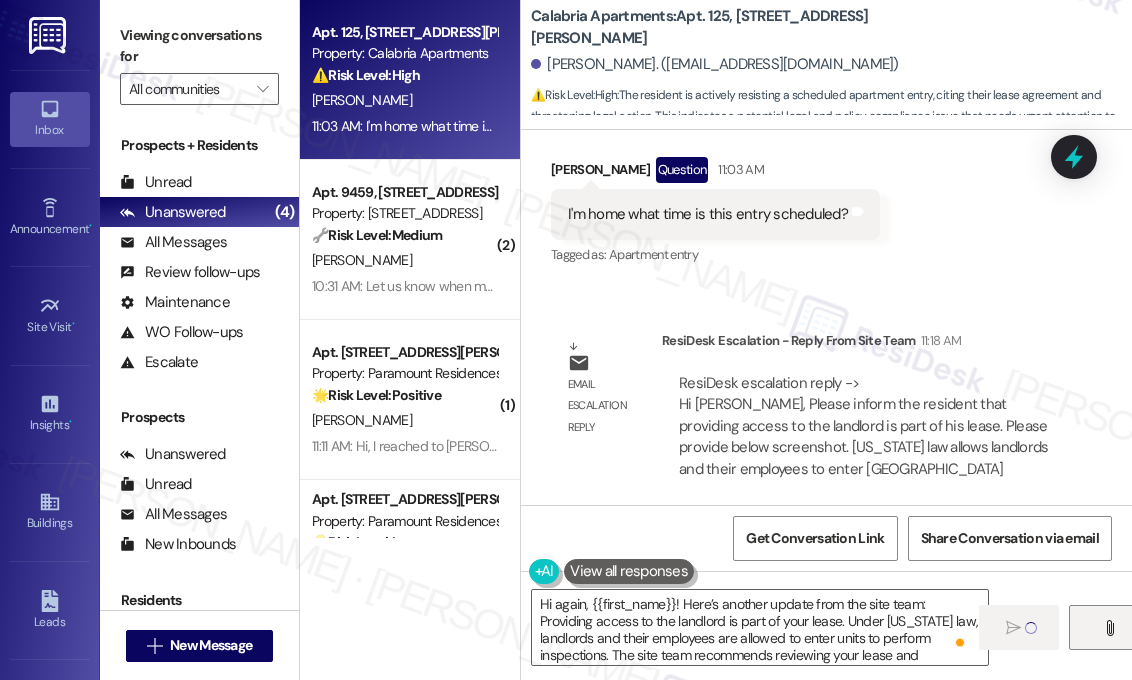 type 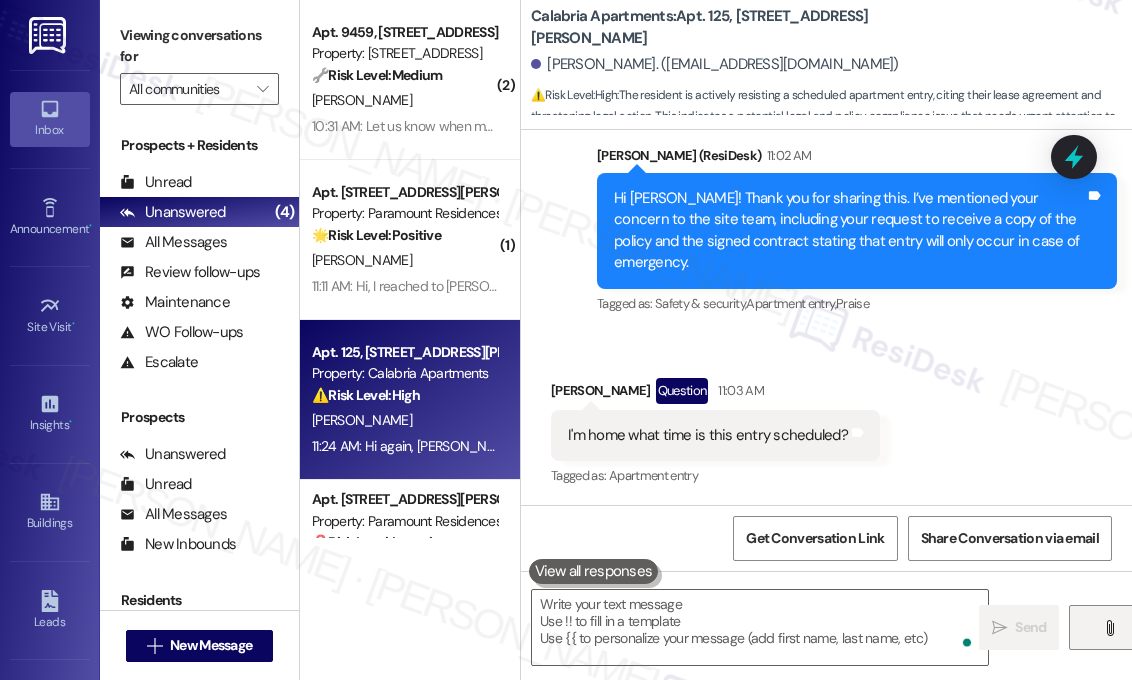 scroll, scrollTop: 19204, scrollLeft: 0, axis: vertical 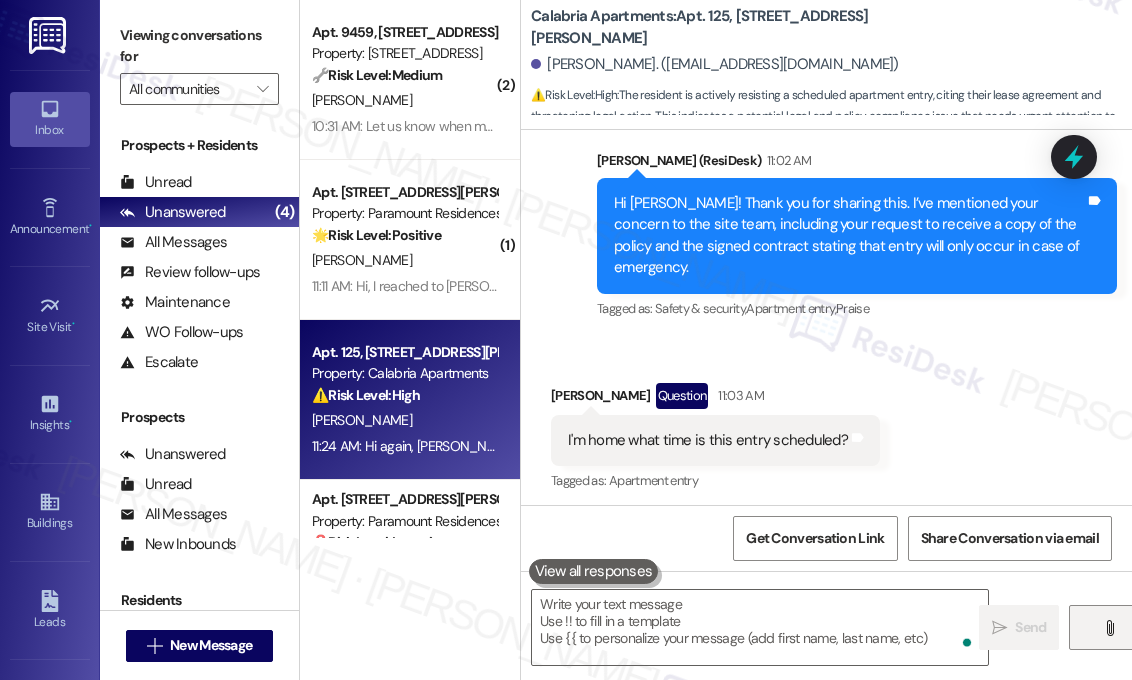 click on "" at bounding box center [1109, 628] 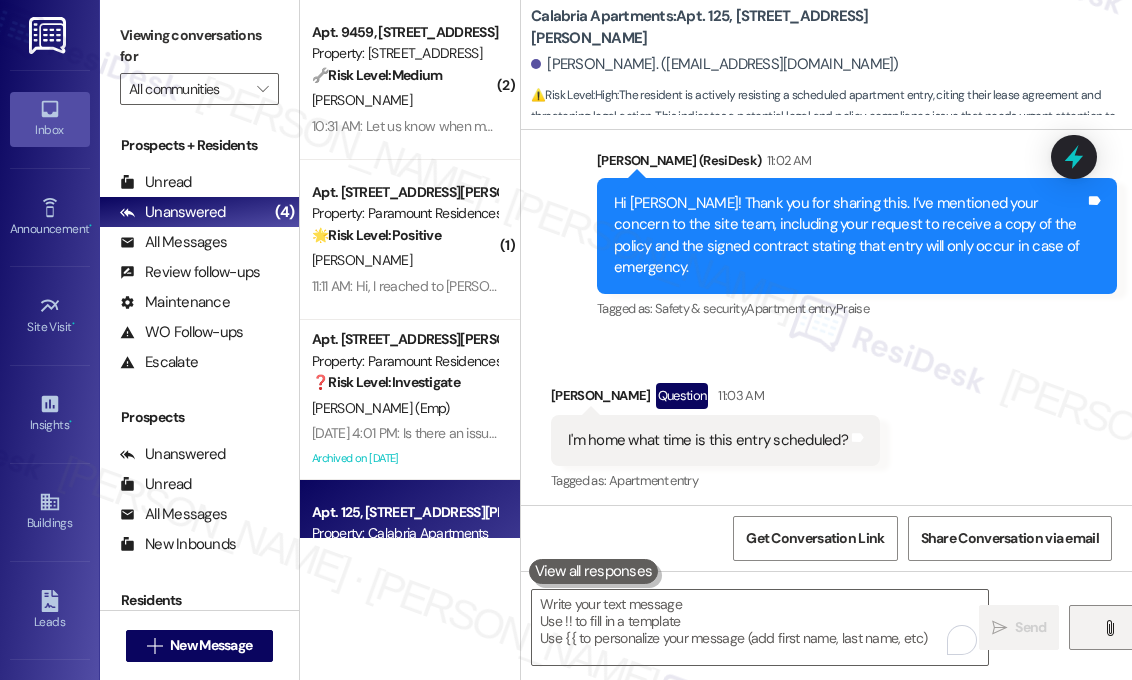 scroll, scrollTop: 19956, scrollLeft: 0, axis: vertical 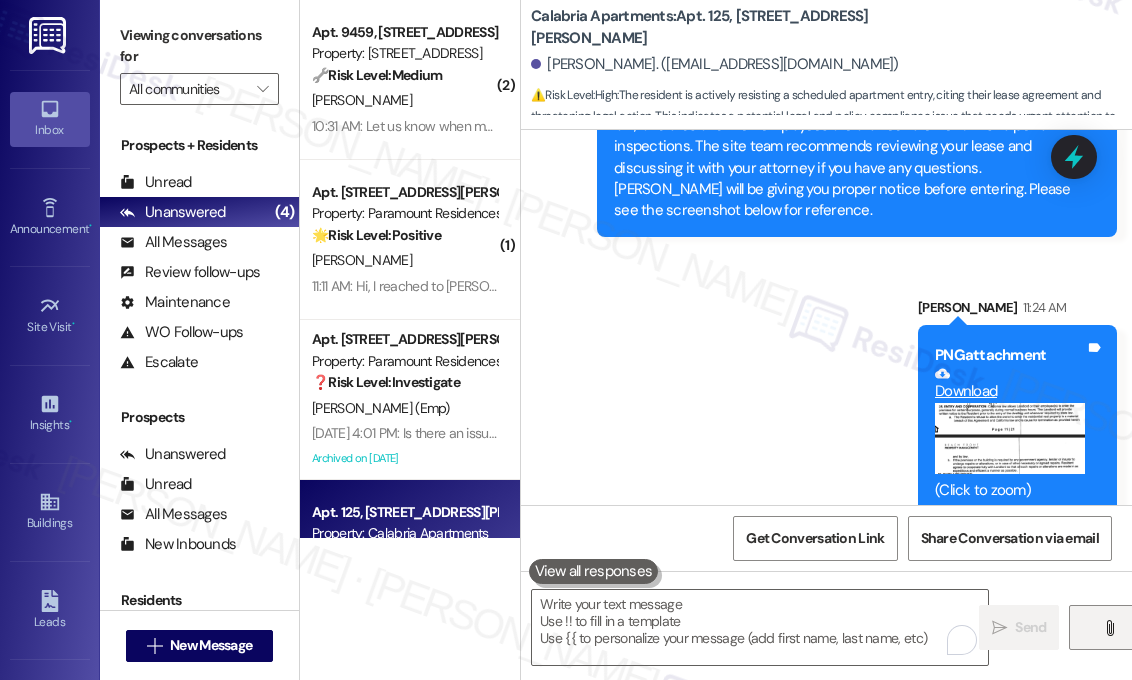 click on "Sent via SMS [PERSON_NAME] 11:24 AM Hi again, [PERSON_NAME]! Here’s another update from the site team: Providing access to the landlord is part of your lease. Under [US_STATE] law, landlords and their employees are allowed to enter units to perform inspections. The site team recommends reviewing your lease and discussing it with your attorney if you have any questions. [PERSON_NAME] will be giving you proper notice before entering. Please see the screenshot below for reference. Tags and notes Sent via SMS [PERSON_NAME] 11:24 AM PNG  attachment   Download   (Click to zoom) Tags and notes" at bounding box center [826, 258] 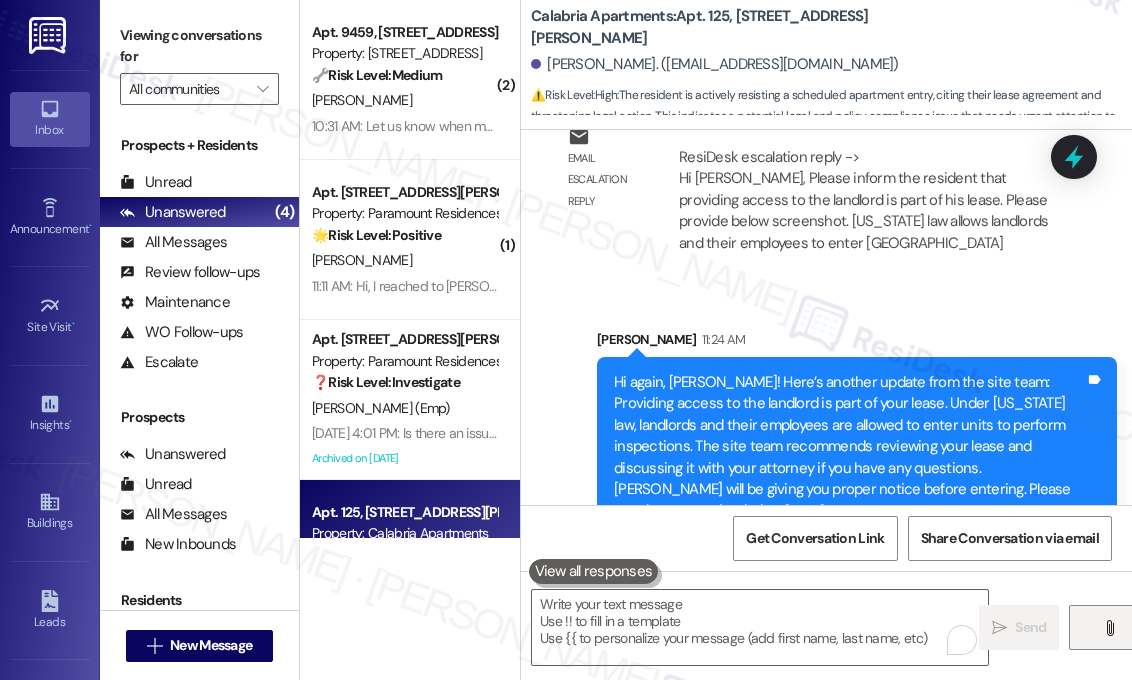 scroll, scrollTop: 19456, scrollLeft: 0, axis: vertical 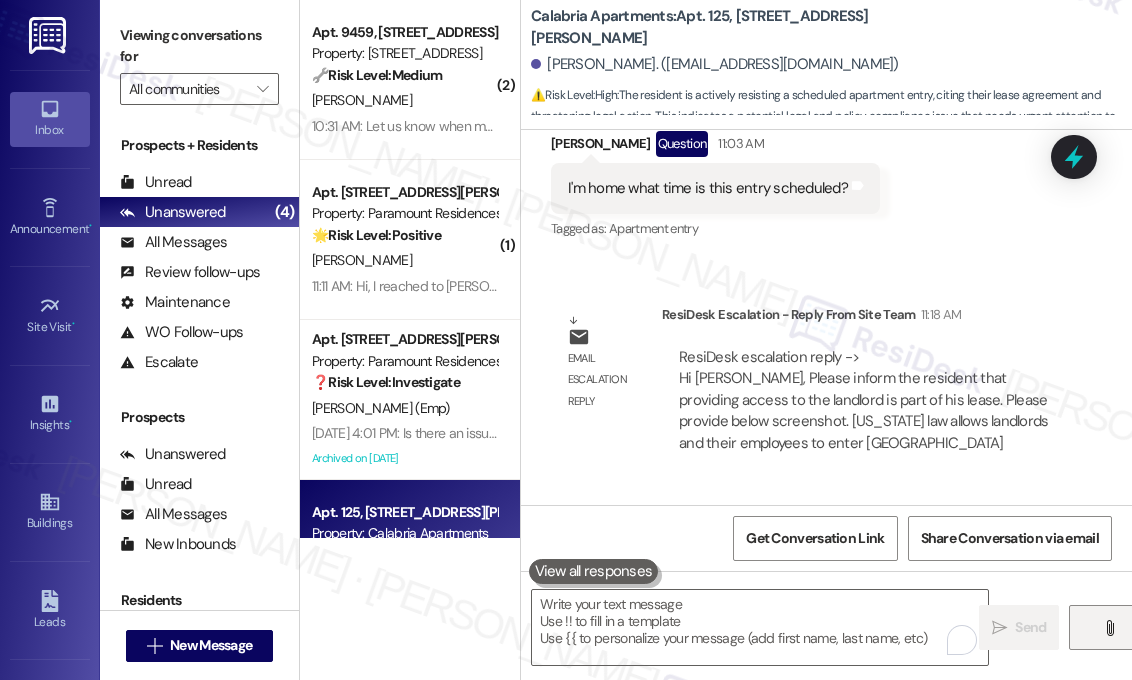 click on "I'm home what time is this entry scheduled?" at bounding box center (708, 188) 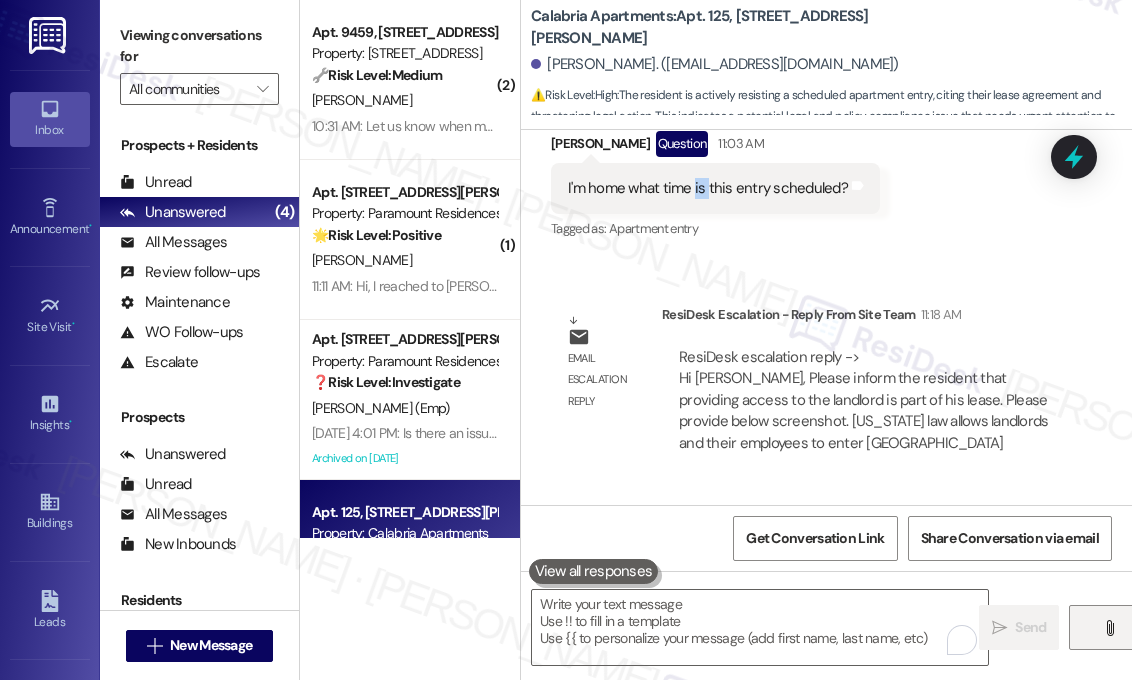 click on "I'm home what time is this entry scheduled?" at bounding box center [708, 188] 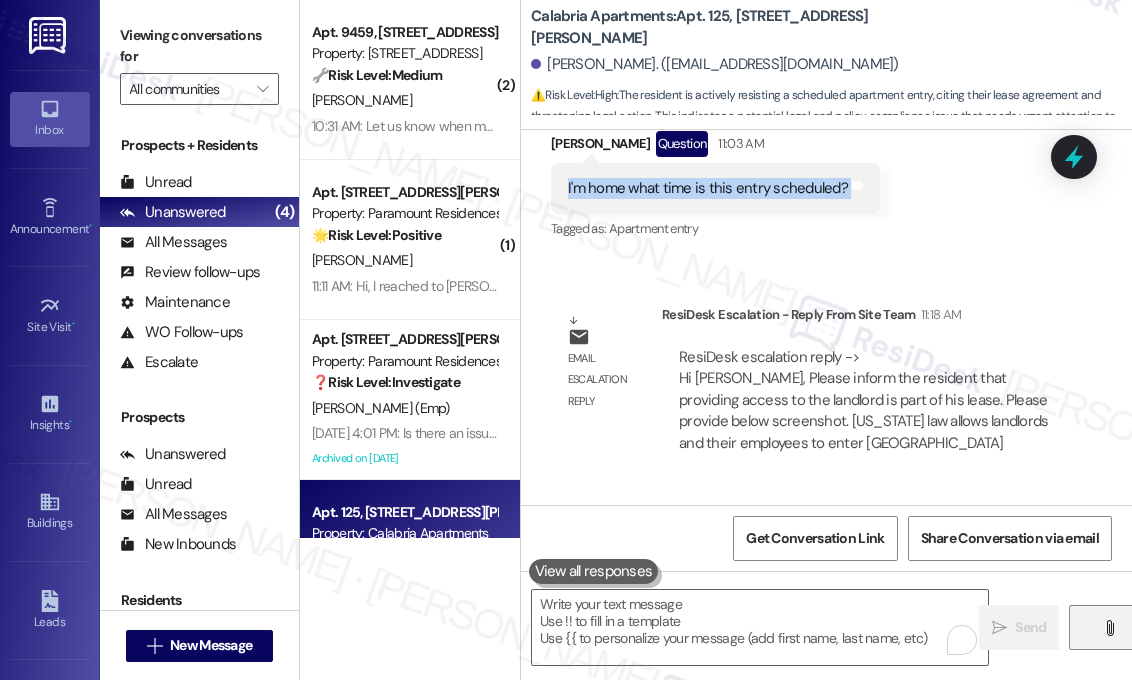 click on "I'm home what time is this entry scheduled?" at bounding box center (708, 188) 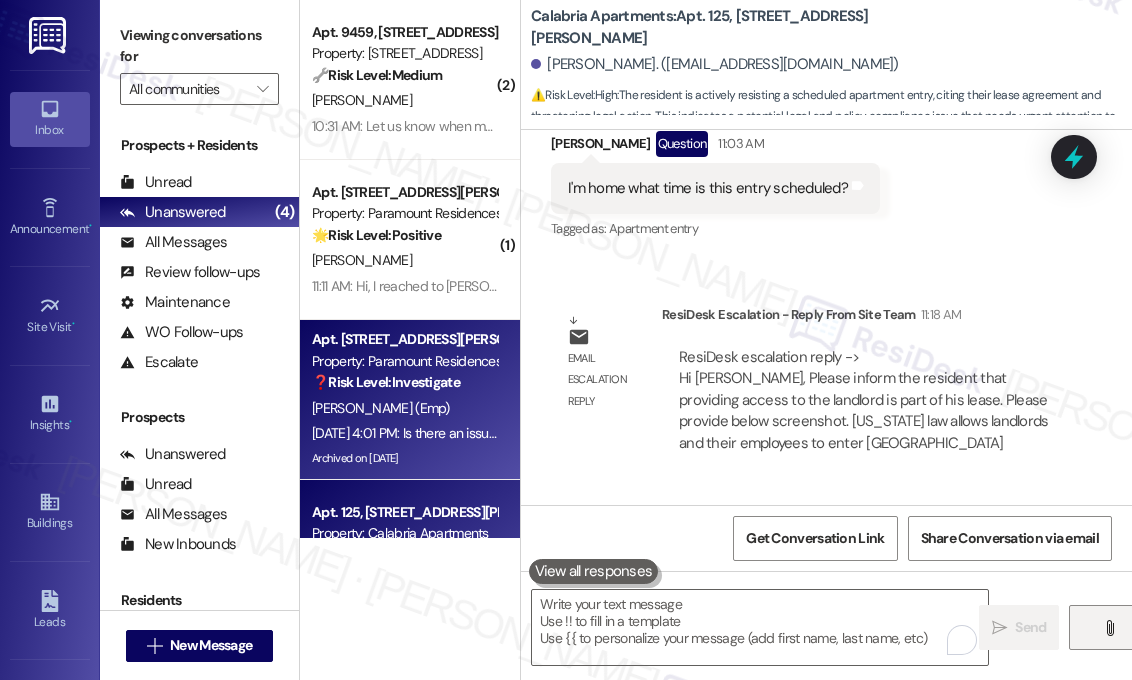 click on "❓  Risk Level:  Investigate" at bounding box center [386, 382] 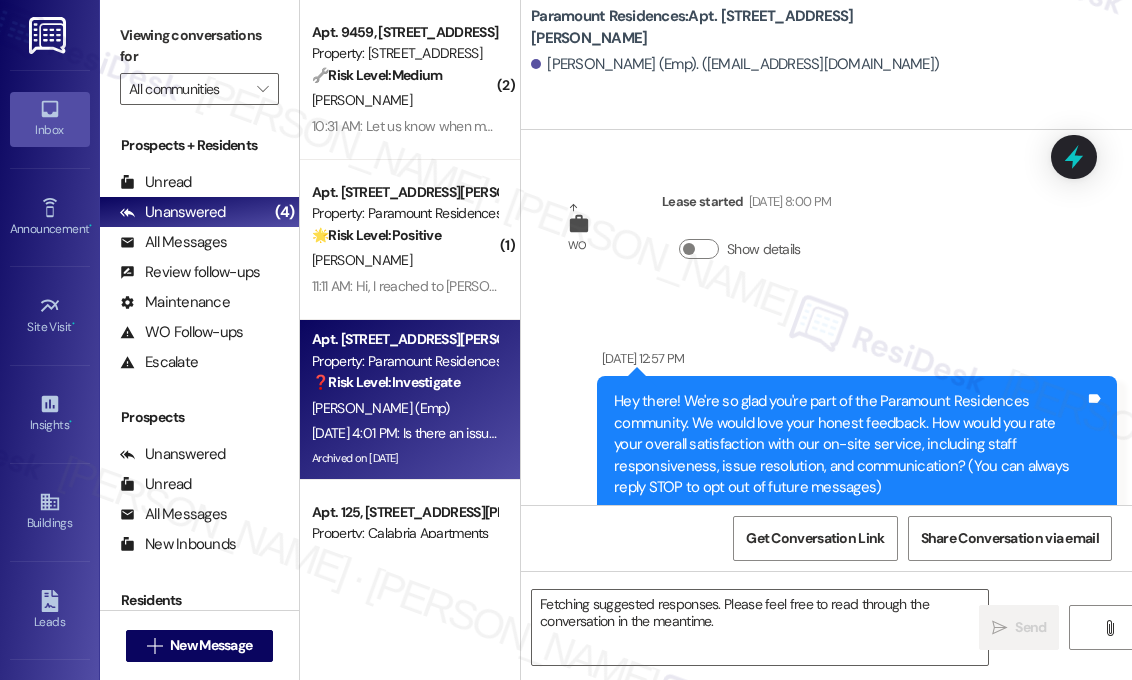 scroll, scrollTop: 26451, scrollLeft: 0, axis: vertical 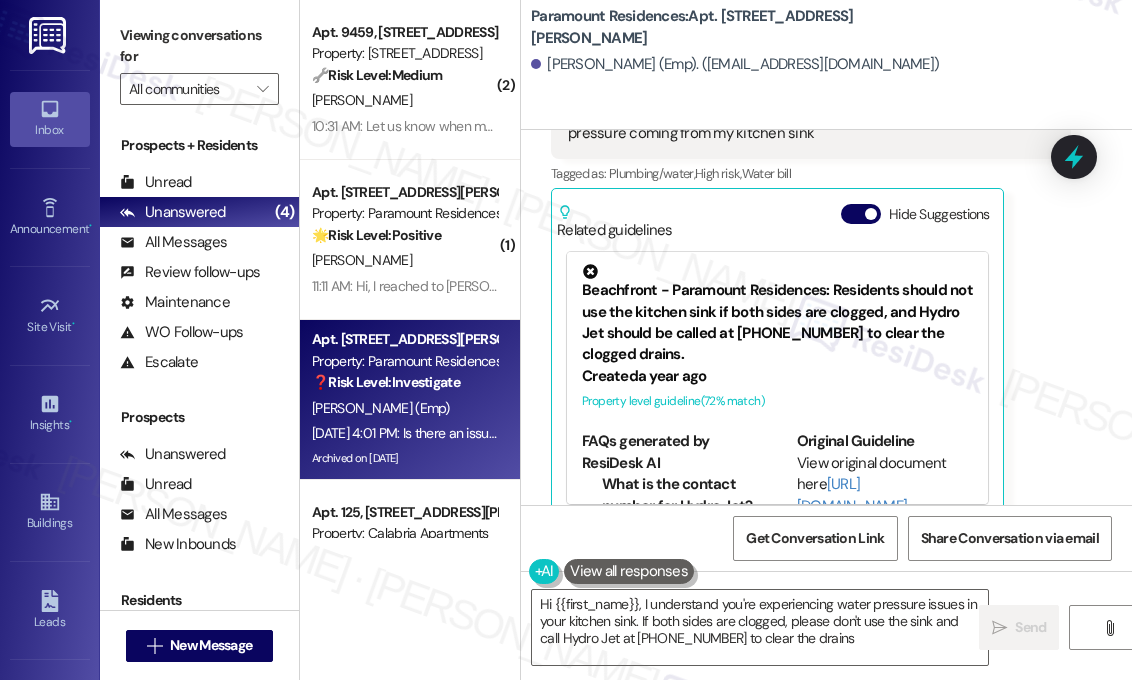 type on "Hi {{first_name}}, I understand you're experiencing water pressure issues in your kitchen sink. If both sides are clogged, please don't use the sink and call Hydro Jet at [PHONE_NUMBER] to clear the drains." 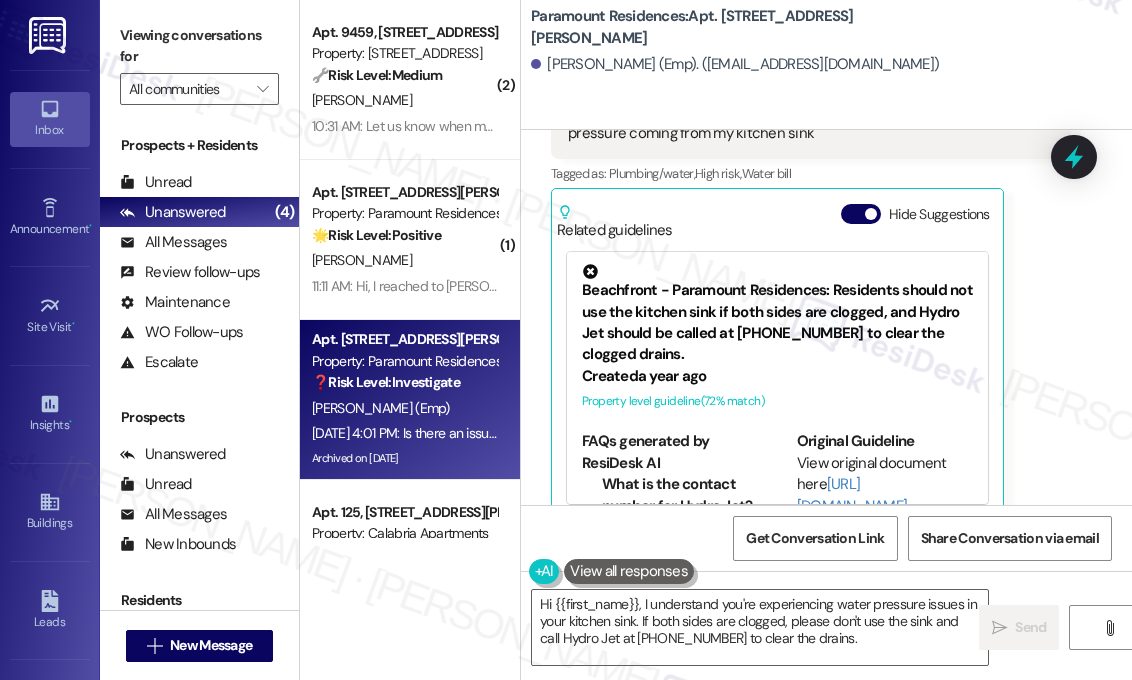 click on "[PERSON_NAME] (Emp) Question [DATE] 4:01 PM Is there an issue with our water [DATE] I had my water running maybe about an hour ago and it was fine but right now there's absolutely no water pressure coming from my kitchen sink Tags and notes Tagged as:   Plumbing/water ,  Click to highlight conversations about Plumbing/water High risk ,  Click to highlight conversations about High risk Water [PERSON_NAME] to highlight conversations about Water bill  Related guidelines Hide Suggestions Beachfront - Paramount Residences: Residents should not use the kitchen sink if both sides are clogged, and Hydro Jet should be called at [PHONE_NUMBER] to clear the clogged drains. Created  a year ago Property level guideline  ( 72 % match) FAQs generated by ResiDesk AI What is the contact number for Hydro Jet? The contact number for Hydro Jet is [PHONE_NUMBER]. When should residents contact Hydro Jet? Residents should contact Hydro Jet to clear clogged drains. Original Guideline View original document here   ( 66" at bounding box center (811, 276) 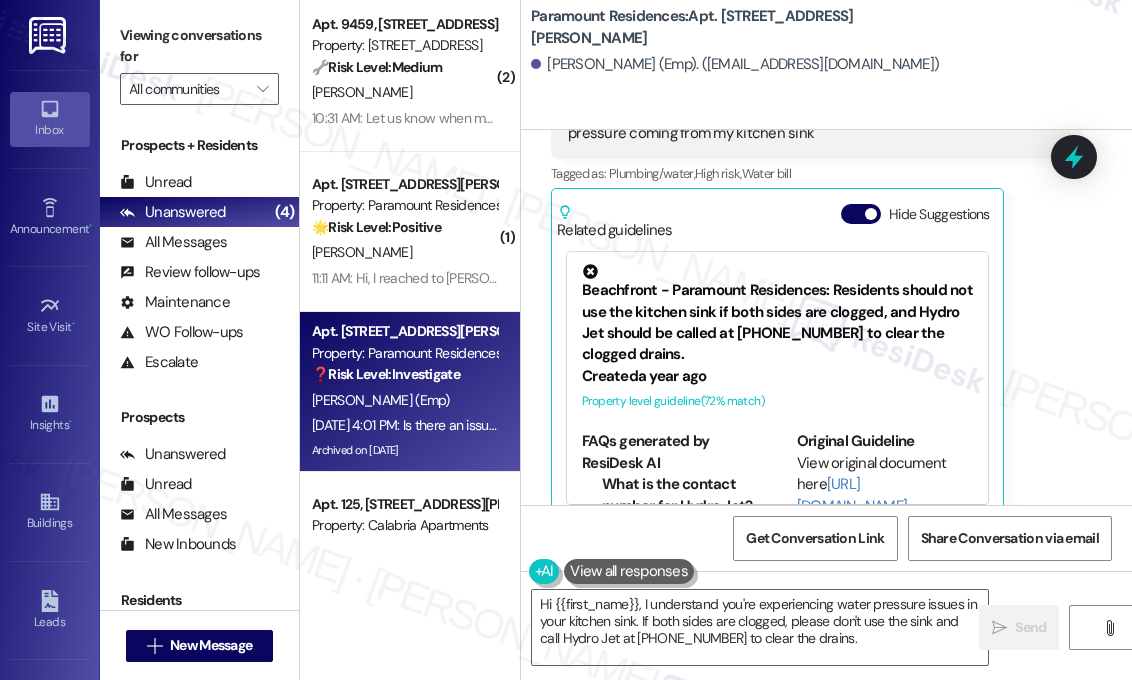 scroll, scrollTop: 0, scrollLeft: 0, axis: both 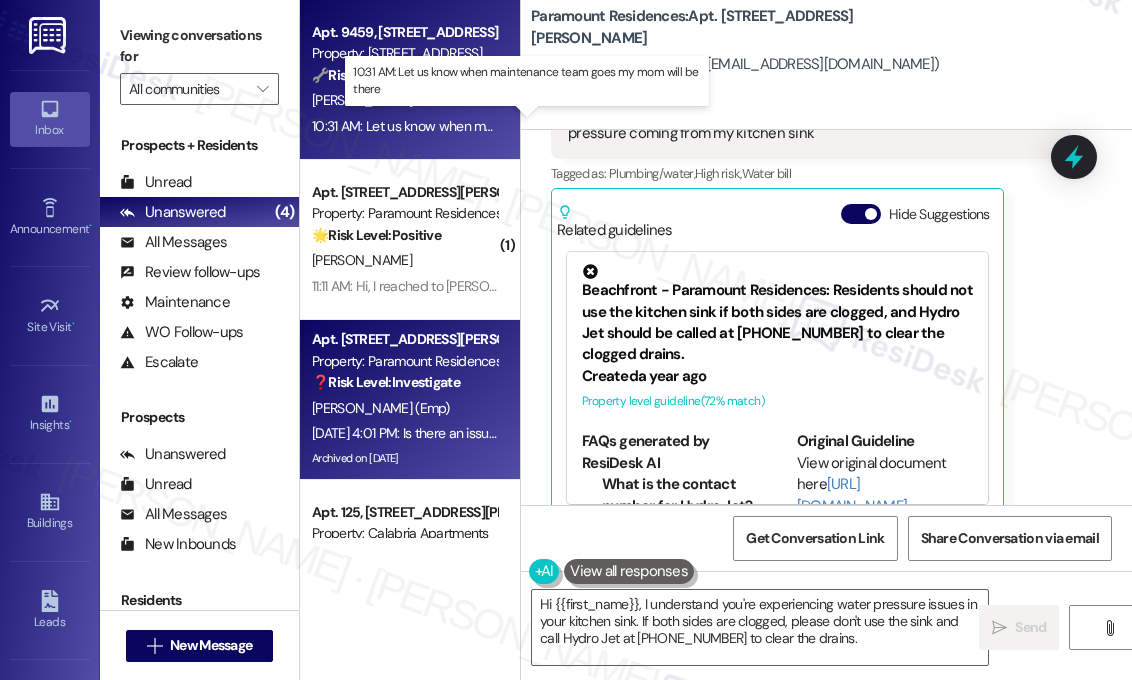click on "10:31 AM: Let us know when maintenance team goes my mom will be there 10:31 AM: Let us know when maintenance team goes my mom will be there" at bounding box center (528, 126) 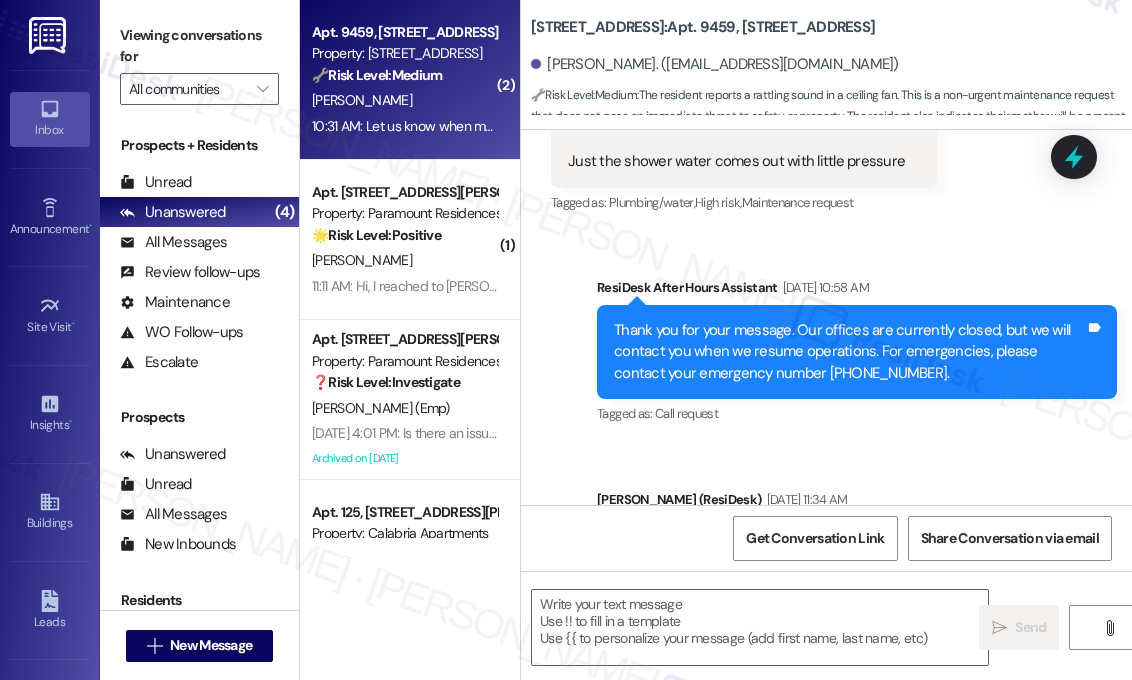 type on "Fetching suggested responses. Please feel free to read through the conversation in the meantime." 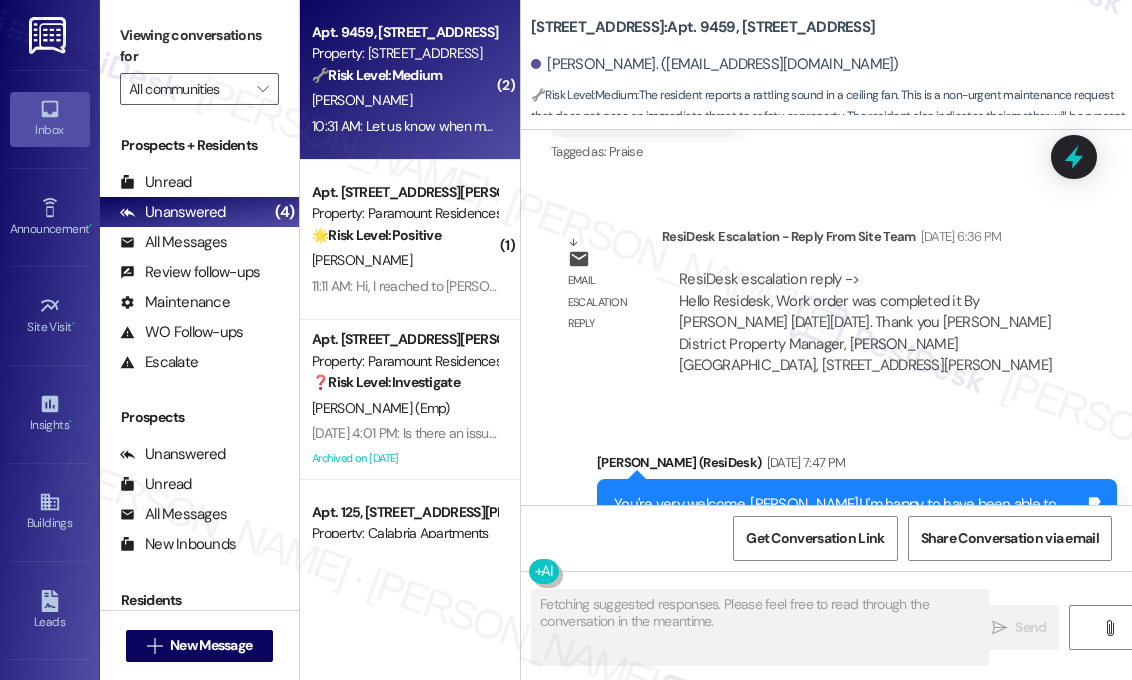 scroll, scrollTop: 6406, scrollLeft: 0, axis: vertical 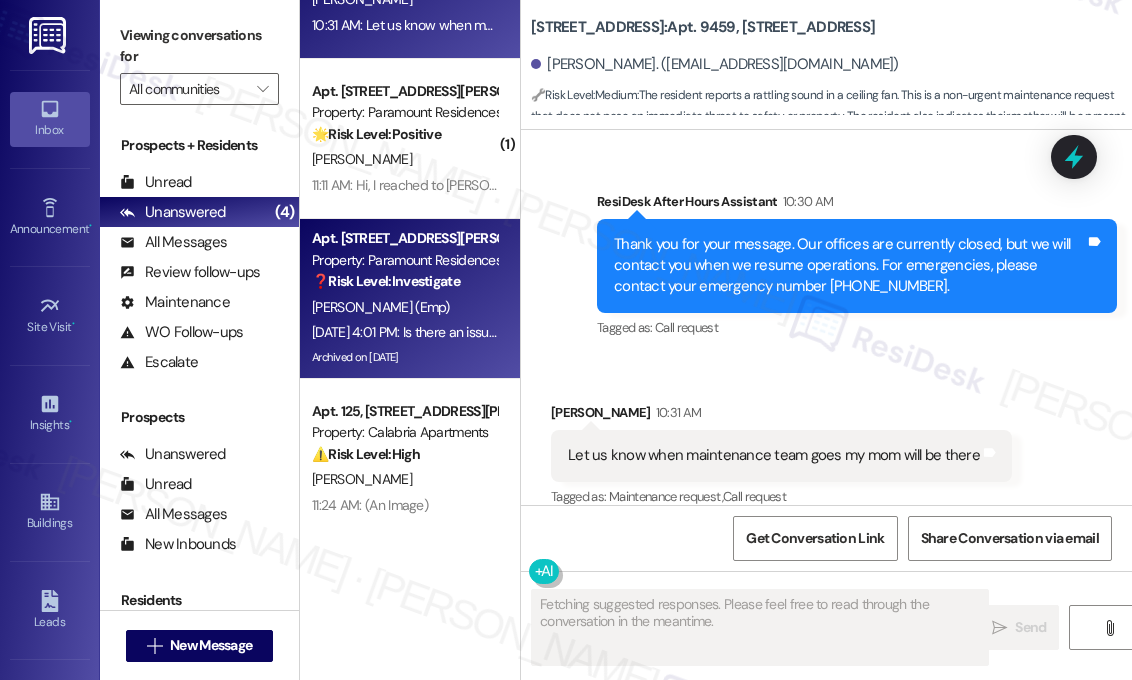click on "❓  Risk Level:  Investigate" at bounding box center (386, 281) 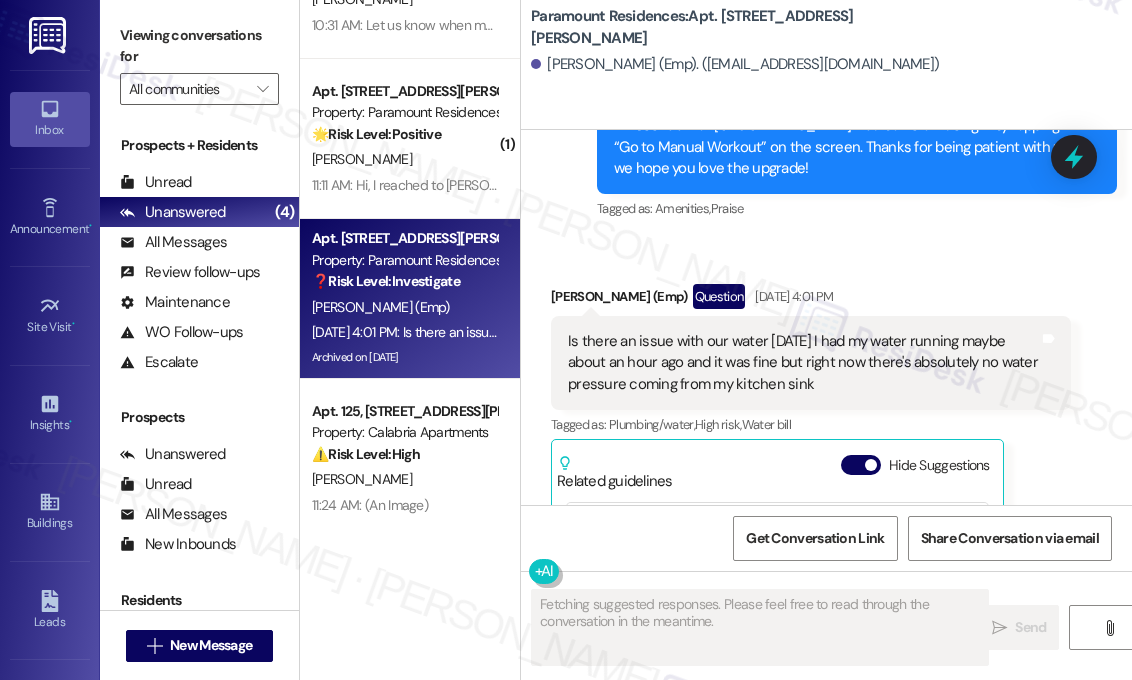 scroll, scrollTop: 26150, scrollLeft: 0, axis: vertical 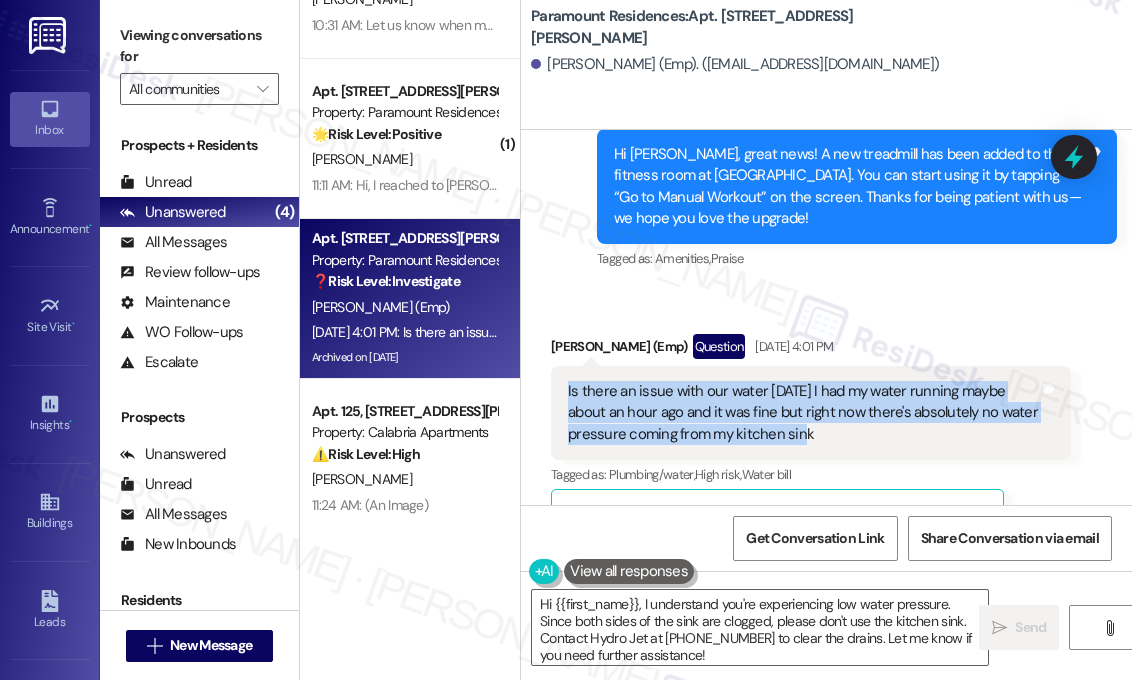 drag, startPoint x: 837, startPoint y: 399, endPoint x: 564, endPoint y: 357, distance: 276.21188 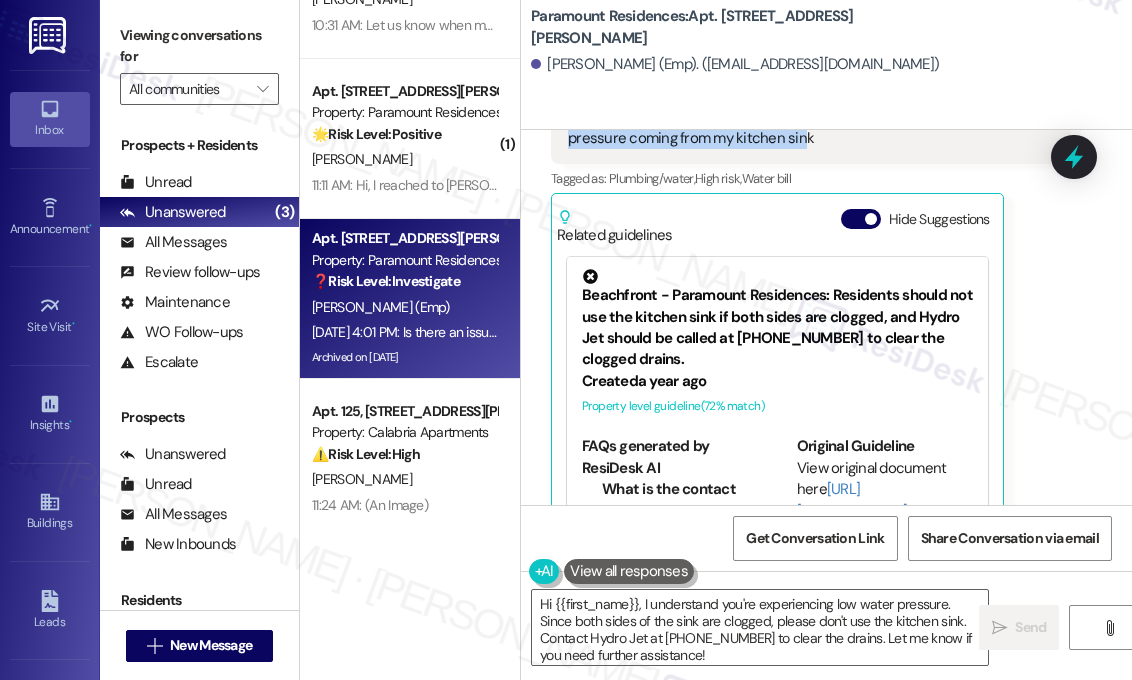 scroll, scrollTop: 26450, scrollLeft: 0, axis: vertical 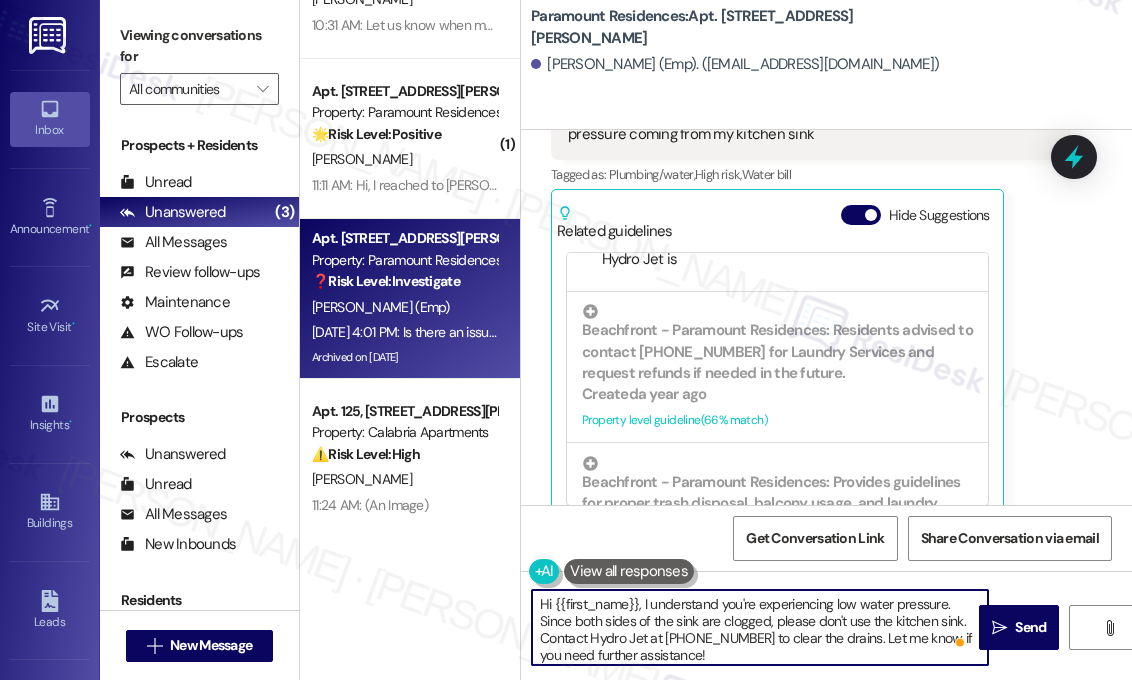 drag, startPoint x: 755, startPoint y: 655, endPoint x: 640, endPoint y: 604, distance: 125.80143 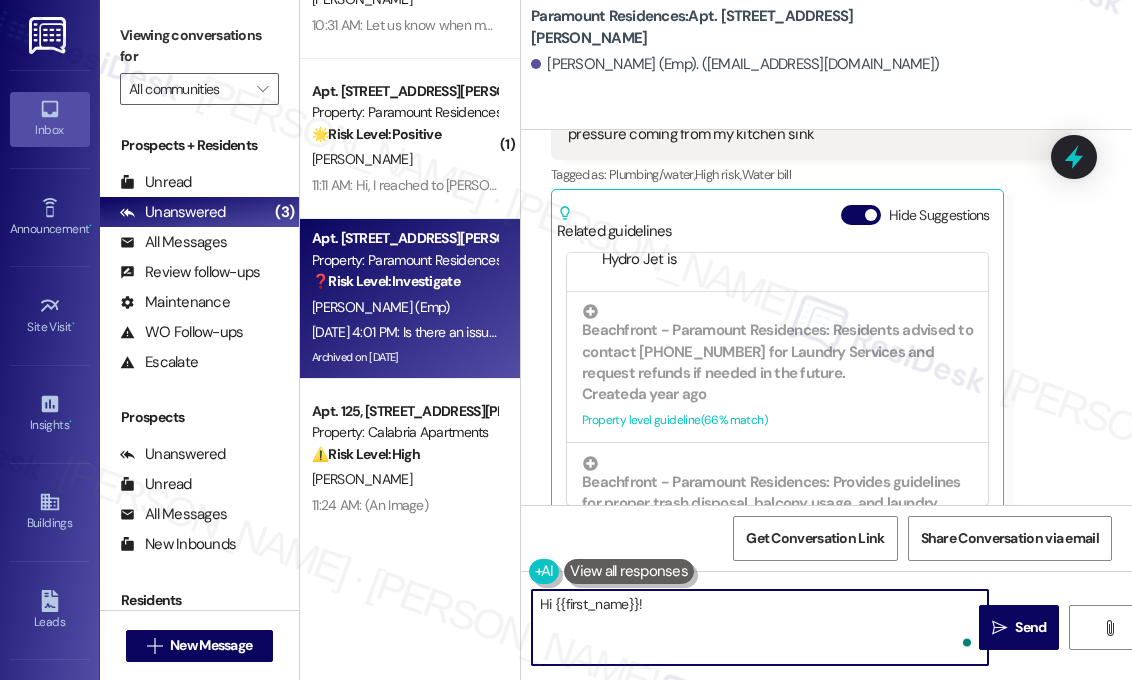 paste on "Apologies for the late reply. Just checking—do you still need help with this, or has the water service come back since you messaged us?" 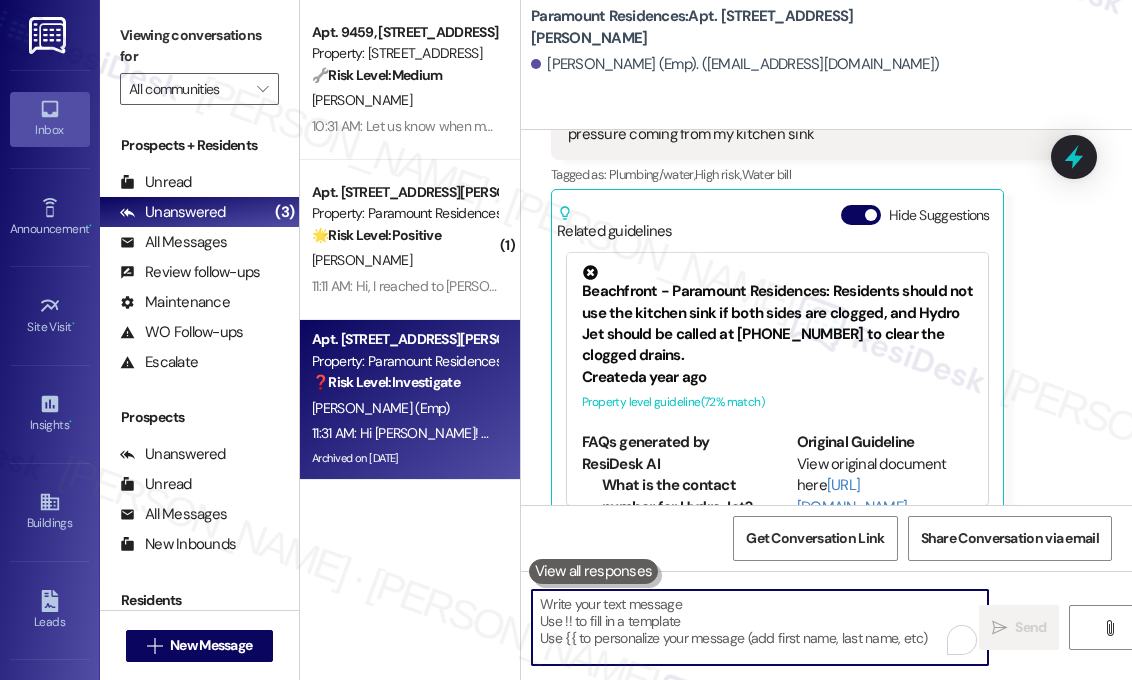 scroll, scrollTop: 0, scrollLeft: 0, axis: both 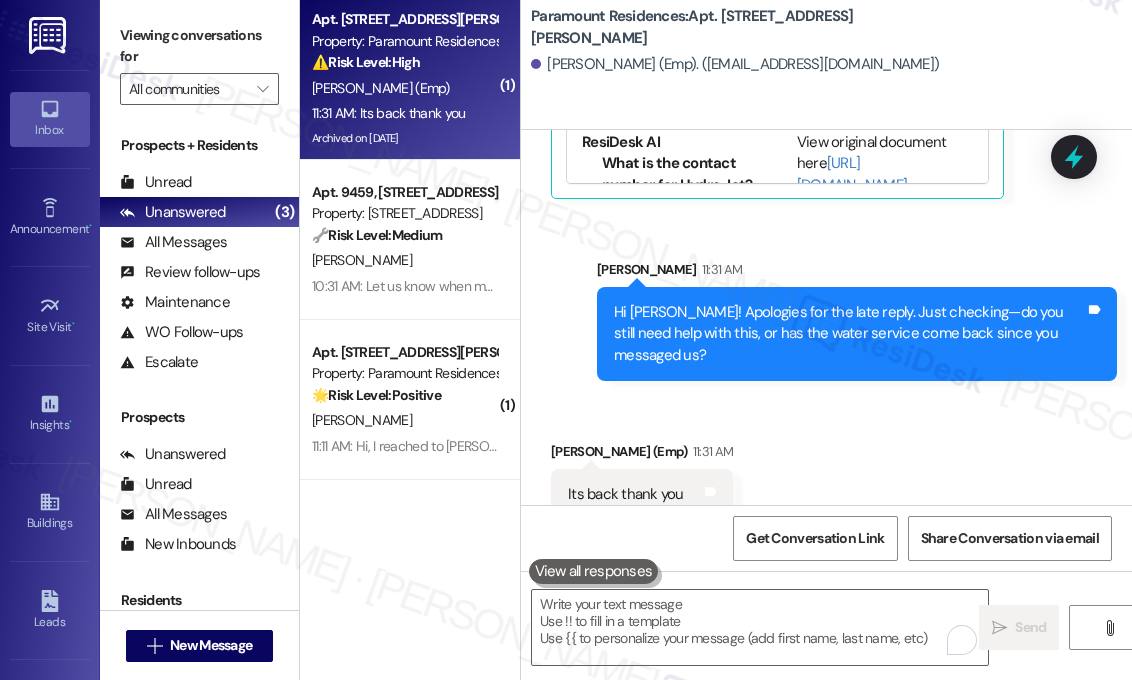 click on "Received via SMS [PERSON_NAME] (Emp) 11:31 AM Its back thank you Tags and notes" at bounding box center (826, 465) 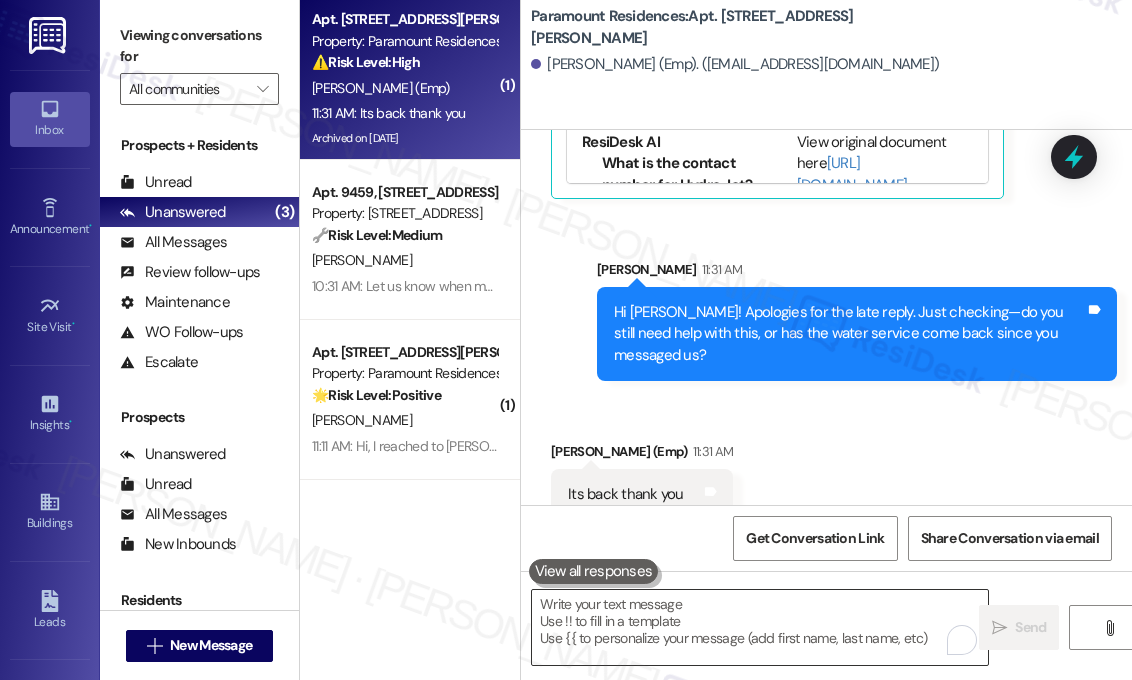click at bounding box center (760, 627) 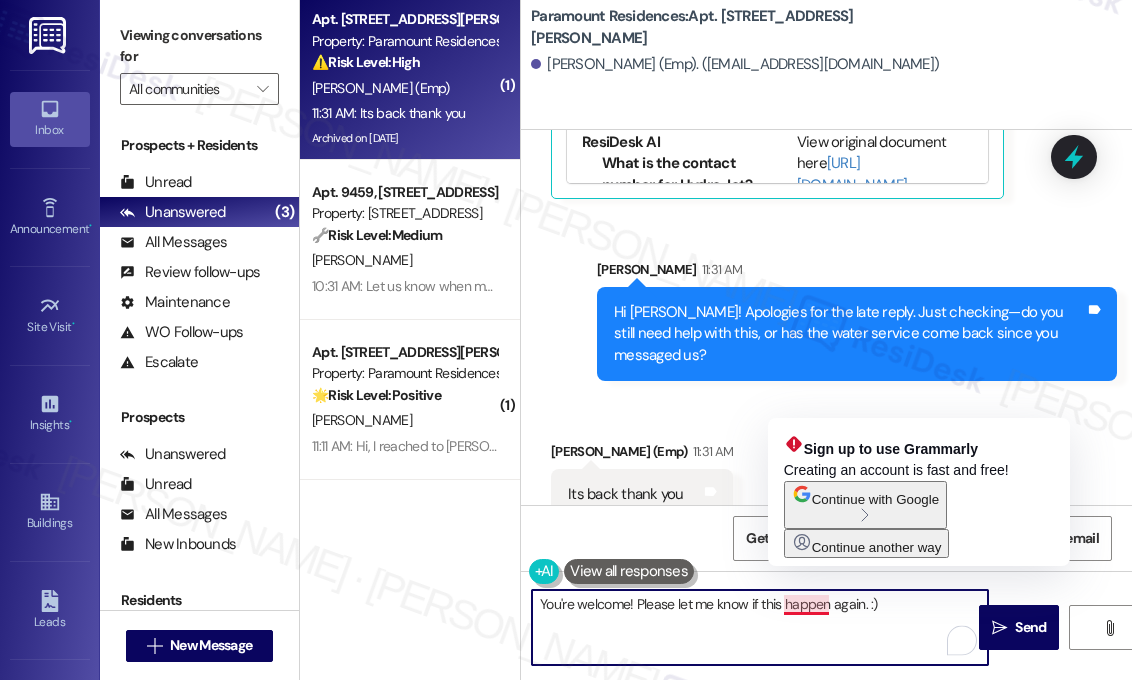 click on "You're welcome! Please let me know if this happen again. :)" at bounding box center [760, 627] 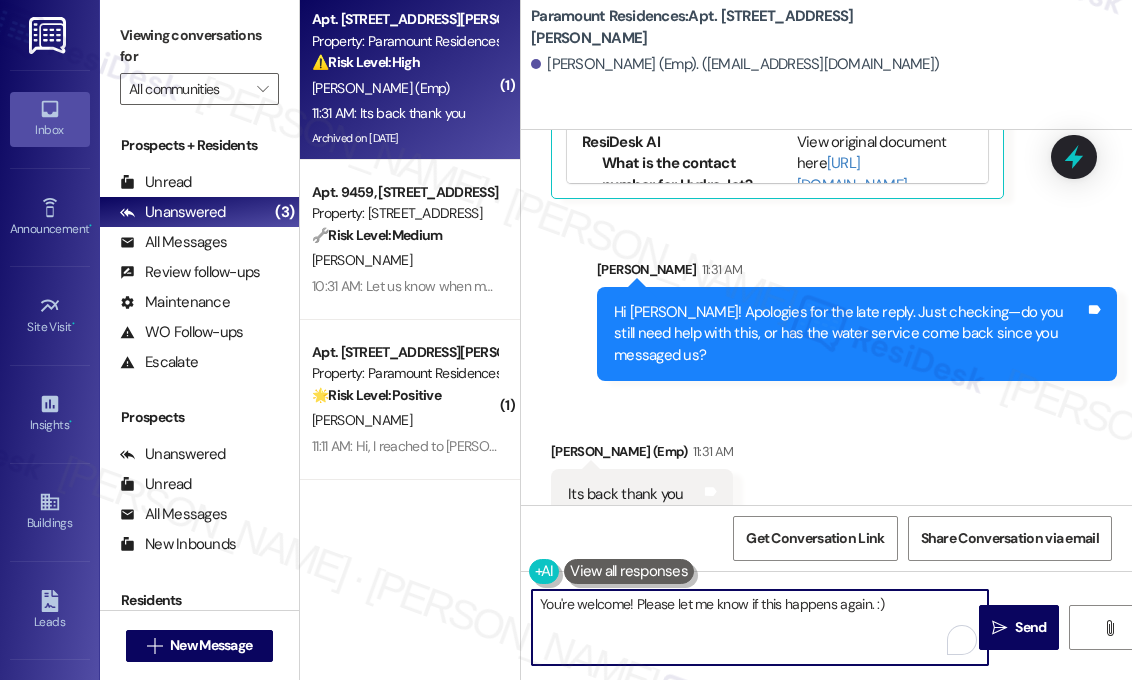click on "You're welcome! Please let me know if this happens again. :)" at bounding box center (760, 627) 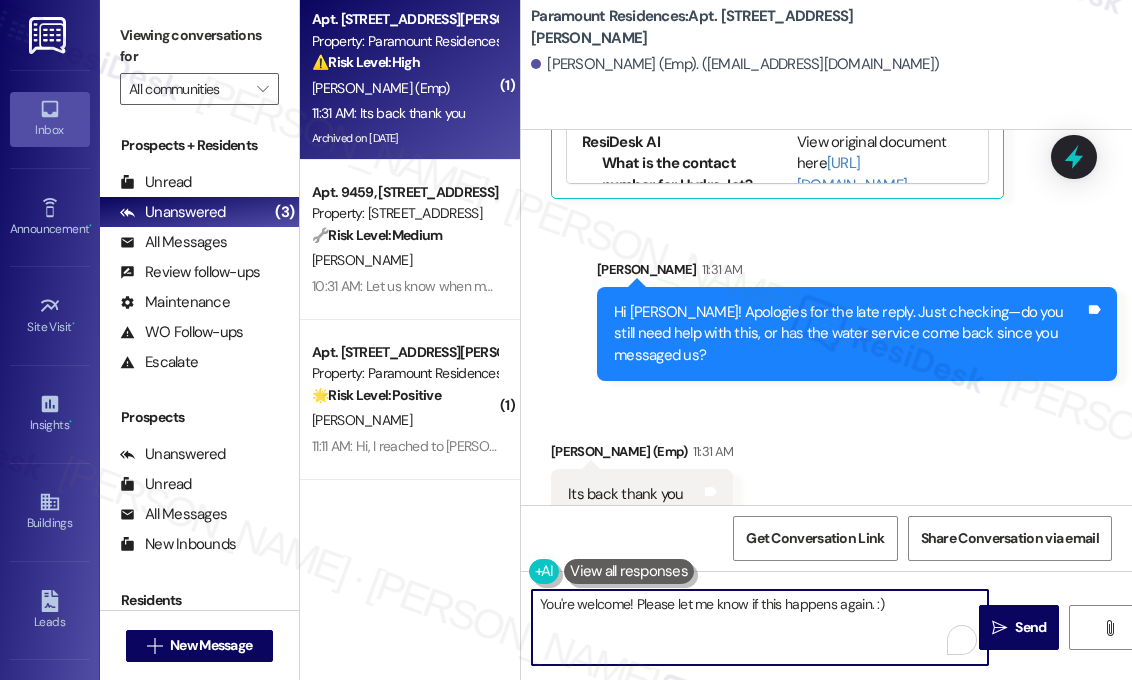 click on "You're welcome! Please let me know if this happens again. :)" at bounding box center [760, 627] 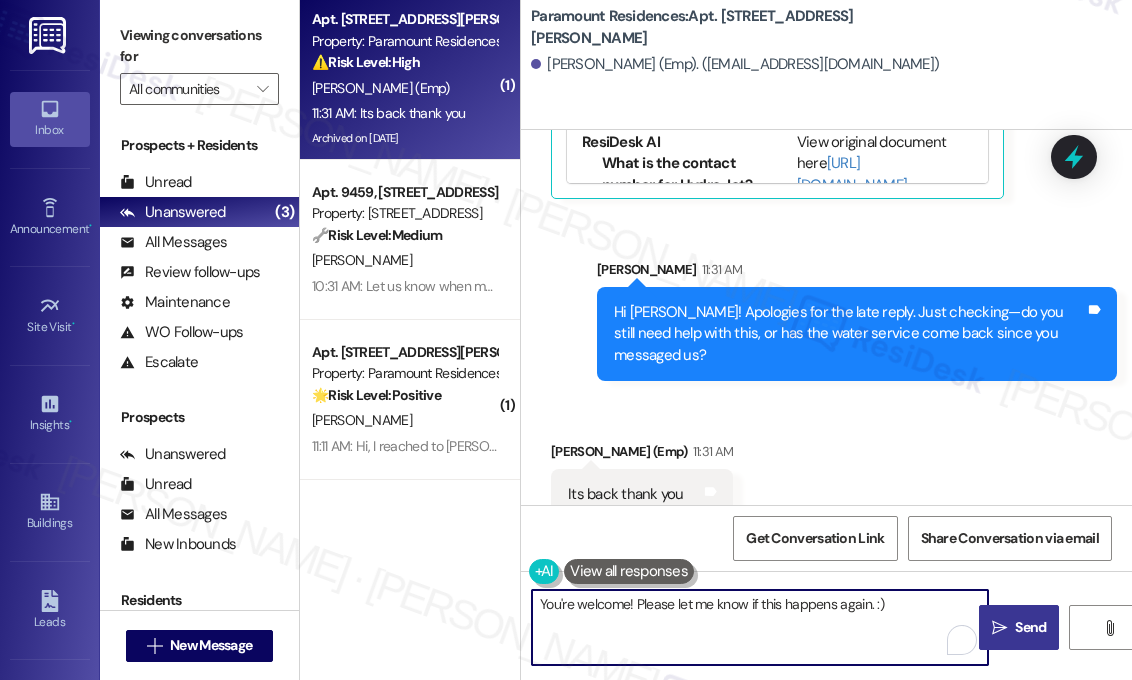 type on "You're welcome! Please let me know if this happens again. :)" 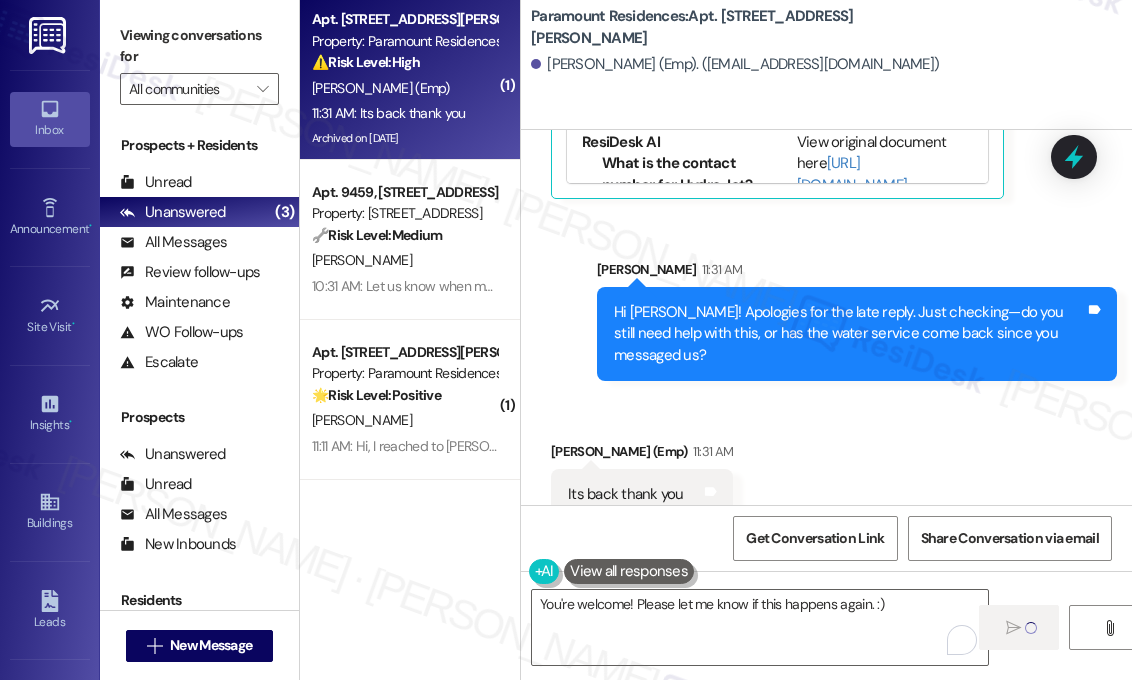 type 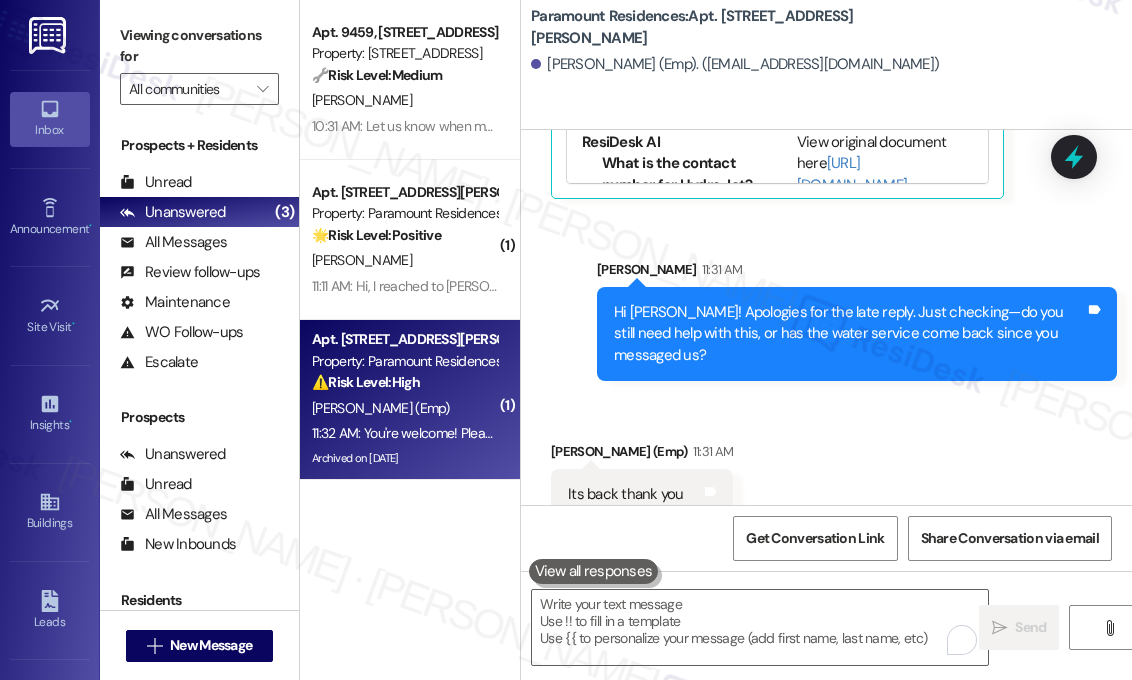 scroll, scrollTop: 26912, scrollLeft: 0, axis: vertical 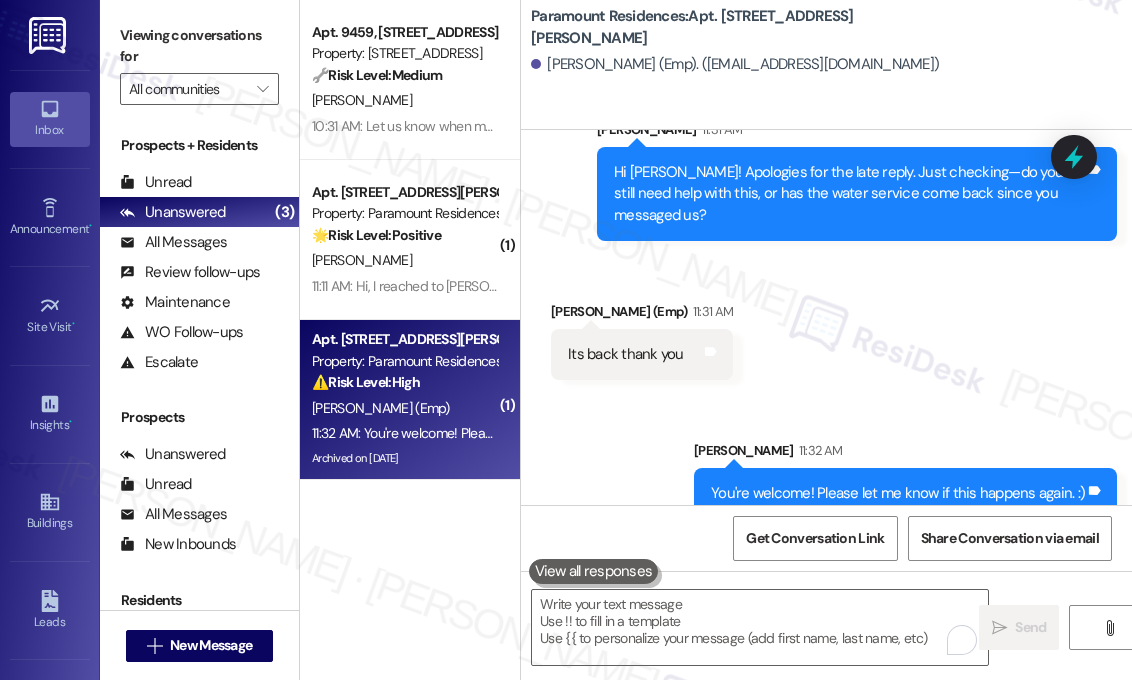 click on "Received via SMS [PERSON_NAME] (Emp) 11:31 AM Its back thank you Tags and notes" at bounding box center [826, 325] 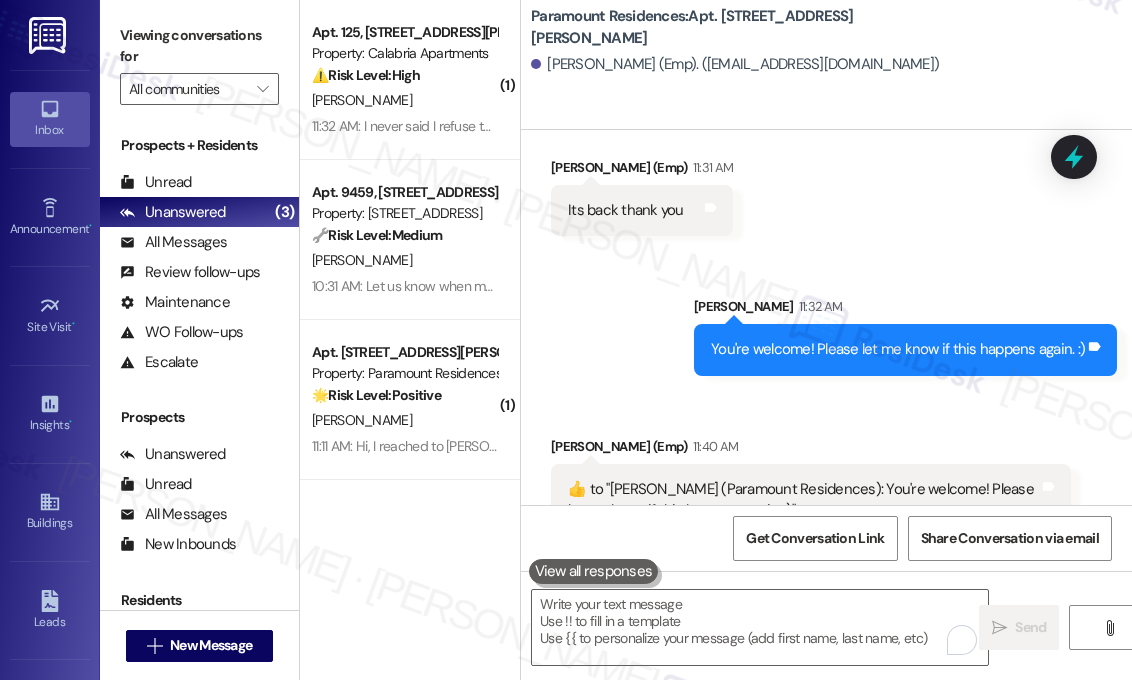 scroll, scrollTop: 27072, scrollLeft: 0, axis: vertical 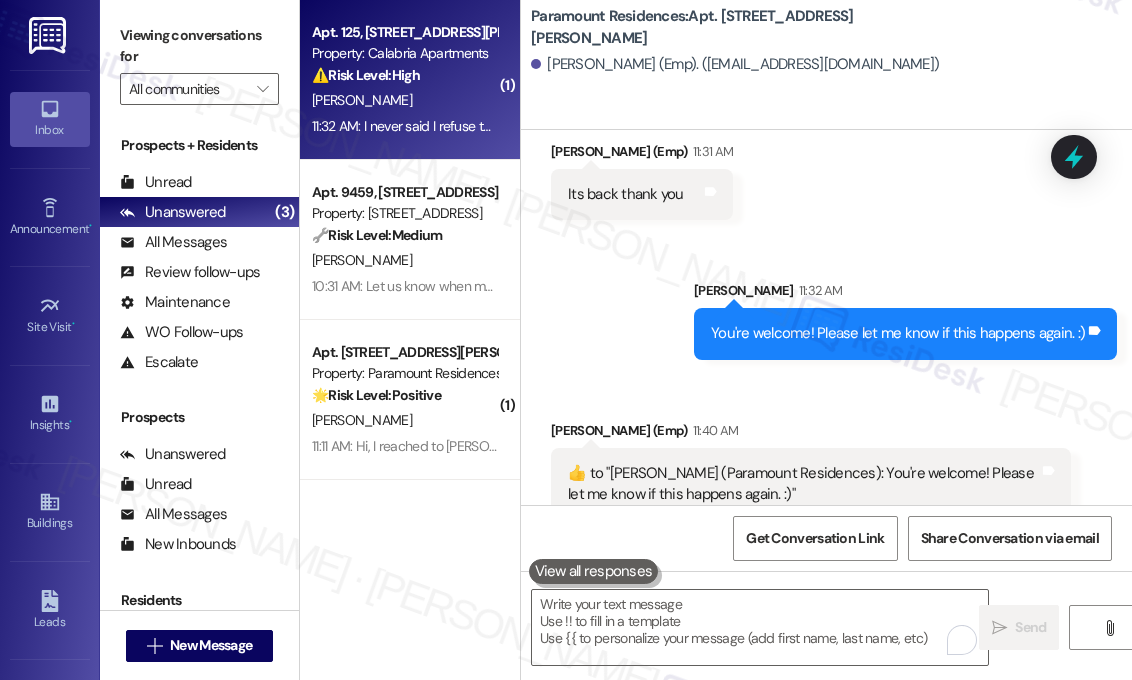 click on "[PERSON_NAME]" at bounding box center (404, 100) 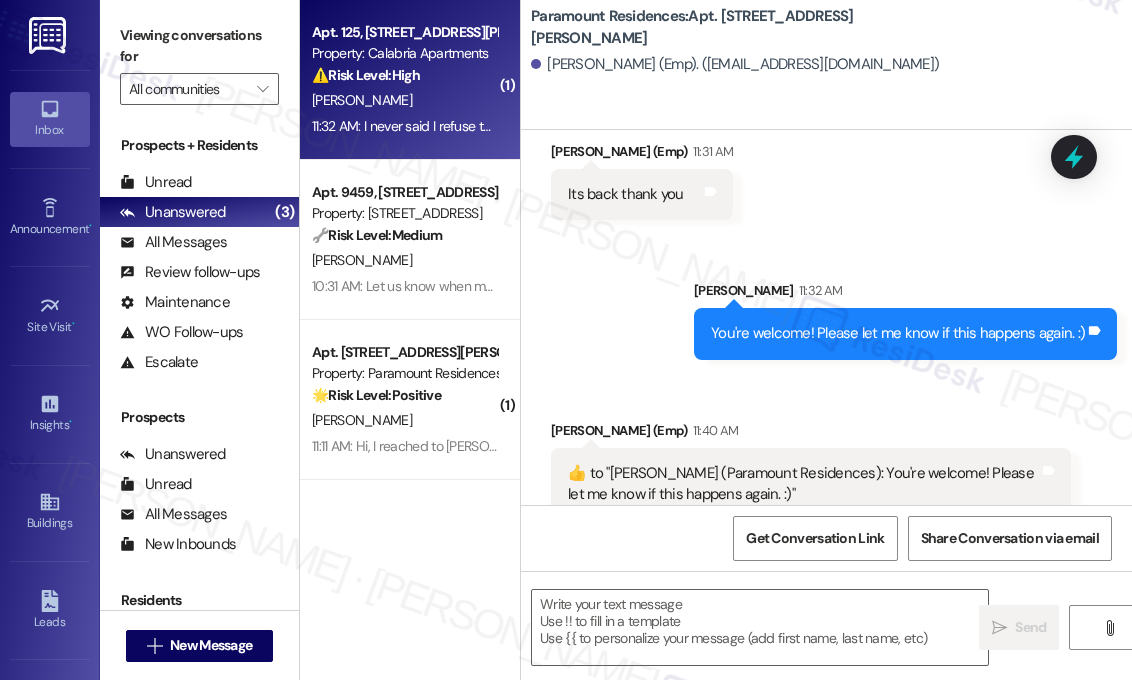 type on "Fetching suggested responses. Please feel free to read through the conversation in the meantime." 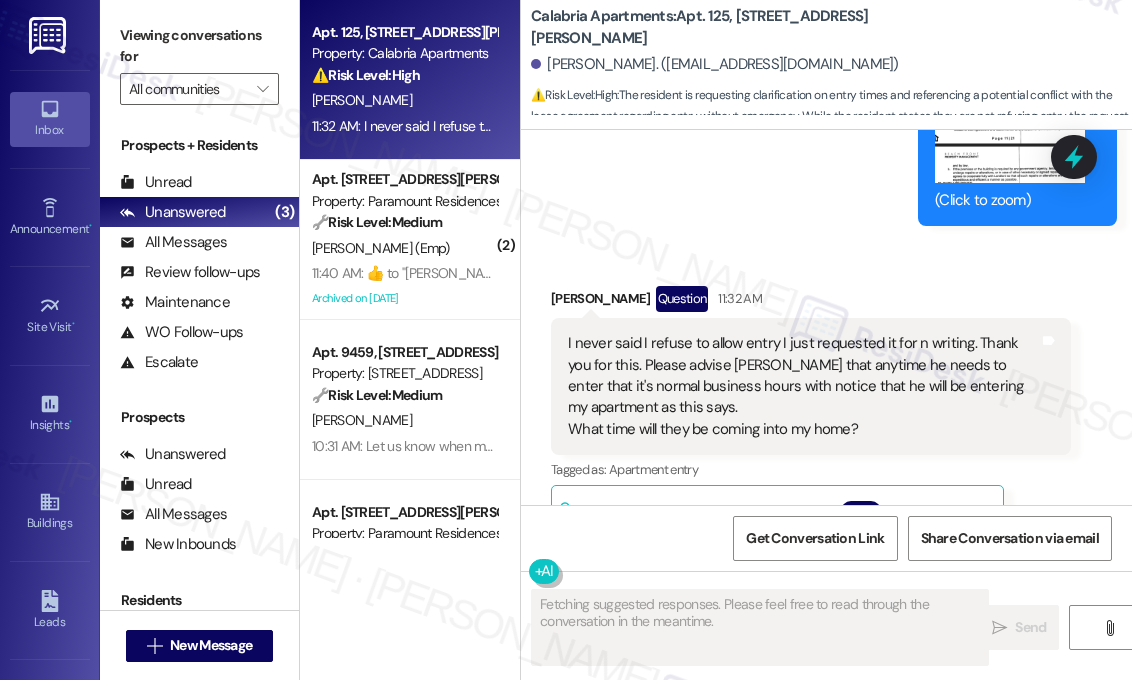 scroll, scrollTop: 20248, scrollLeft: 0, axis: vertical 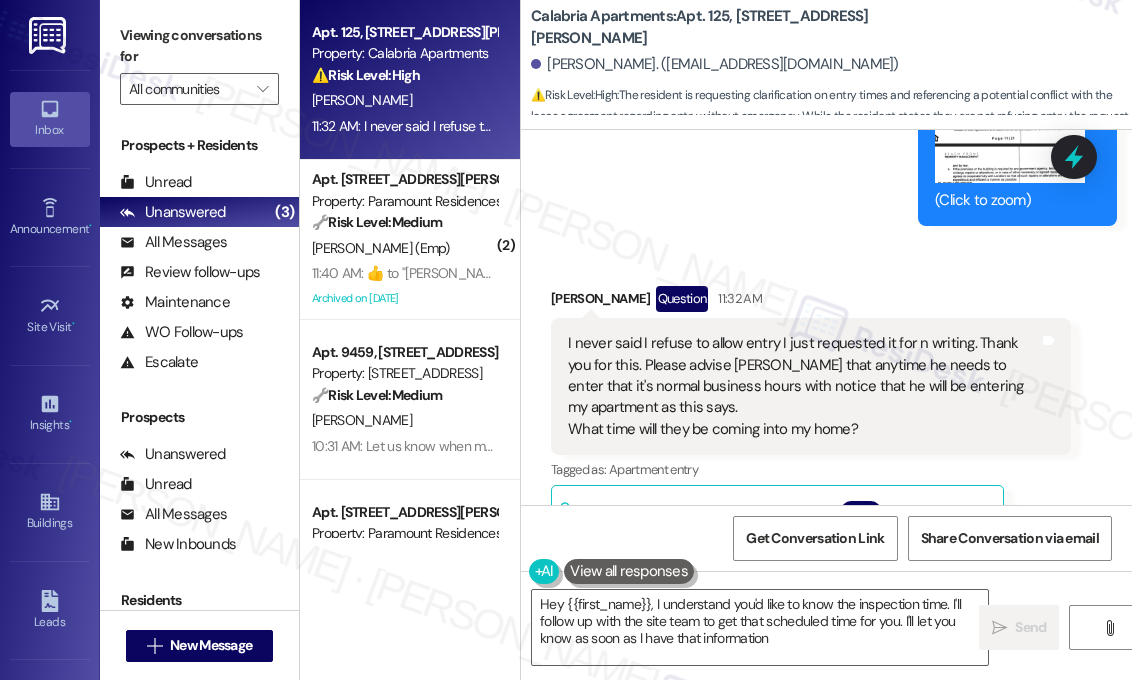 type on "Hey {{first_name}}, I understand you'd like to know the inspection time. I'll follow up with the site team to get that scheduled time for you. I'll let you know as soon as I have that information!" 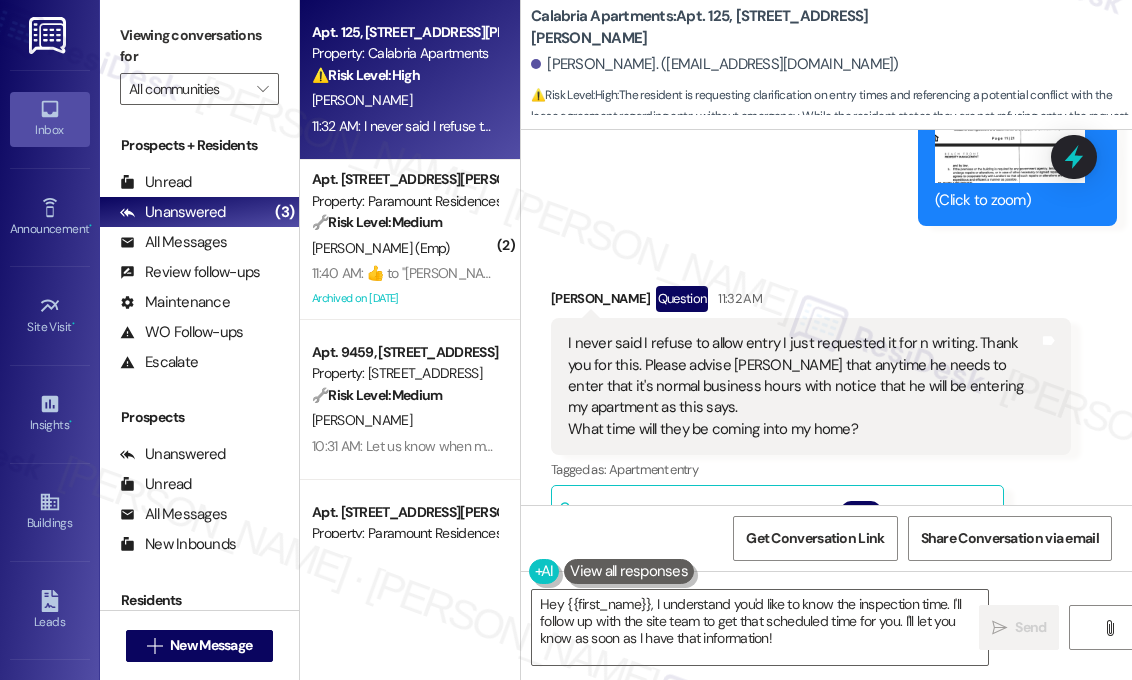 scroll, scrollTop: 20548, scrollLeft: 0, axis: vertical 